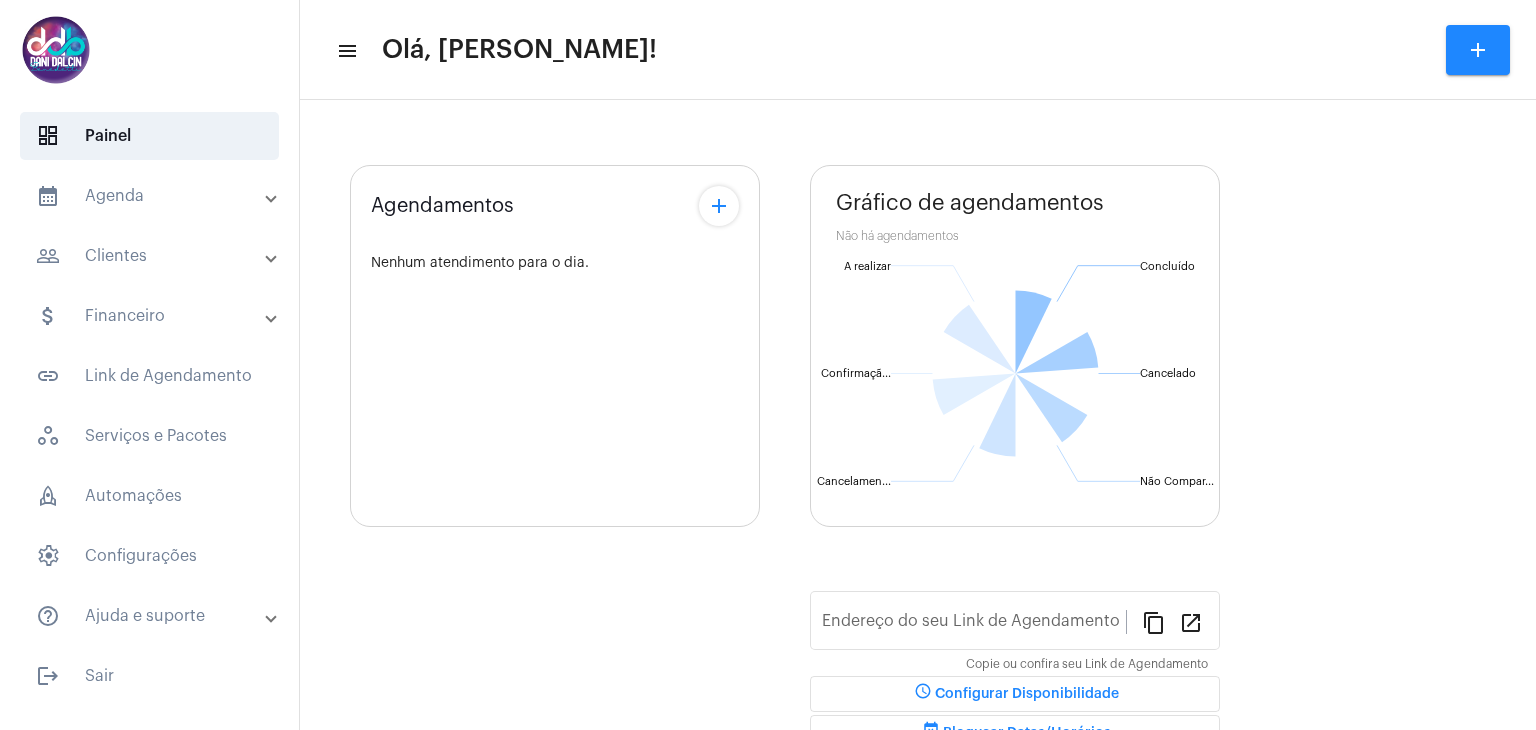scroll, scrollTop: 0, scrollLeft: 0, axis: both 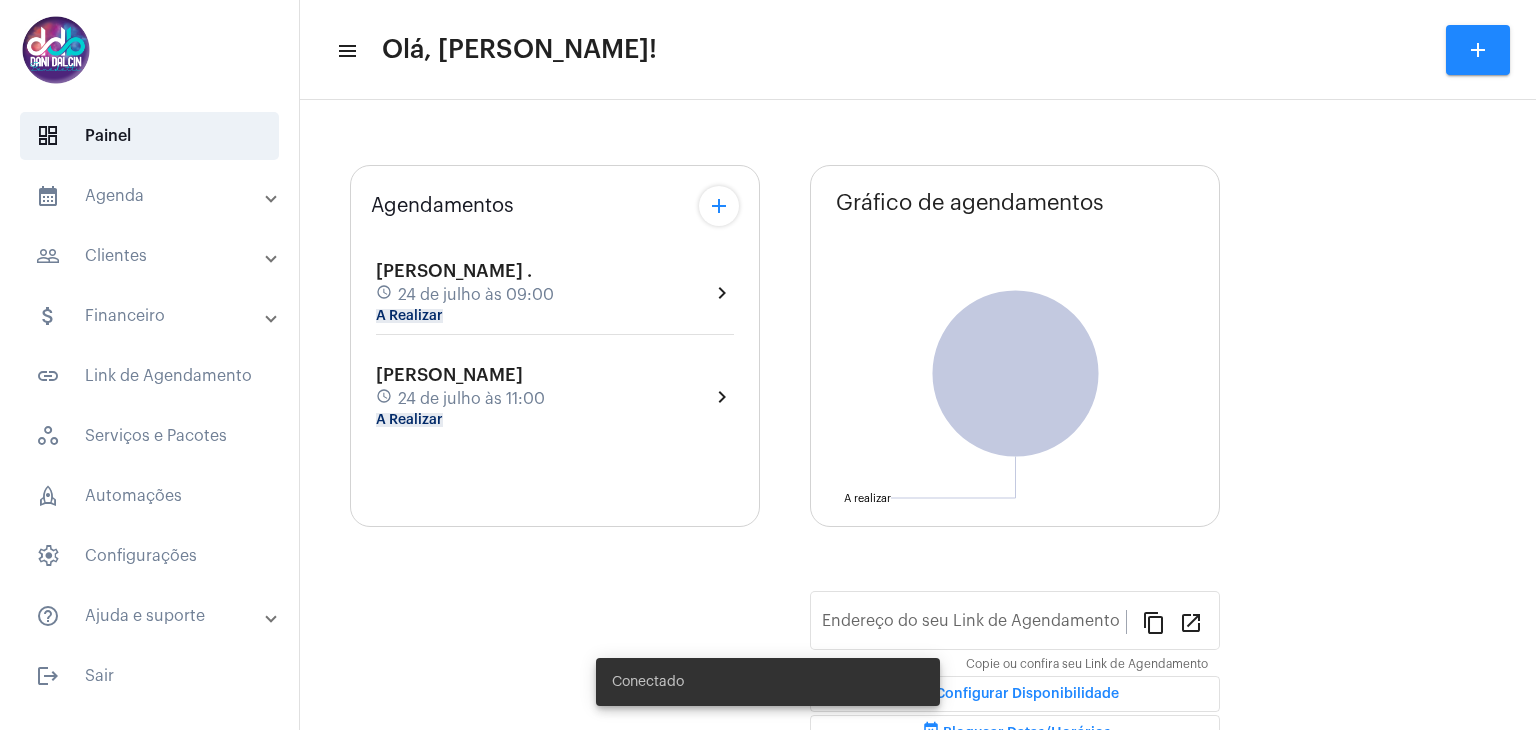 type on "[URL][DOMAIN_NAME]" 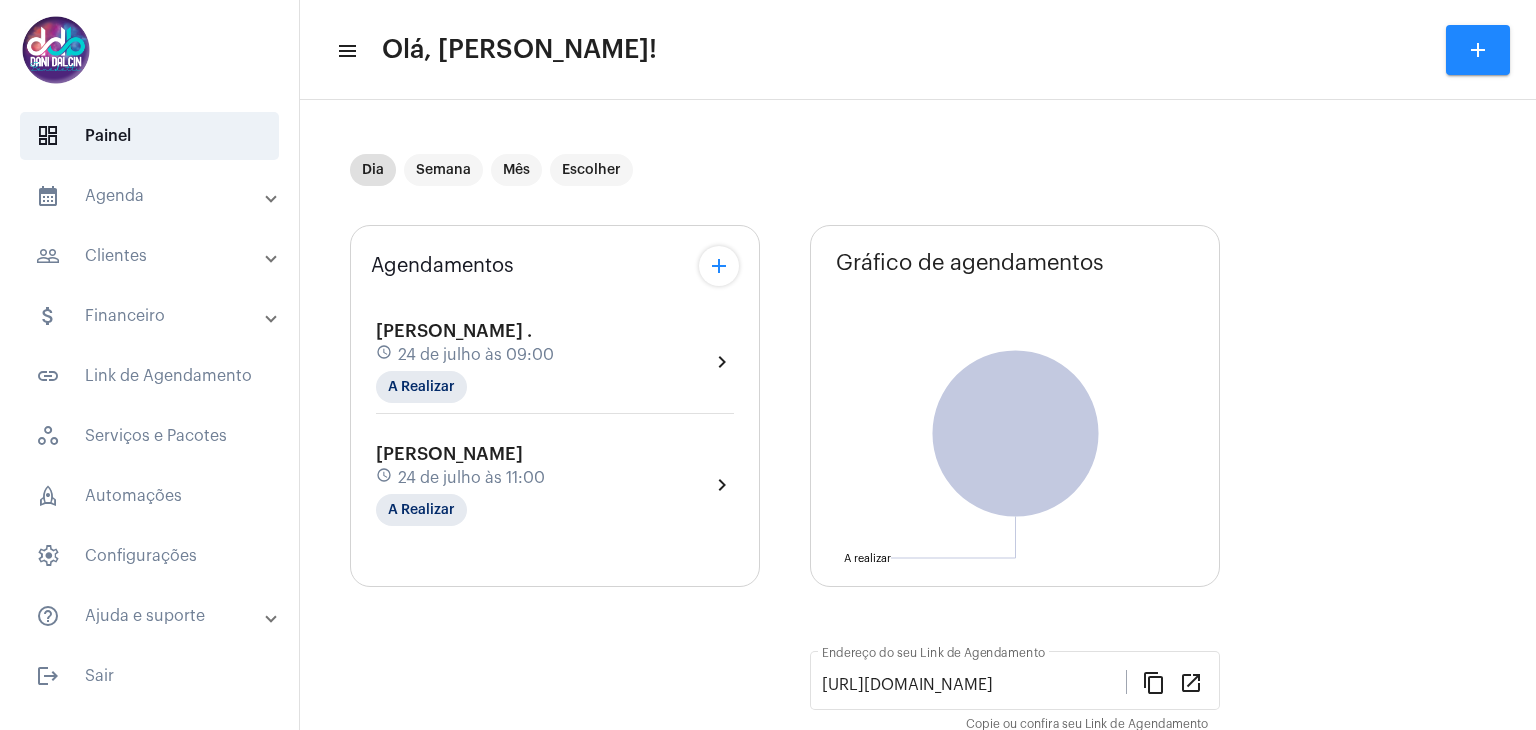 click on "people_outline  Clientes" at bounding box center (151, 256) 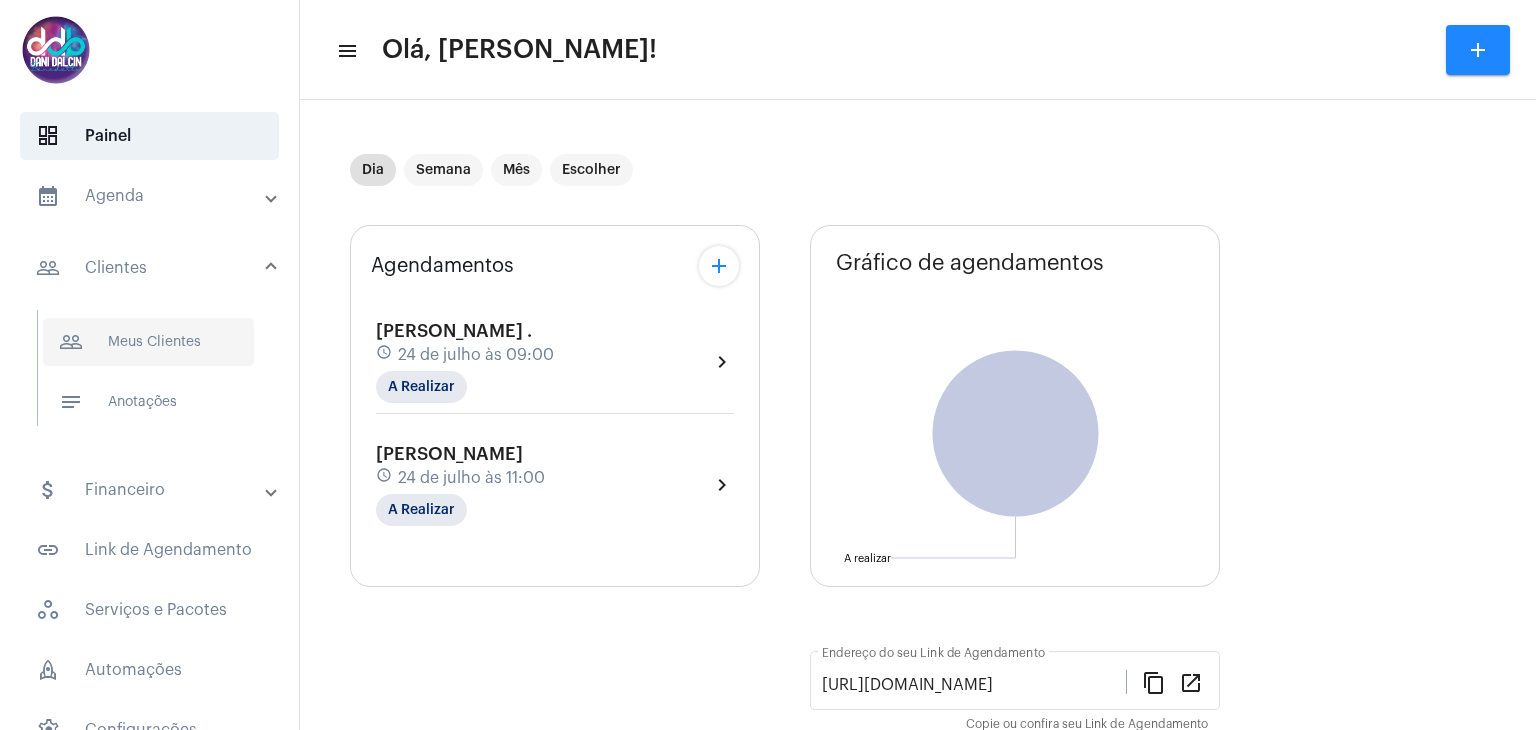 click on "people_outline  Meus Clientes" at bounding box center [148, 342] 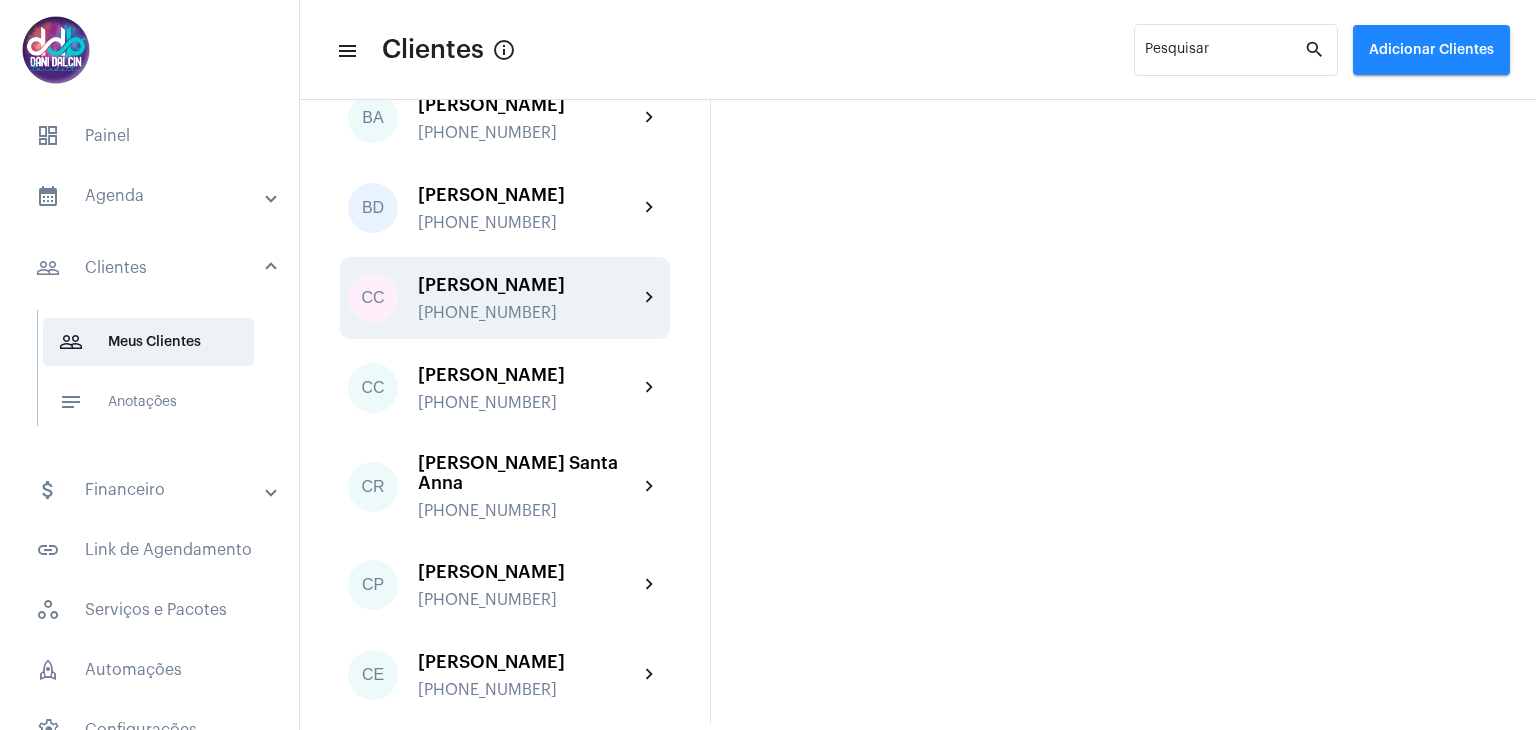 scroll, scrollTop: 500, scrollLeft: 0, axis: vertical 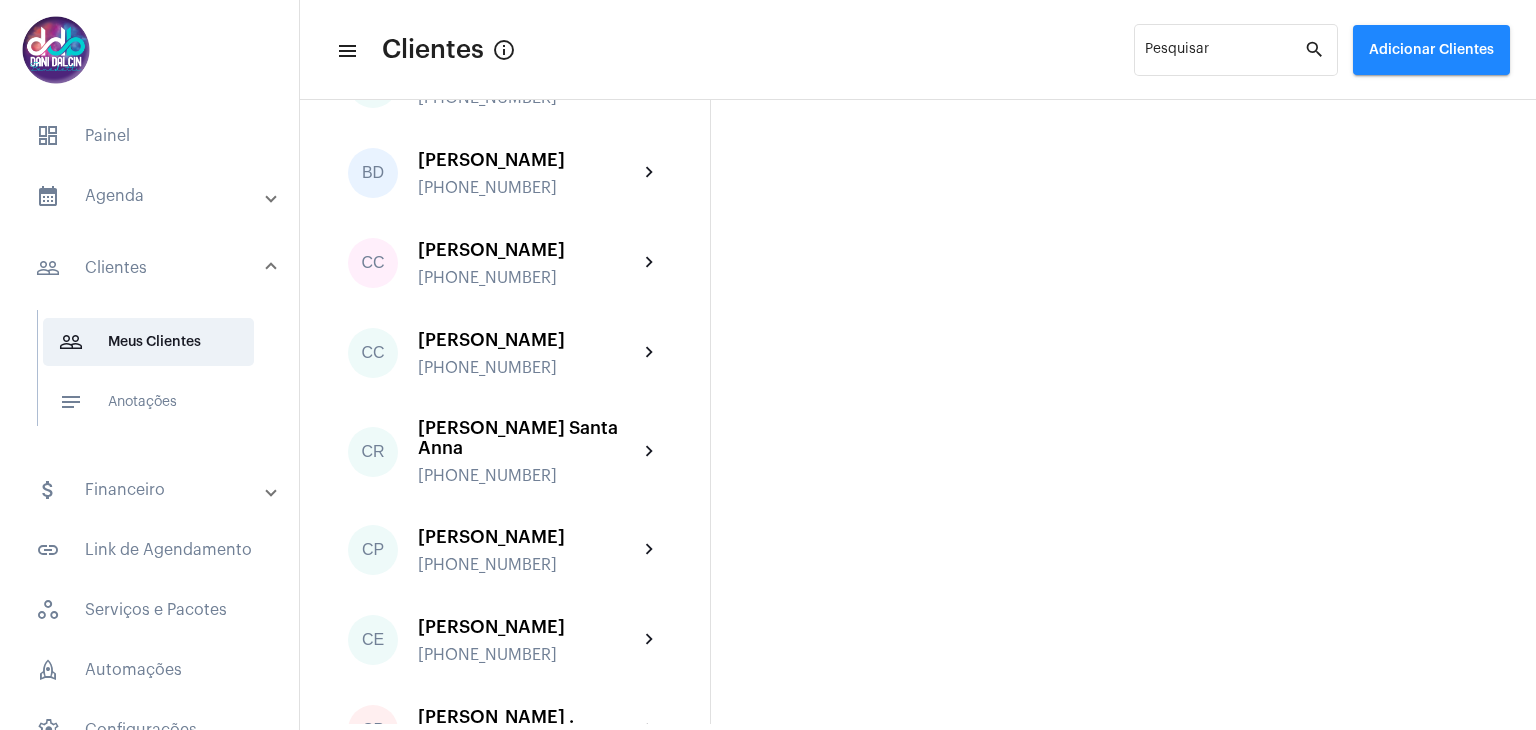click on "[PERSON_NAME]" 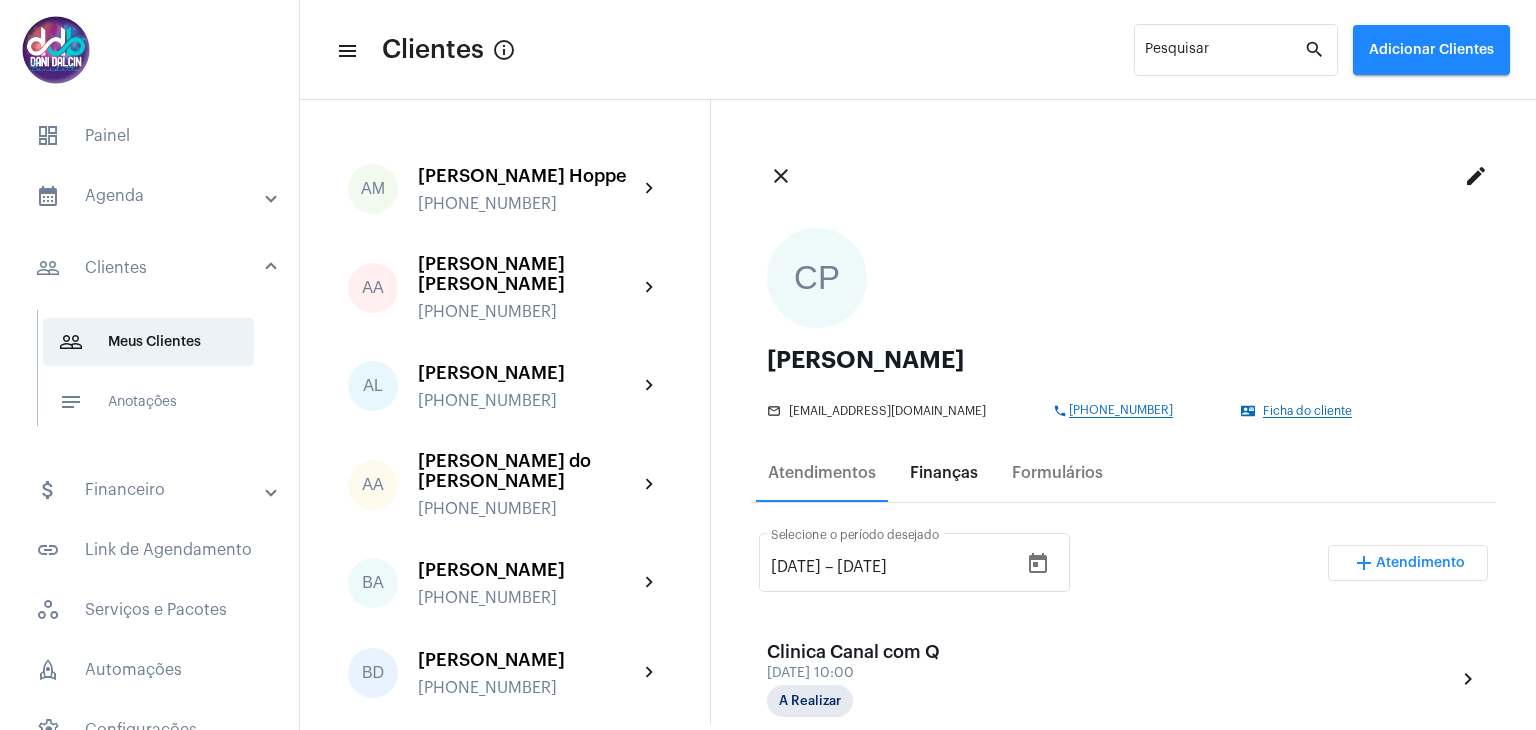 click on "Finanças" at bounding box center [944, 473] 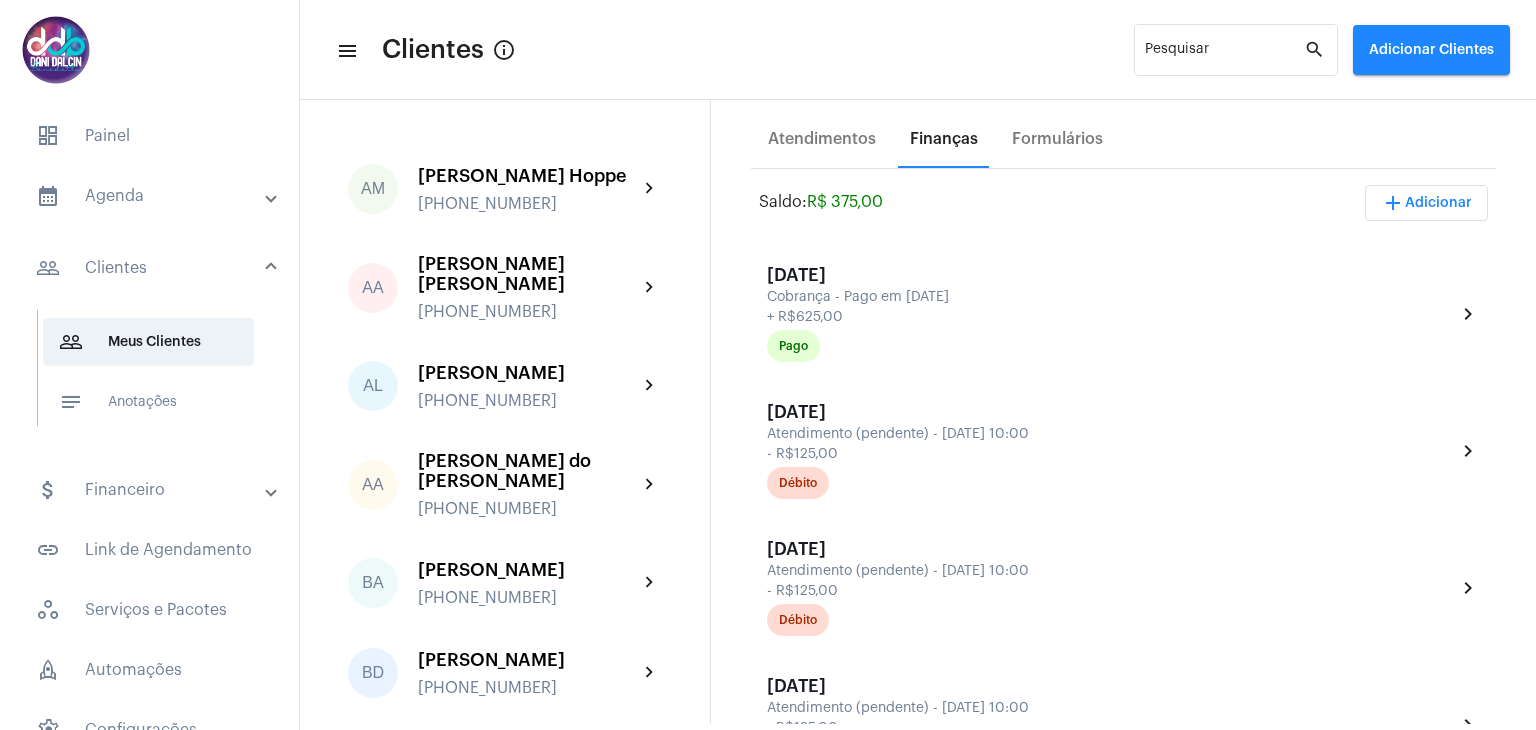 scroll, scrollTop: 300, scrollLeft: 0, axis: vertical 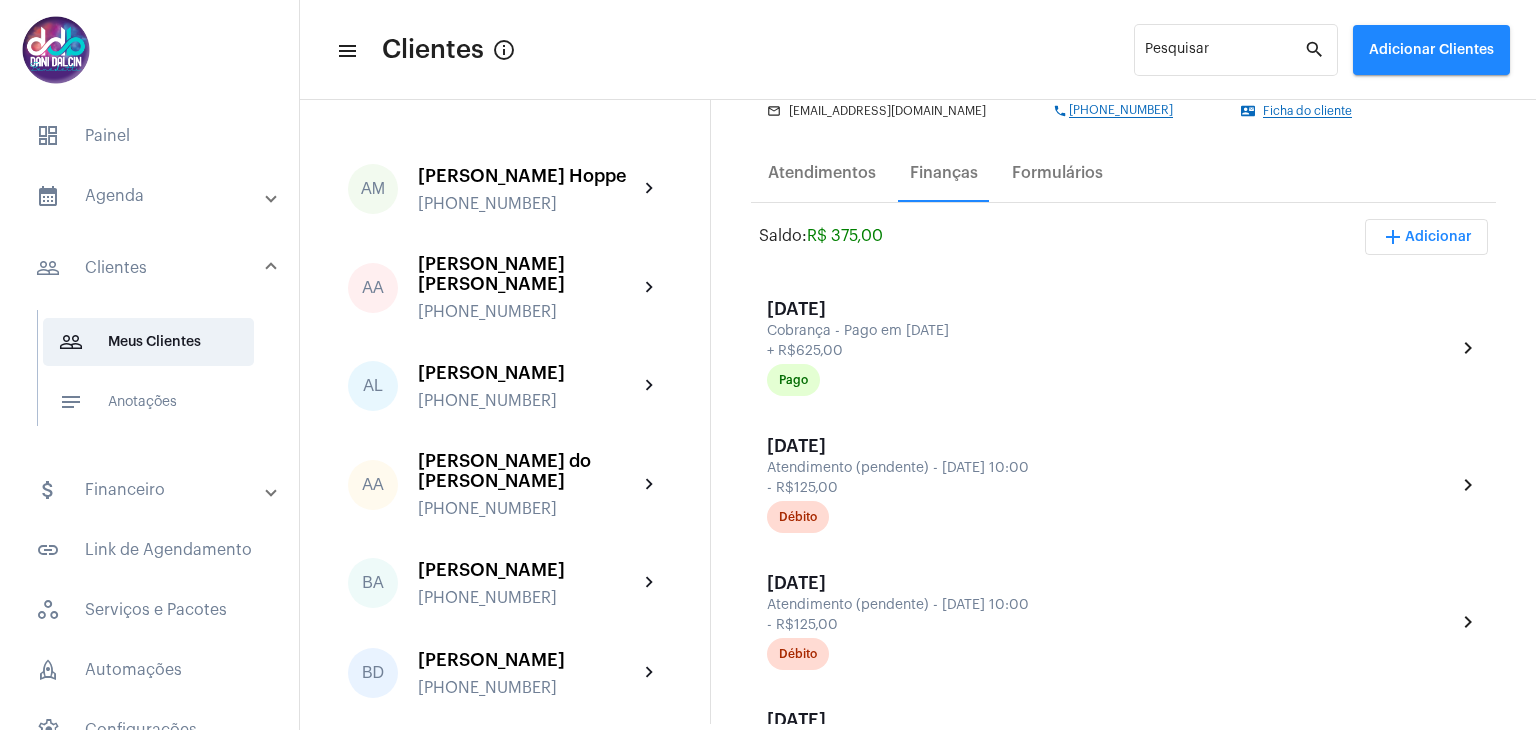 click on "calendar_month_outlined  Agenda" at bounding box center [151, 196] 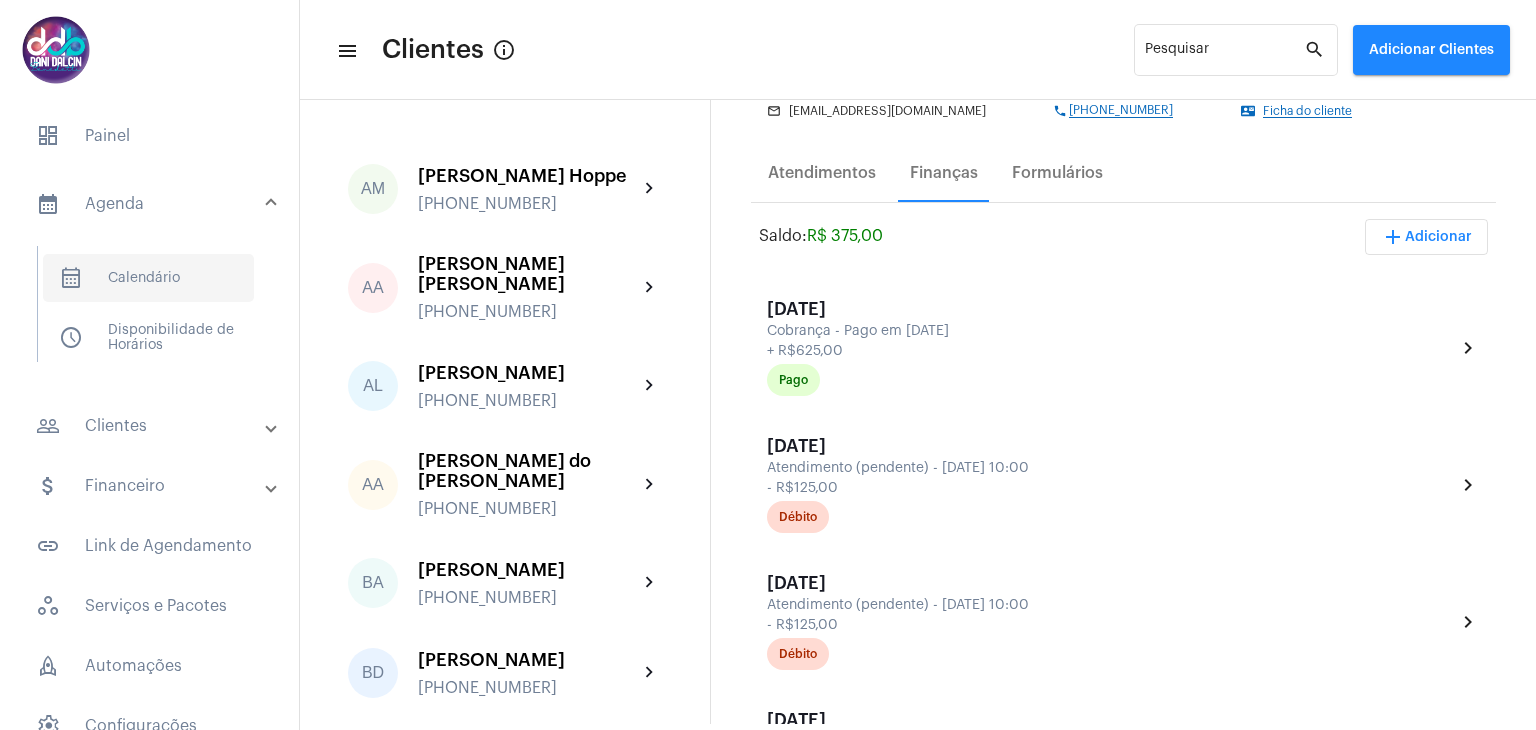 click on "calendar_month_outlined   Calendário" at bounding box center (148, 278) 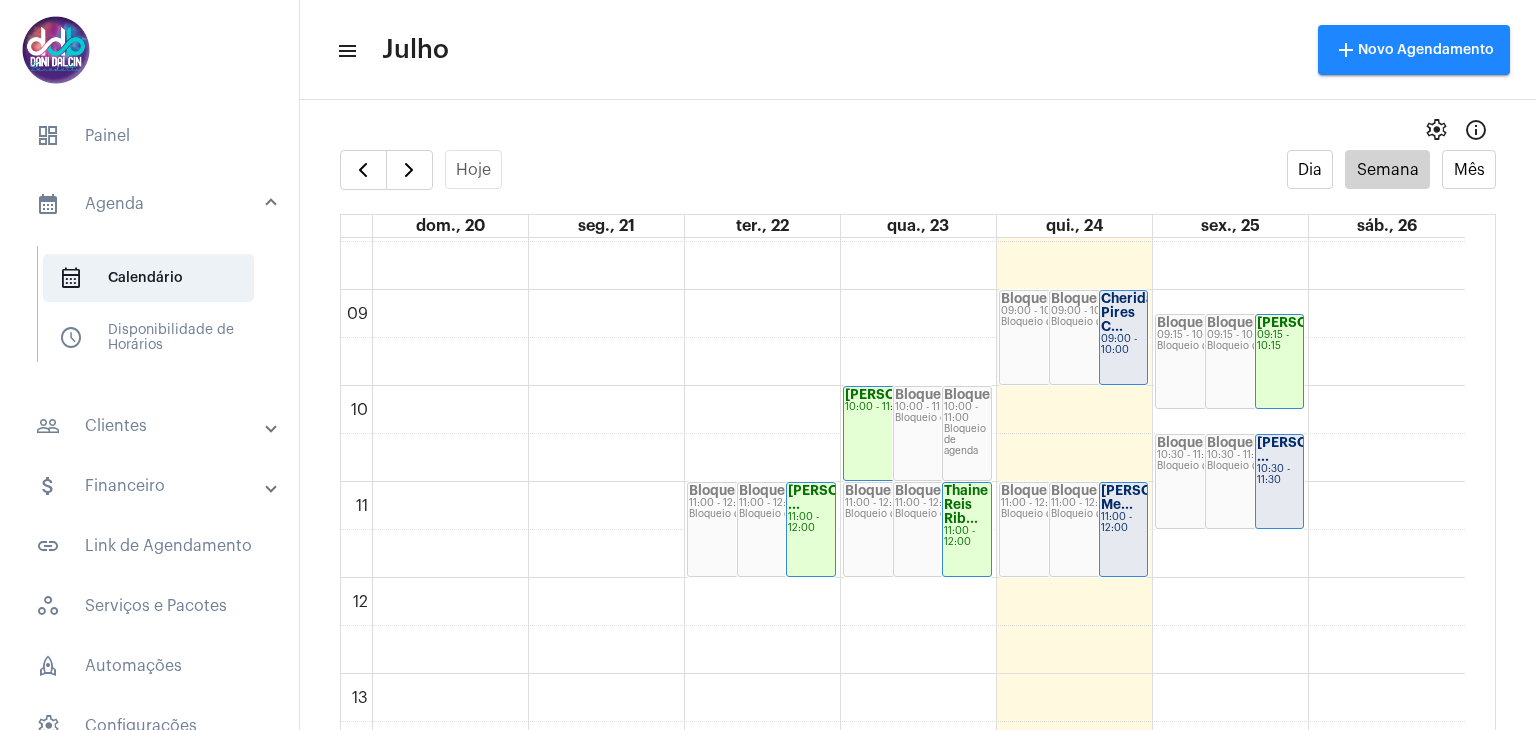 scroll, scrollTop: 778, scrollLeft: 0, axis: vertical 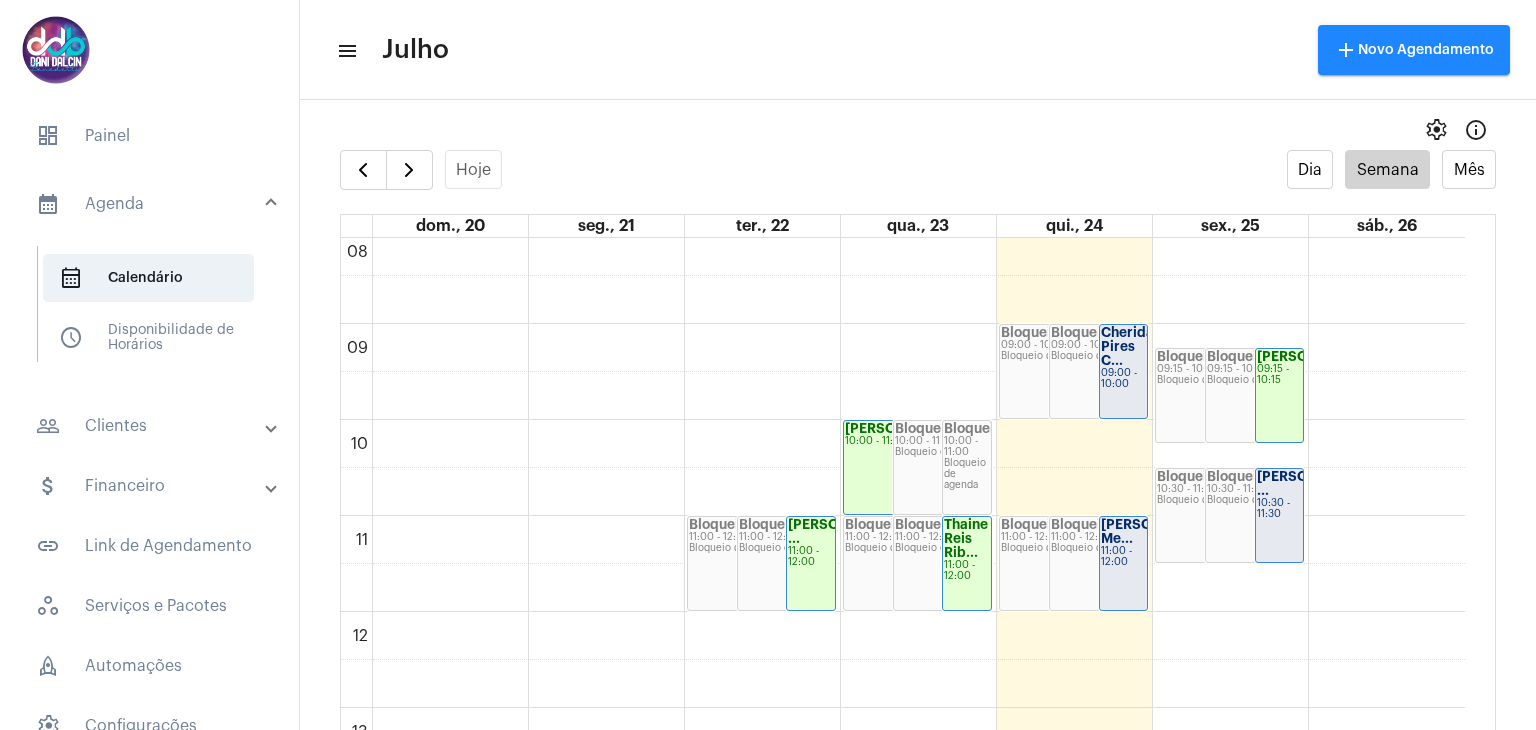 click on "Cherida Pires C..." 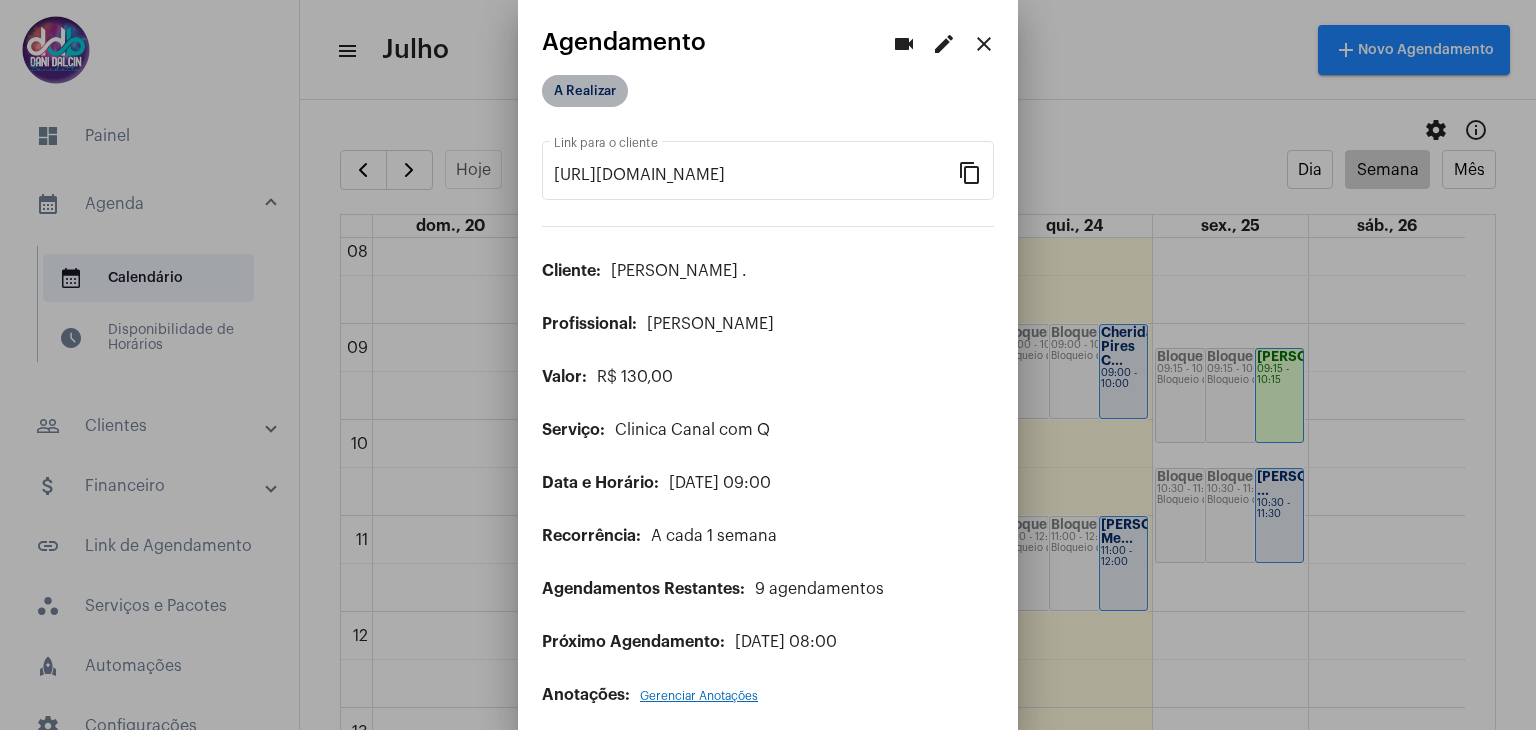 click on "A Realizar" at bounding box center (585, 91) 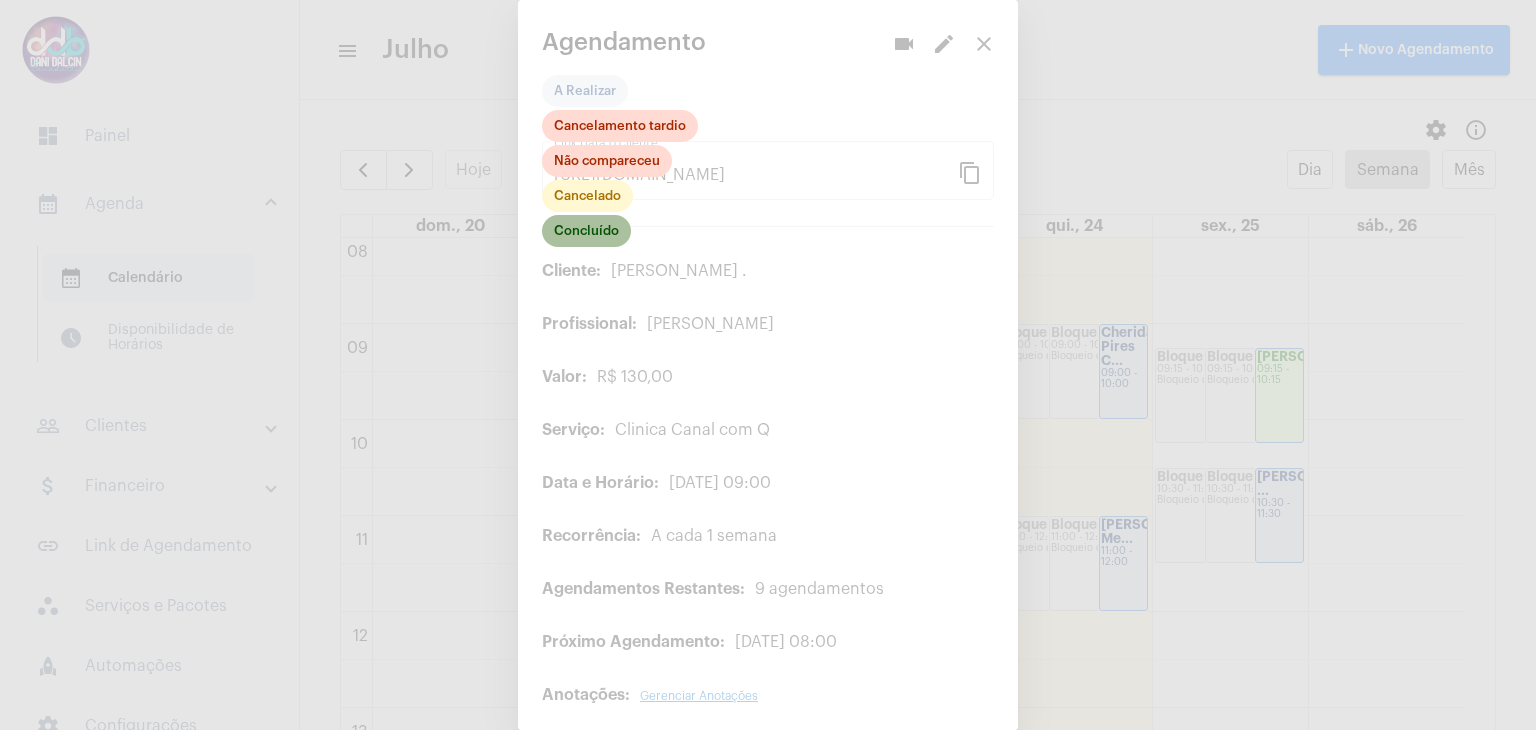 click on "Concluído" 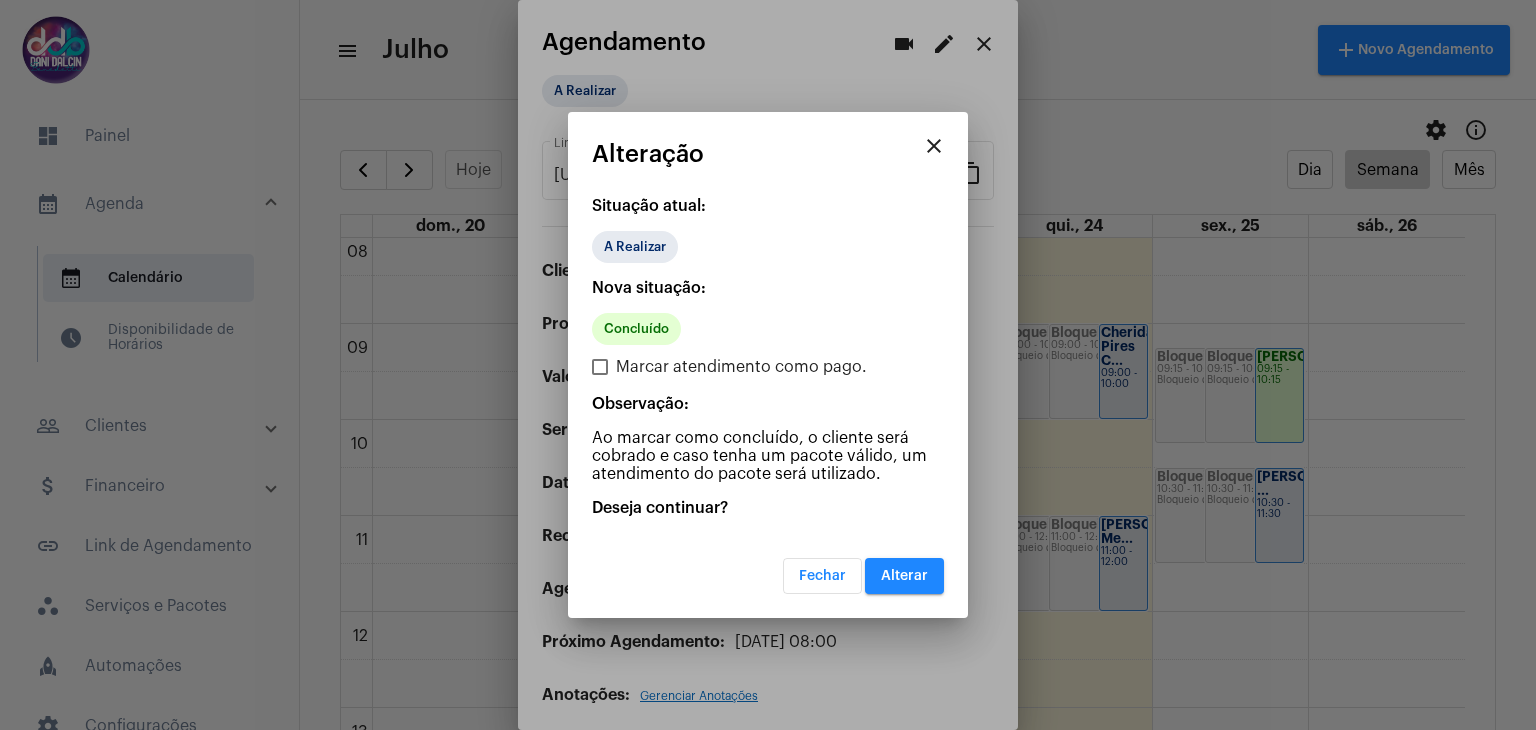 click on "Alterar" at bounding box center [904, 576] 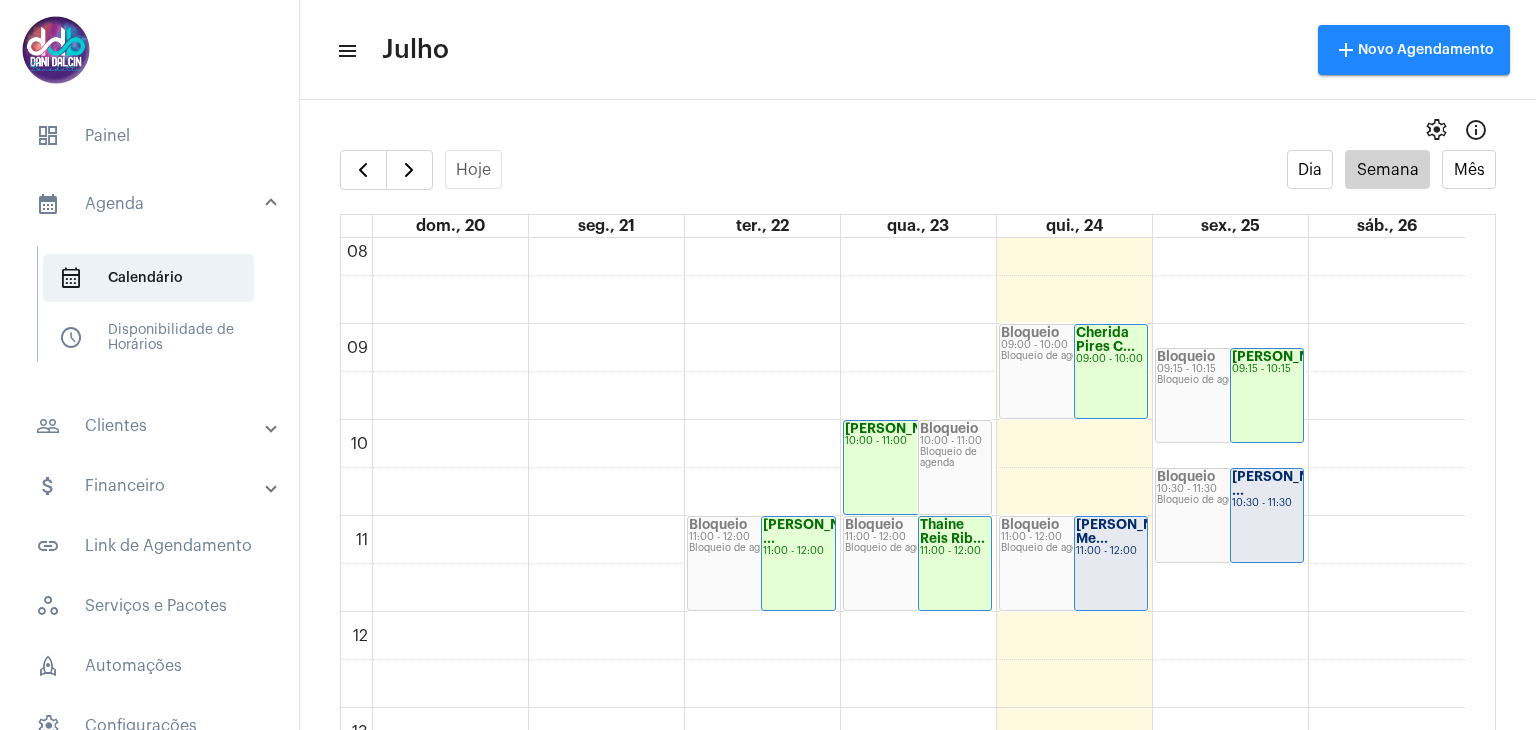 click on "[PERSON_NAME] Me..." 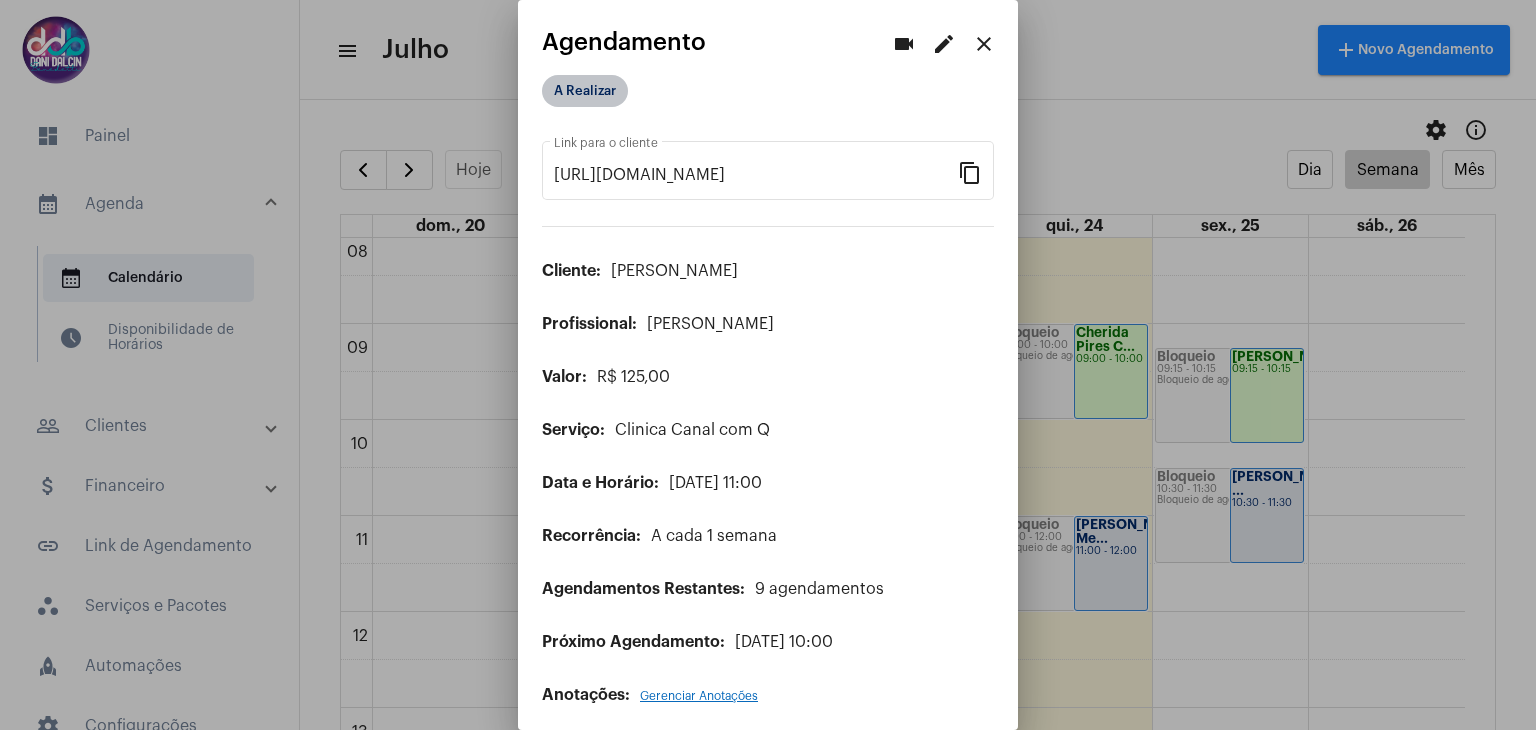 click on "A Realizar" at bounding box center [585, 91] 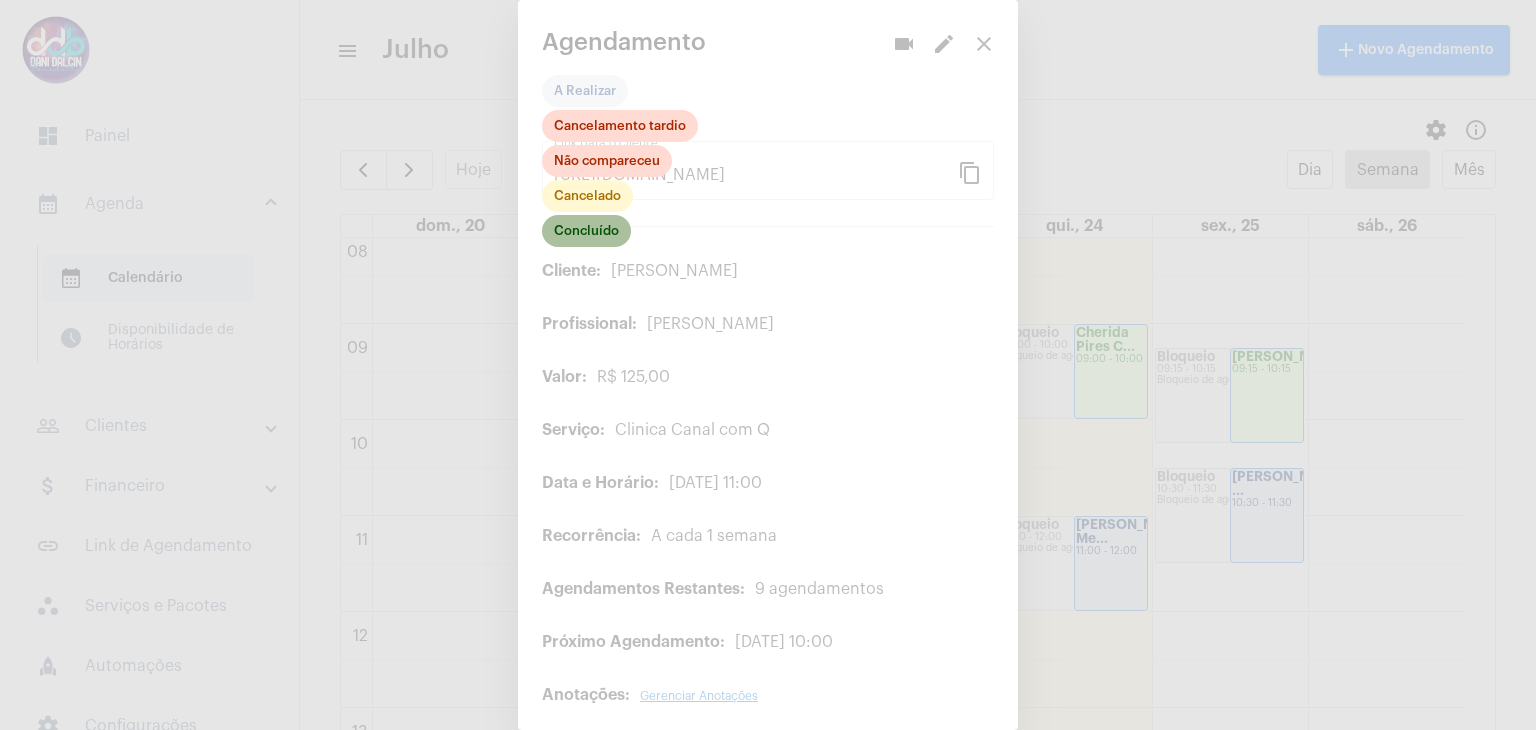 click on "Concluído" 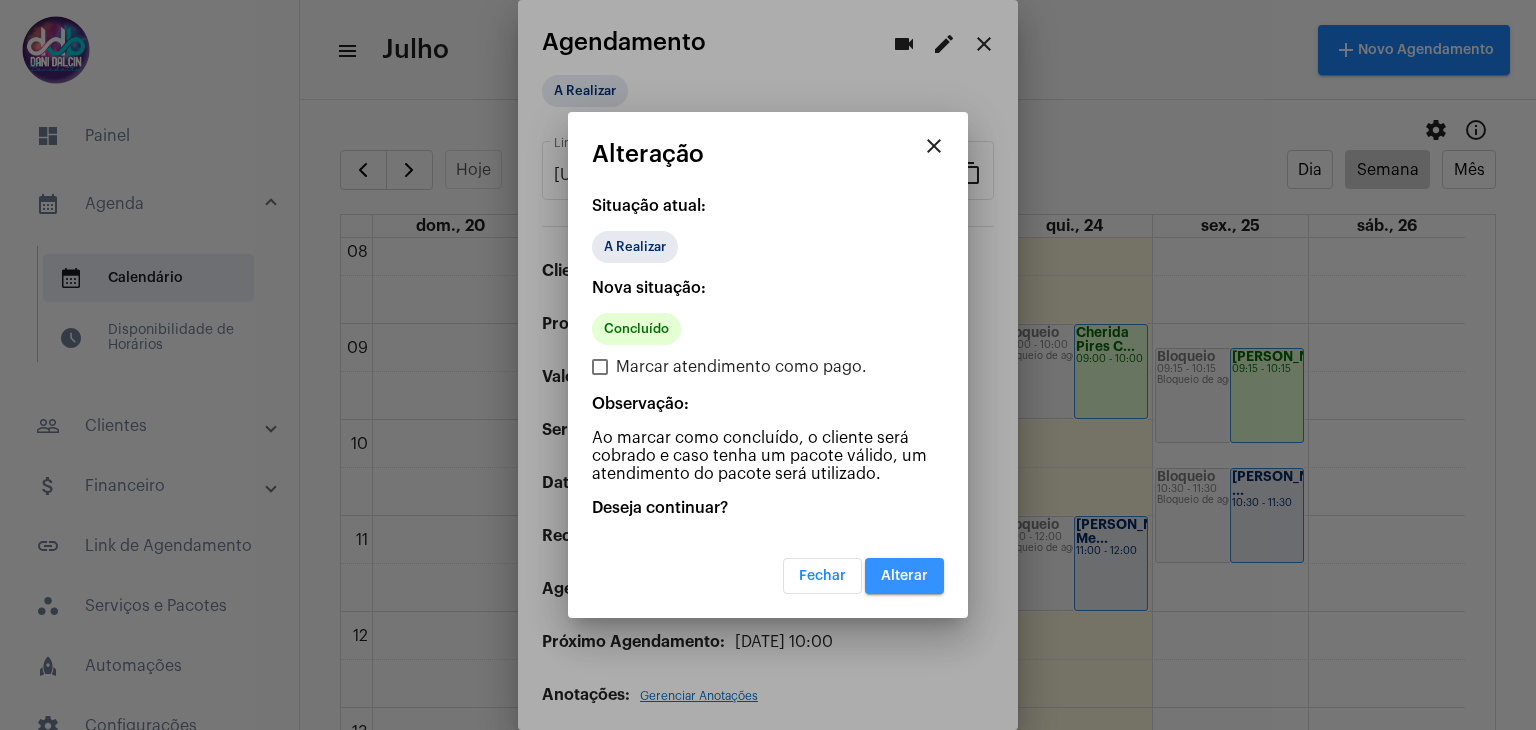 click on "Alterar" at bounding box center (904, 576) 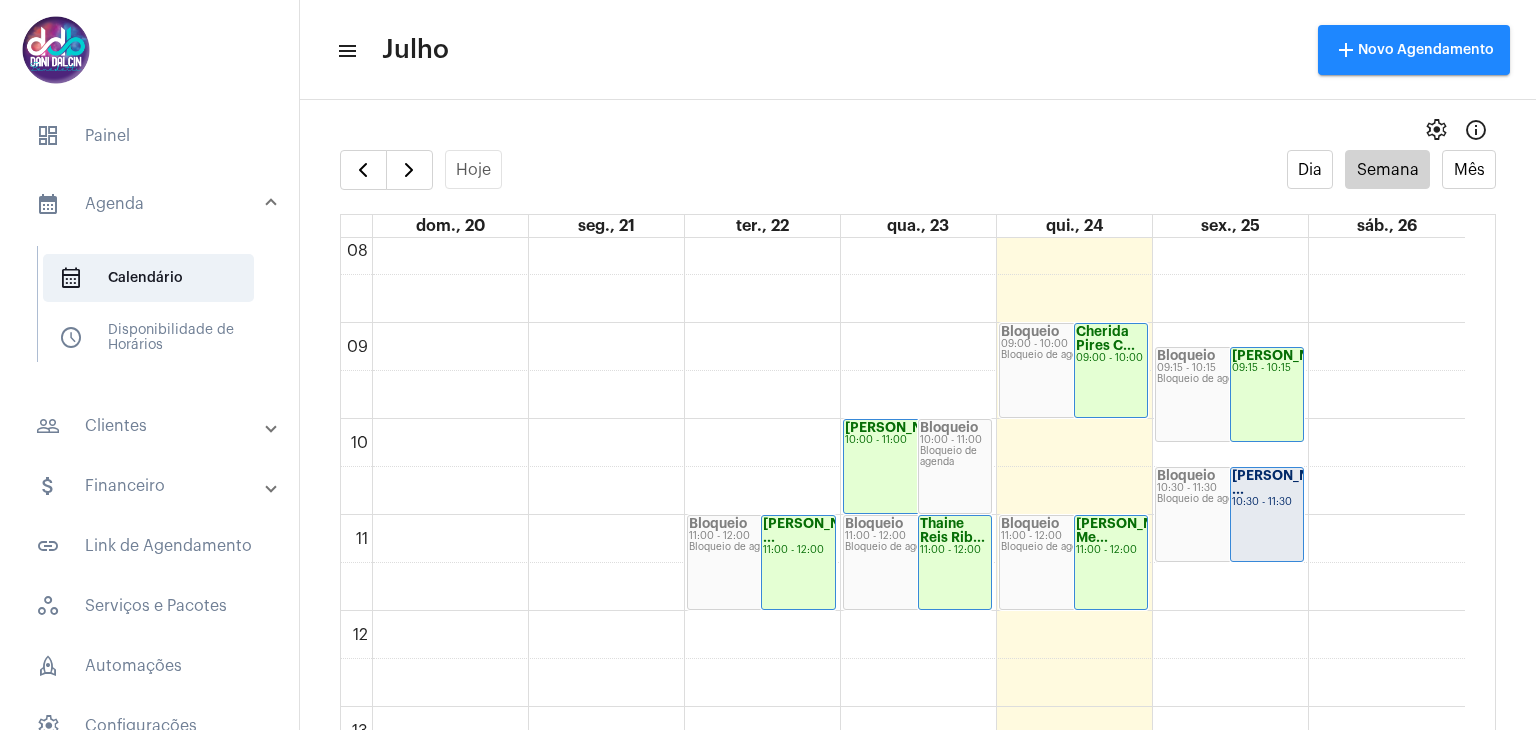 scroll, scrollTop: 571, scrollLeft: 0, axis: vertical 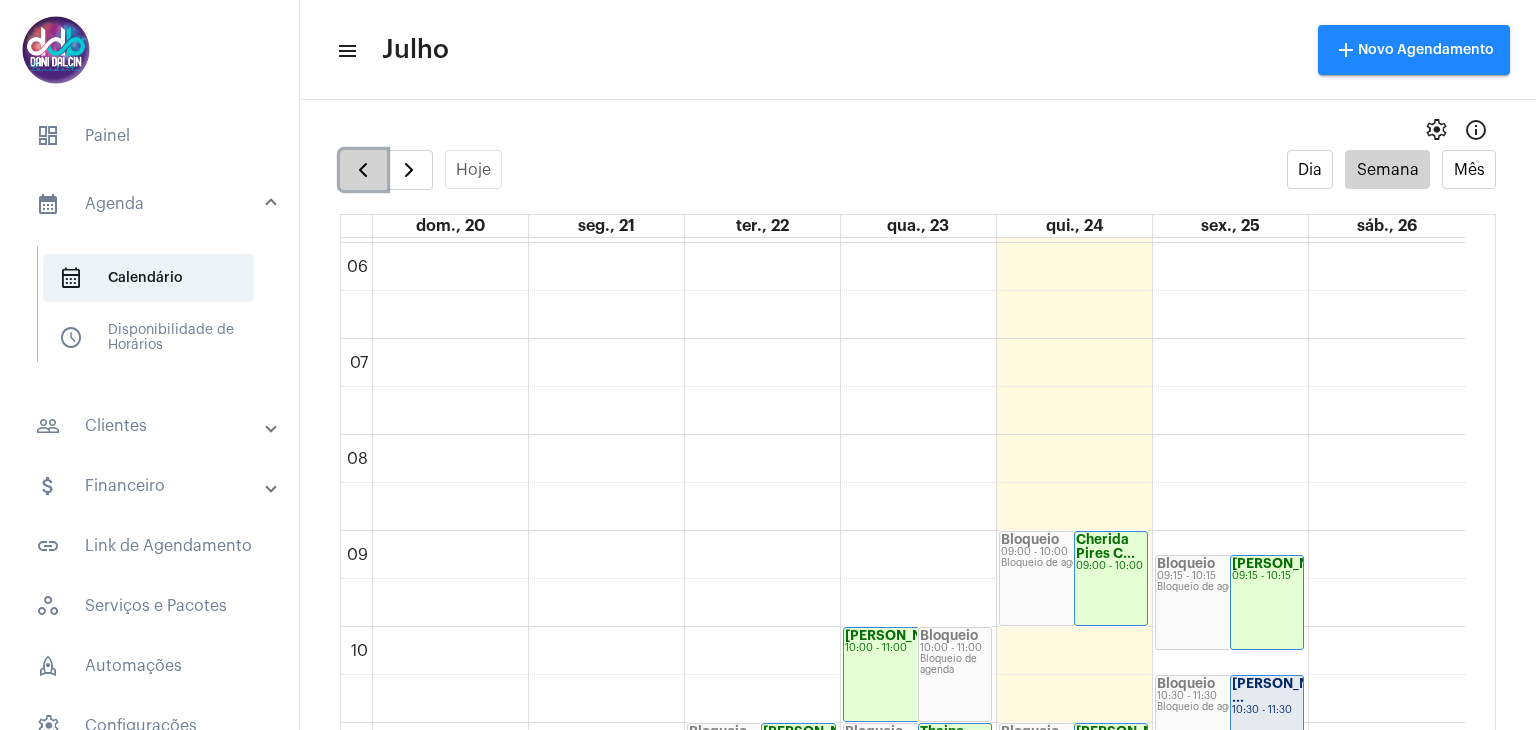 click 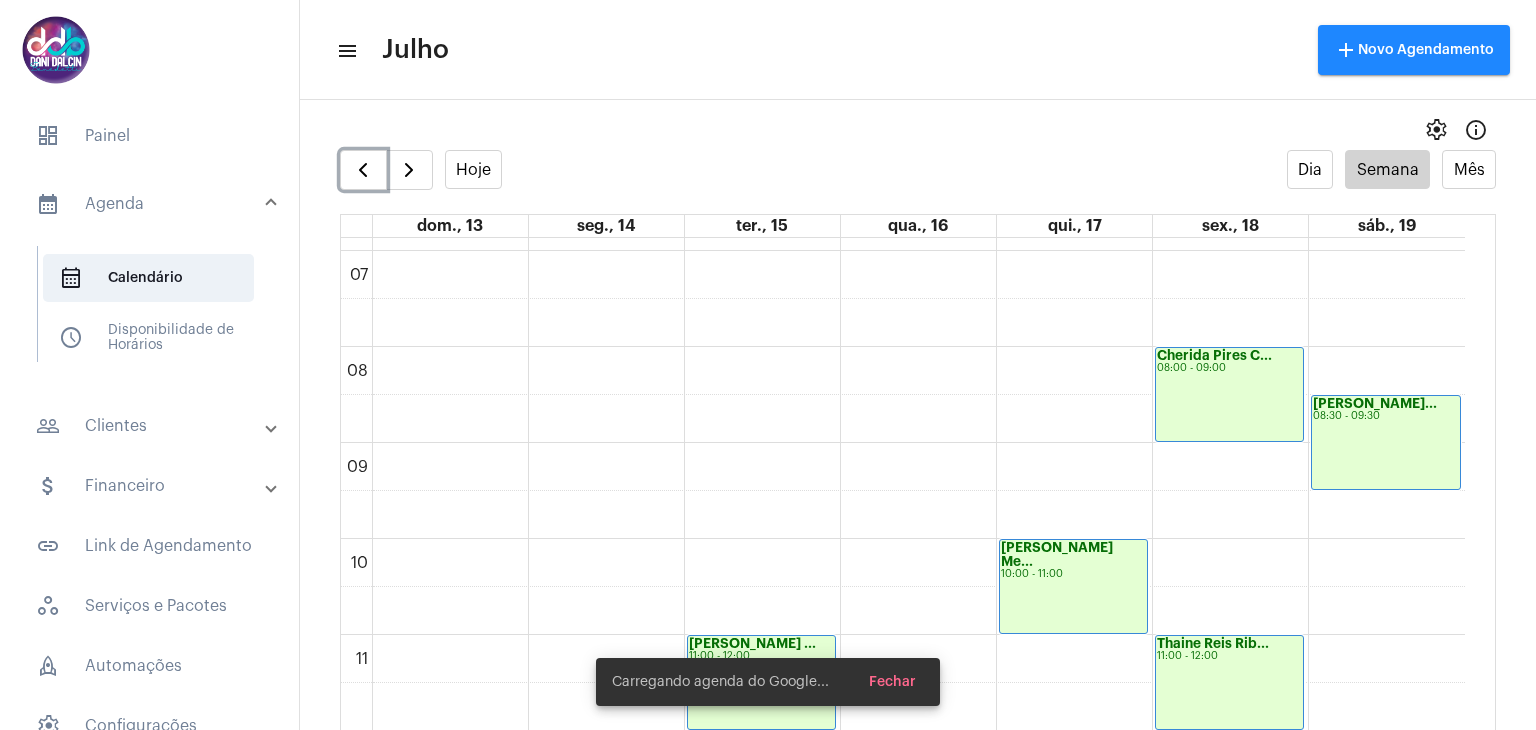 scroll, scrollTop: 776, scrollLeft: 0, axis: vertical 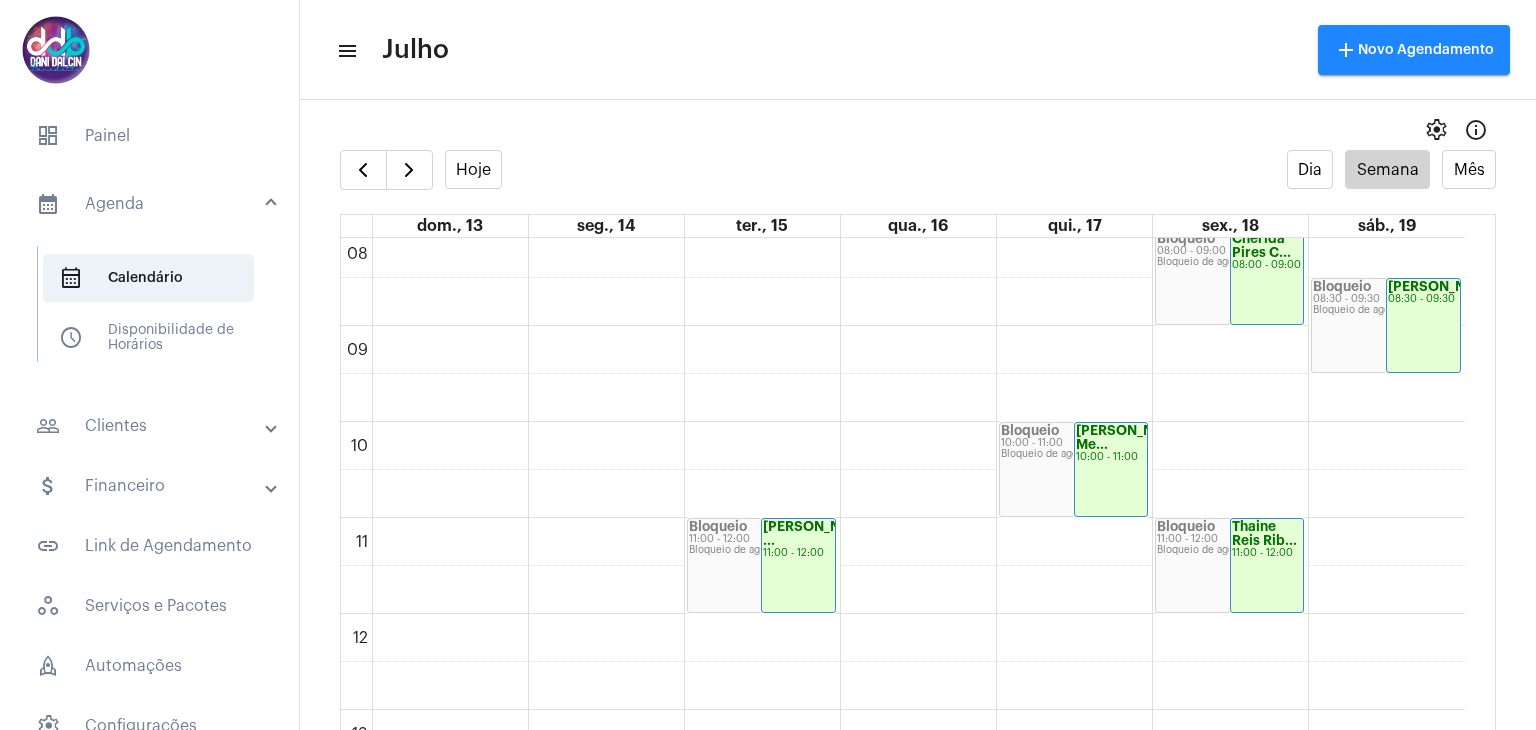 click on "people_outline  Clientes" at bounding box center [155, 426] 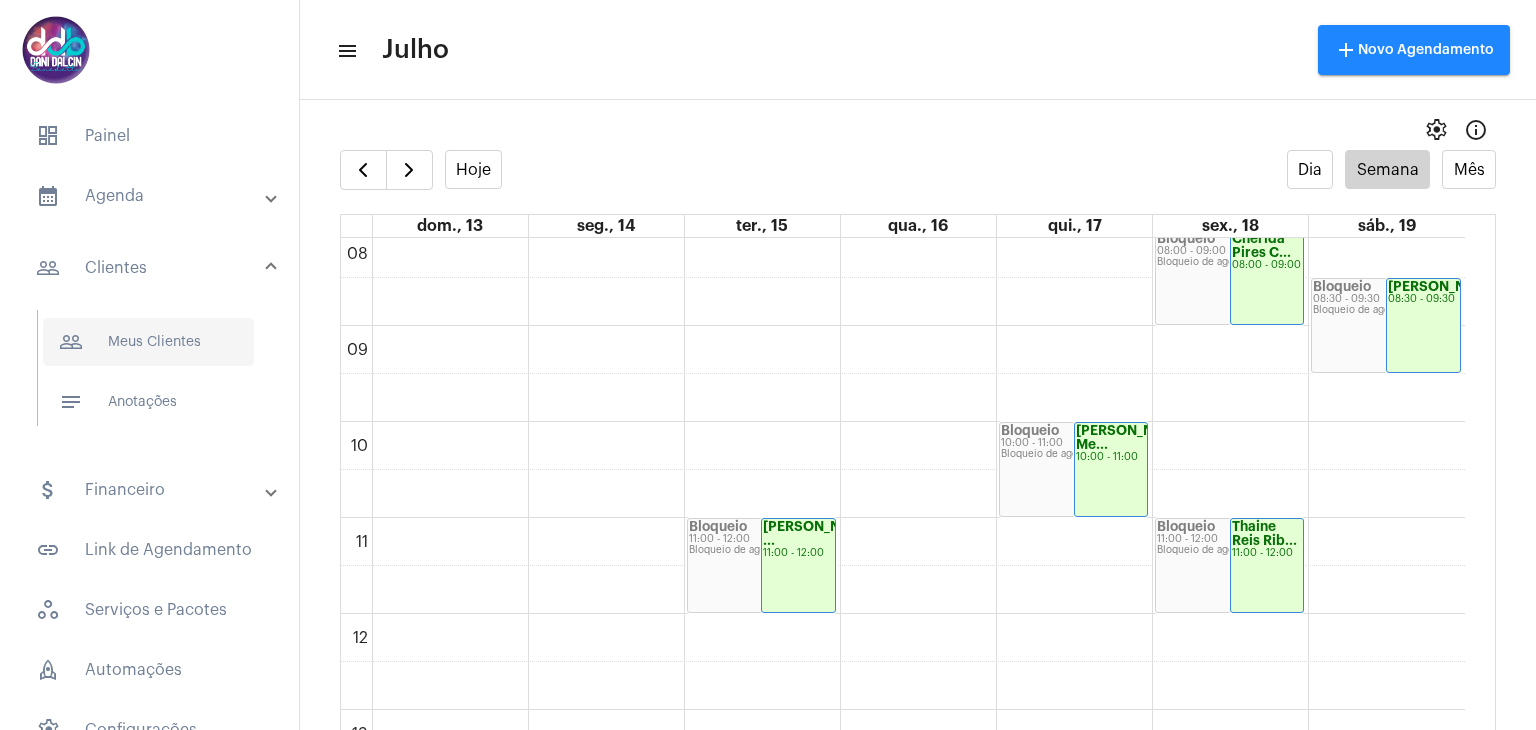 click on "people_outline  Meus Clientes" at bounding box center (148, 342) 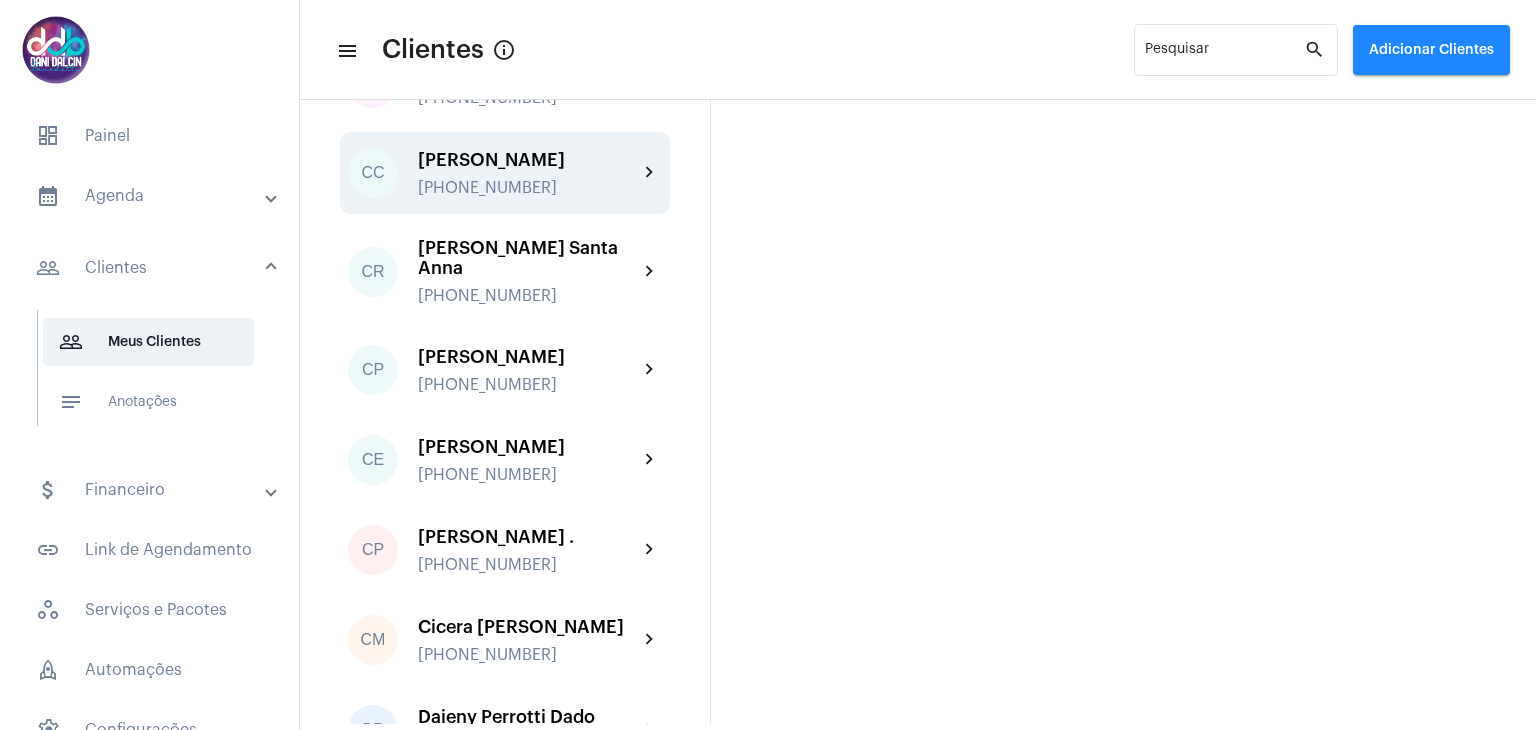 scroll, scrollTop: 800, scrollLeft: 0, axis: vertical 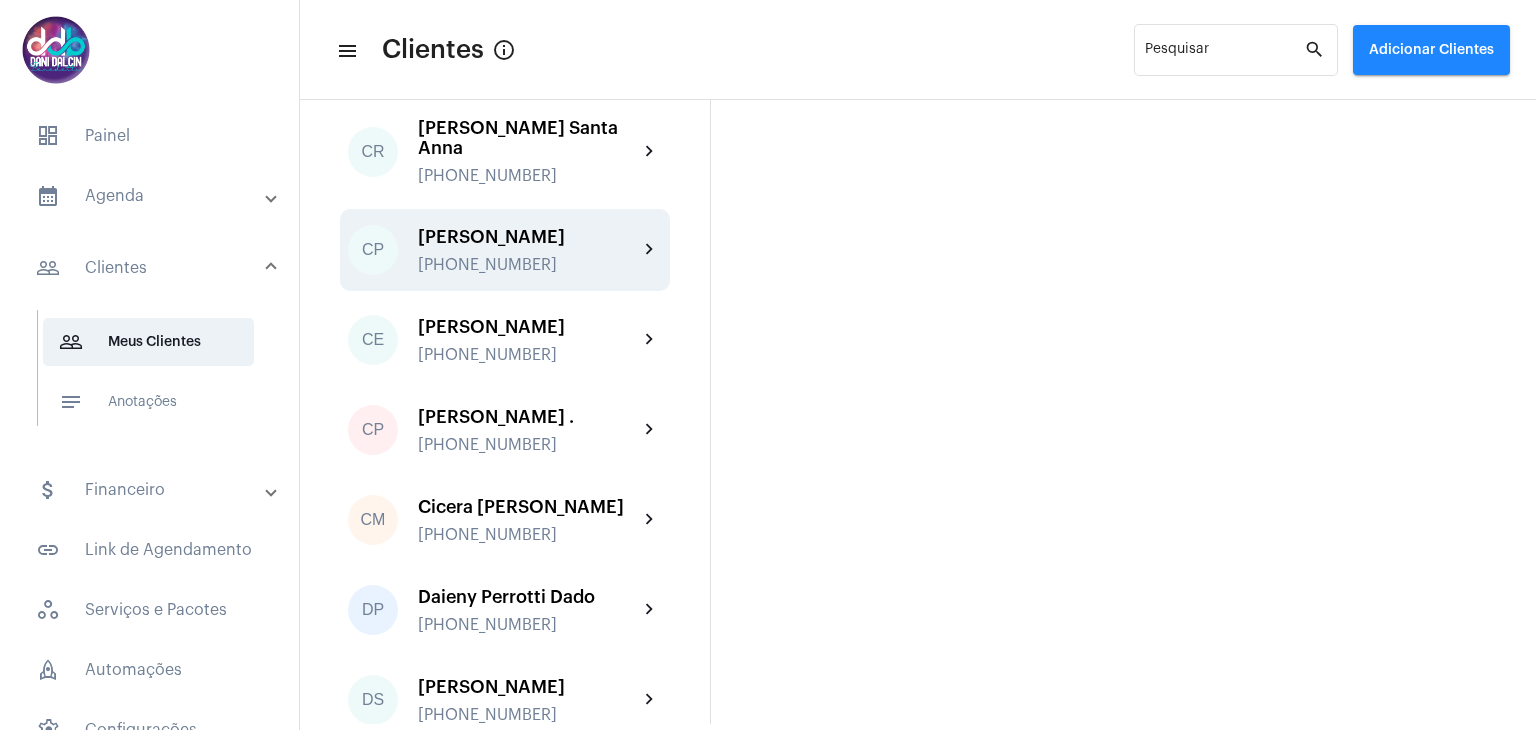click on "Carla Passos Melhado  +5511999176469" 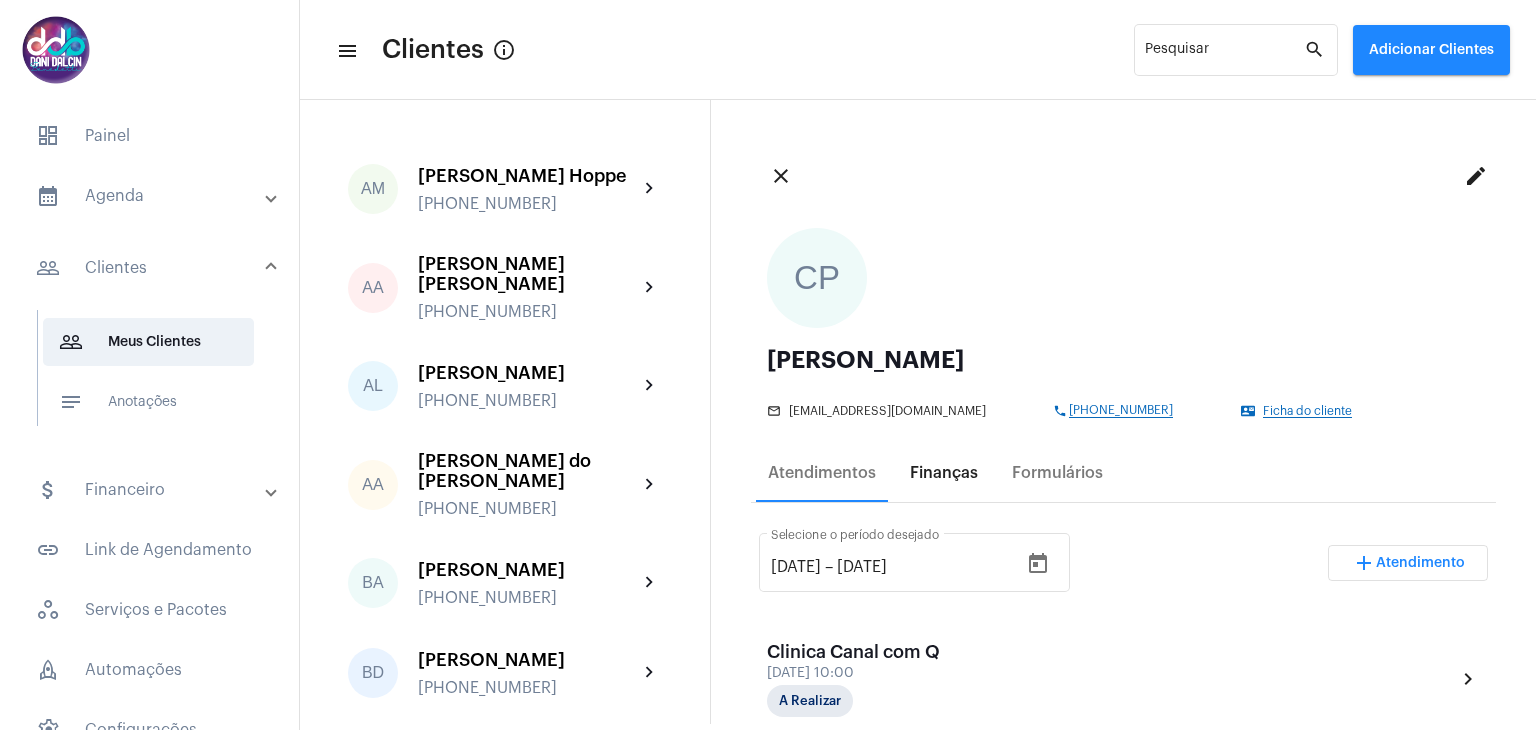 click on "Finanças" at bounding box center (944, 473) 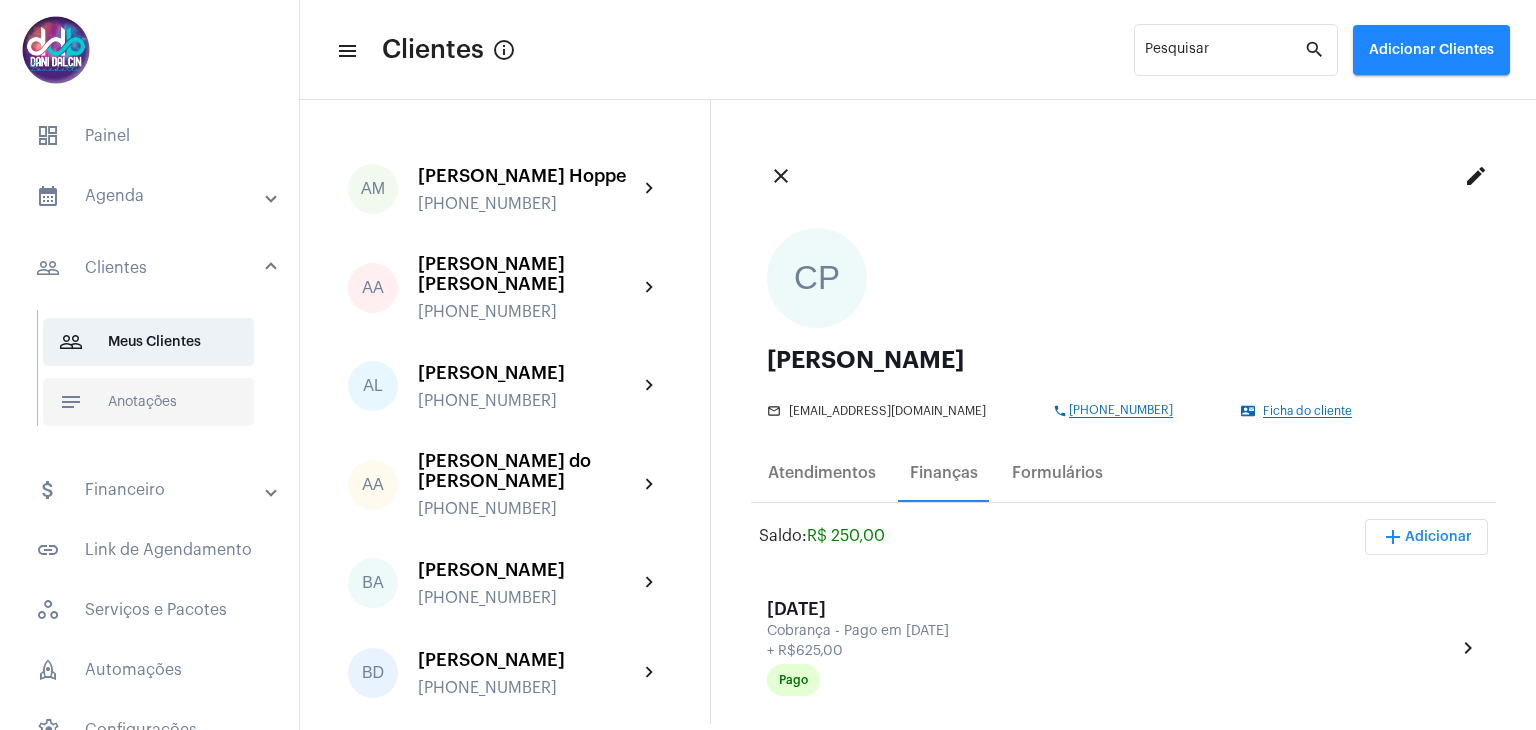 click on "notes  Anotações" at bounding box center [148, 402] 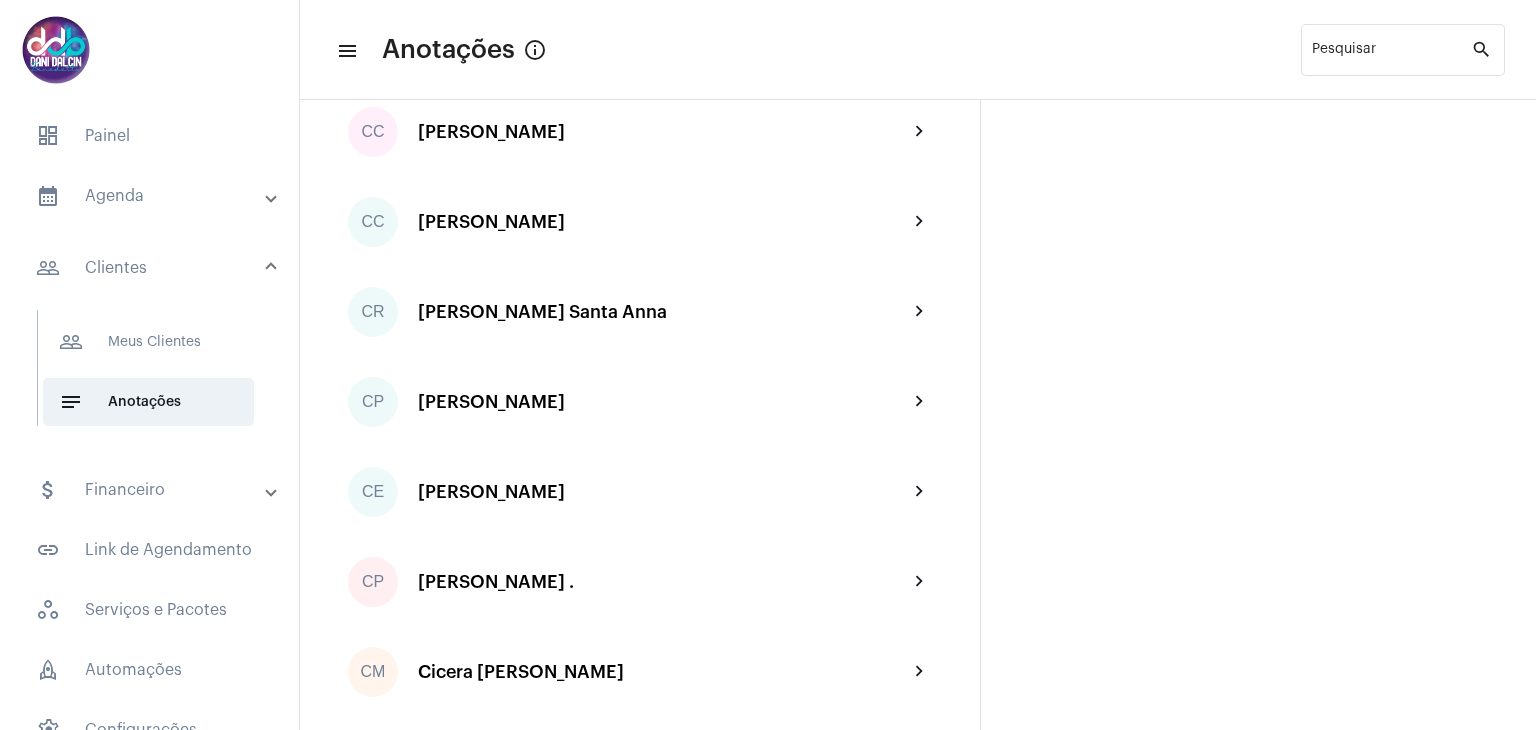 scroll, scrollTop: 600, scrollLeft: 0, axis: vertical 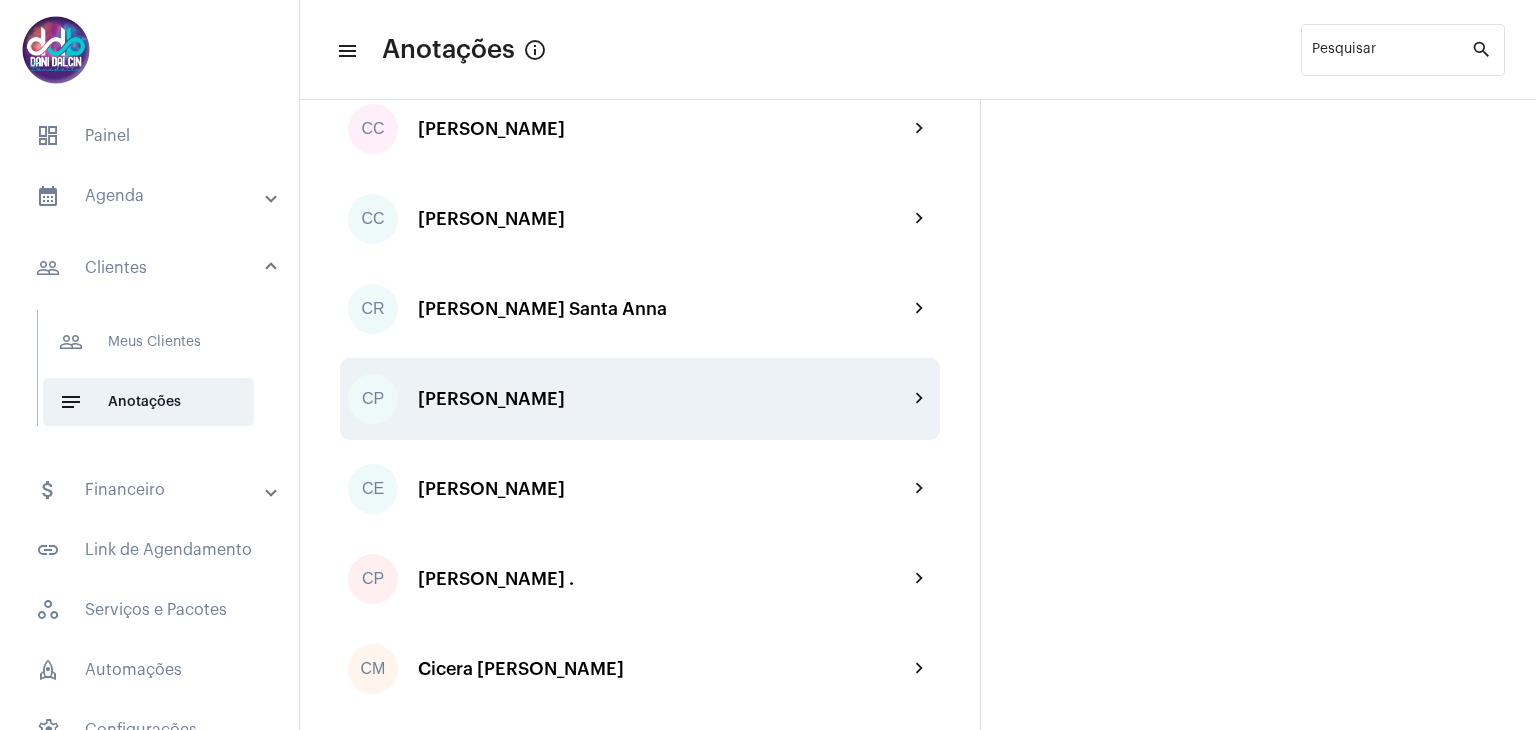 click on "[PERSON_NAME]" 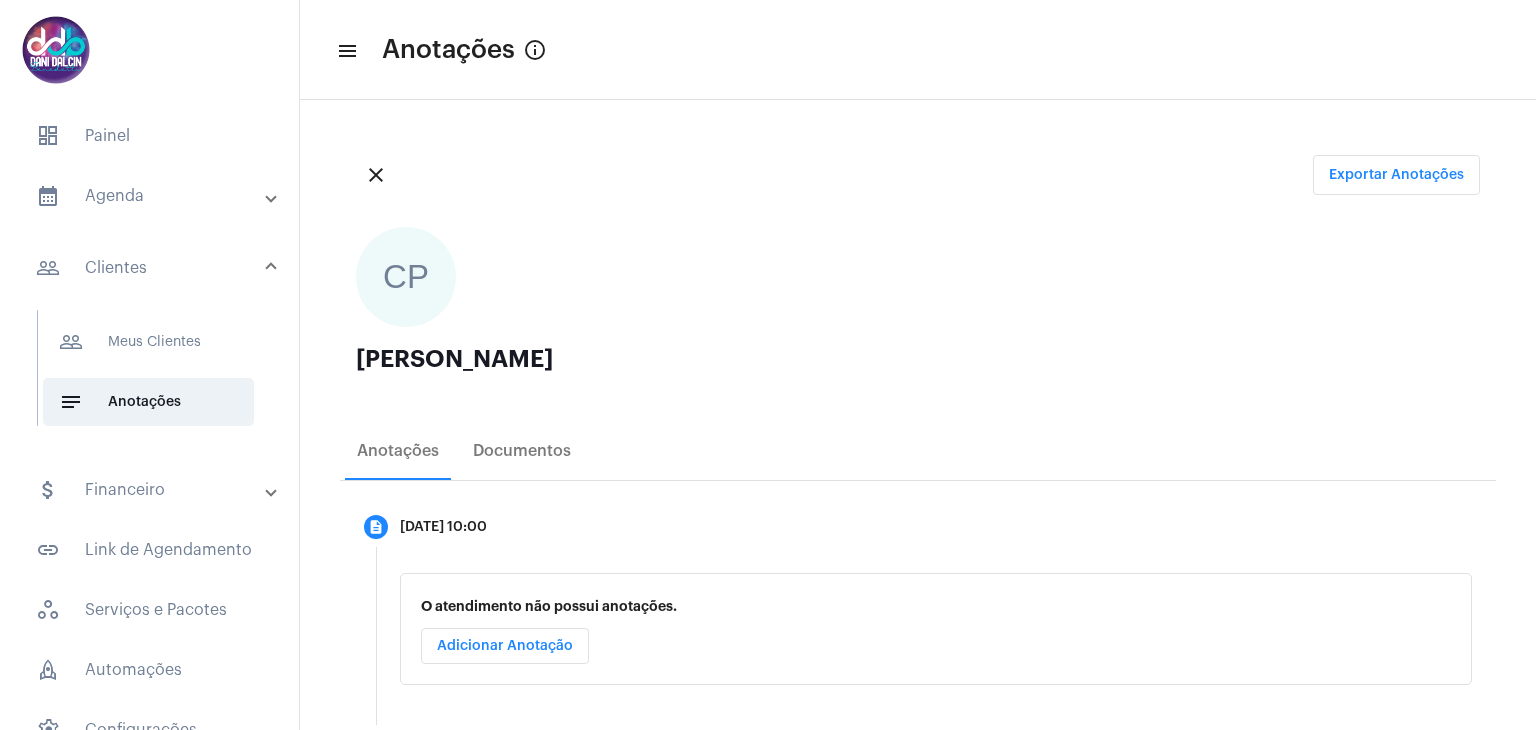 scroll, scrollTop: 0, scrollLeft: 0, axis: both 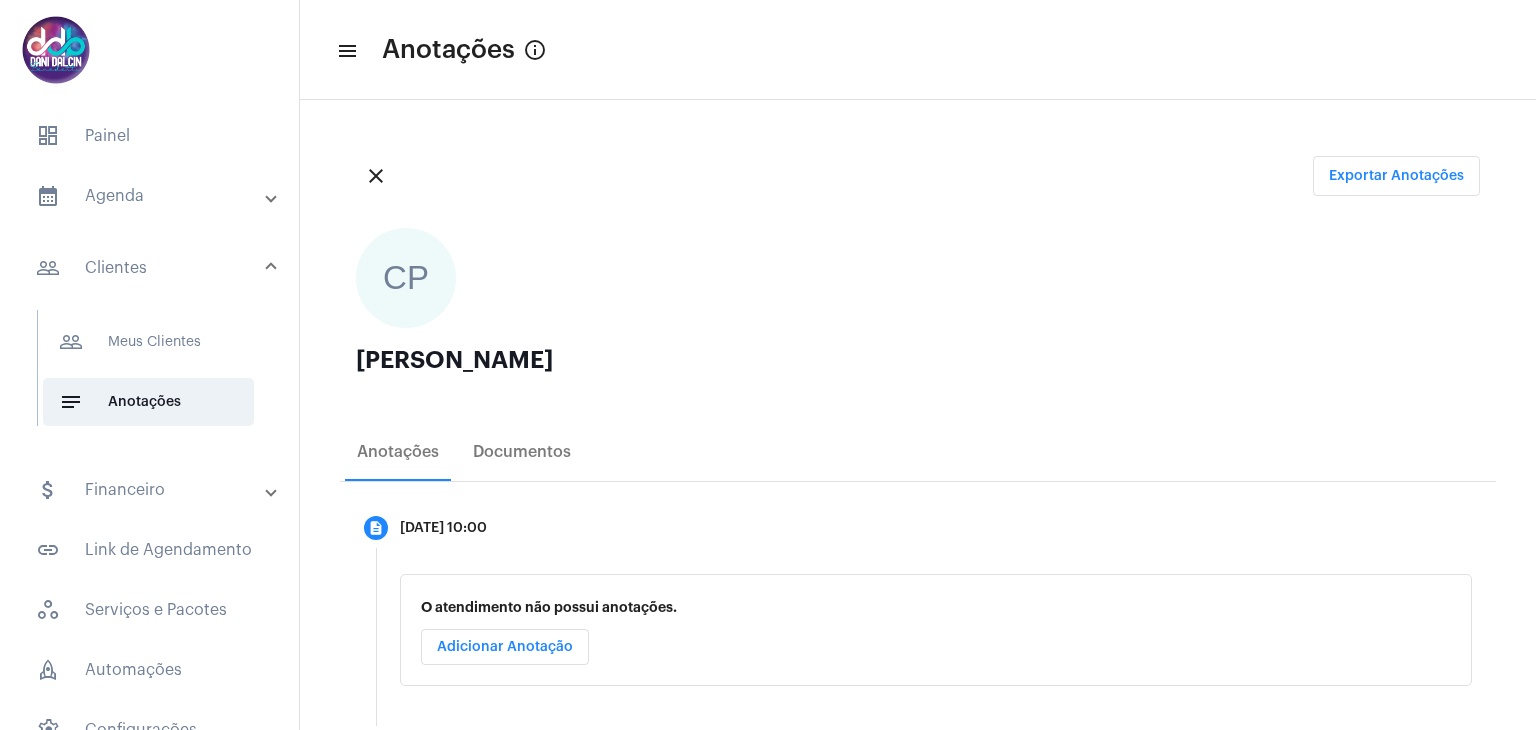 click on "calendar_month_outlined  Agenda" at bounding box center [151, 196] 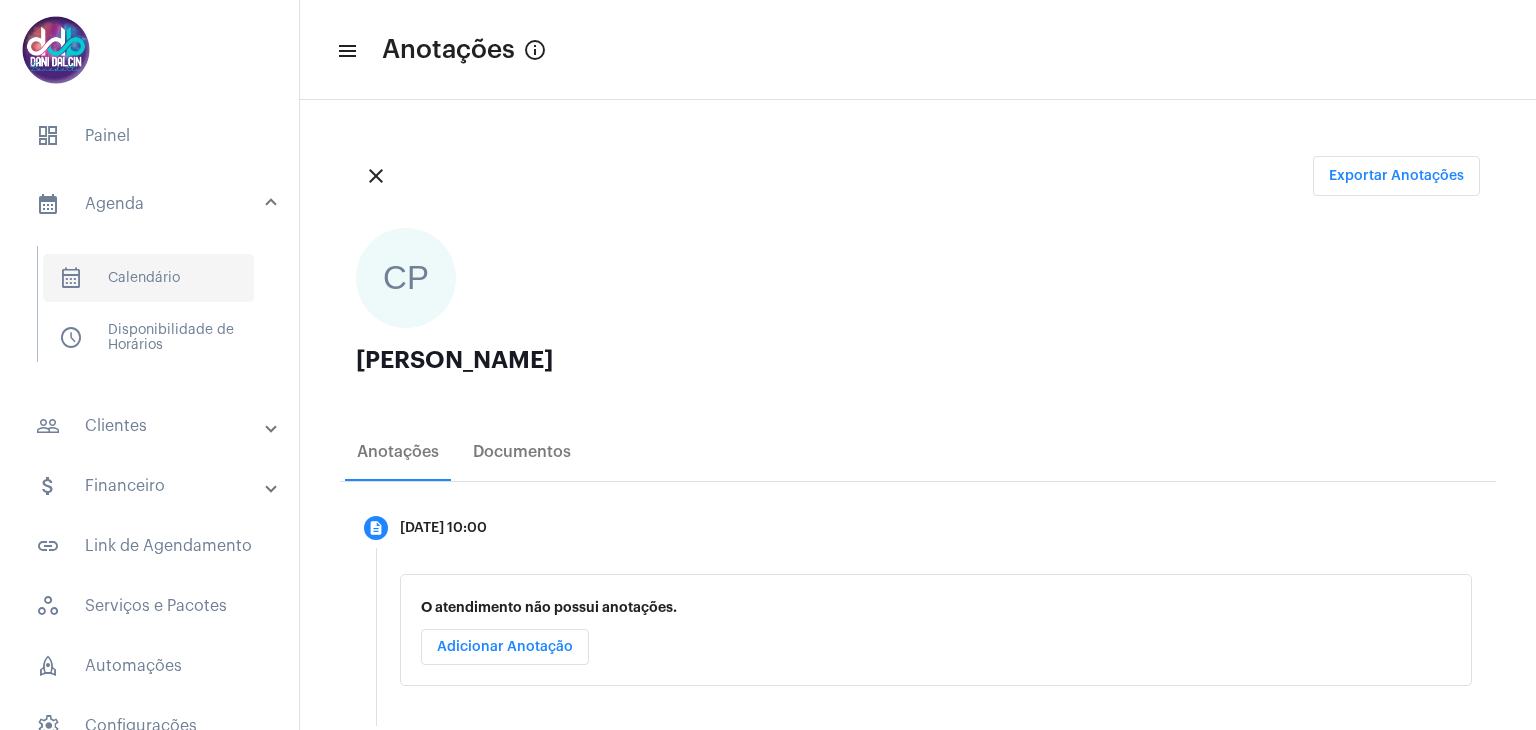 click on "calendar_month_outlined   Calendário" at bounding box center (148, 278) 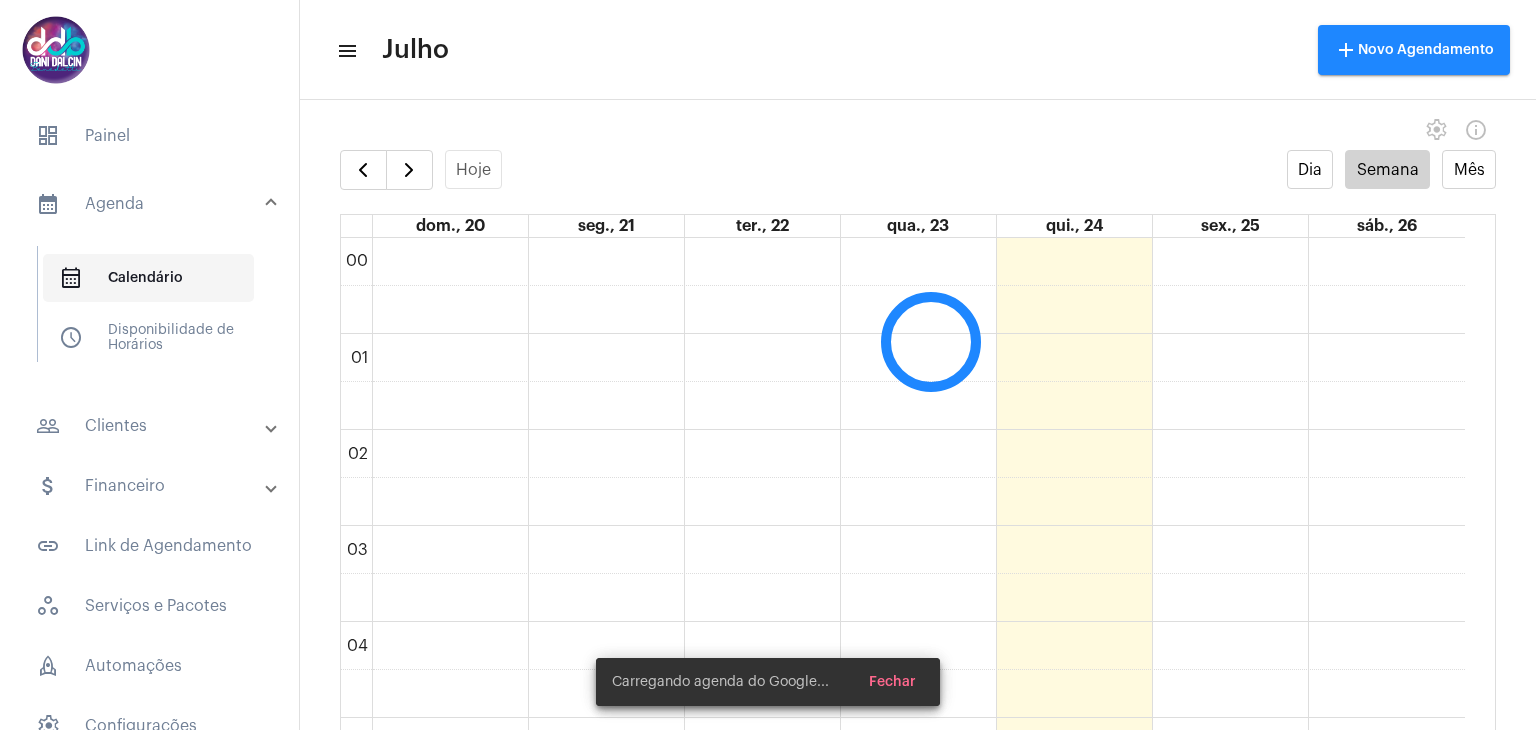 scroll, scrollTop: 576, scrollLeft: 0, axis: vertical 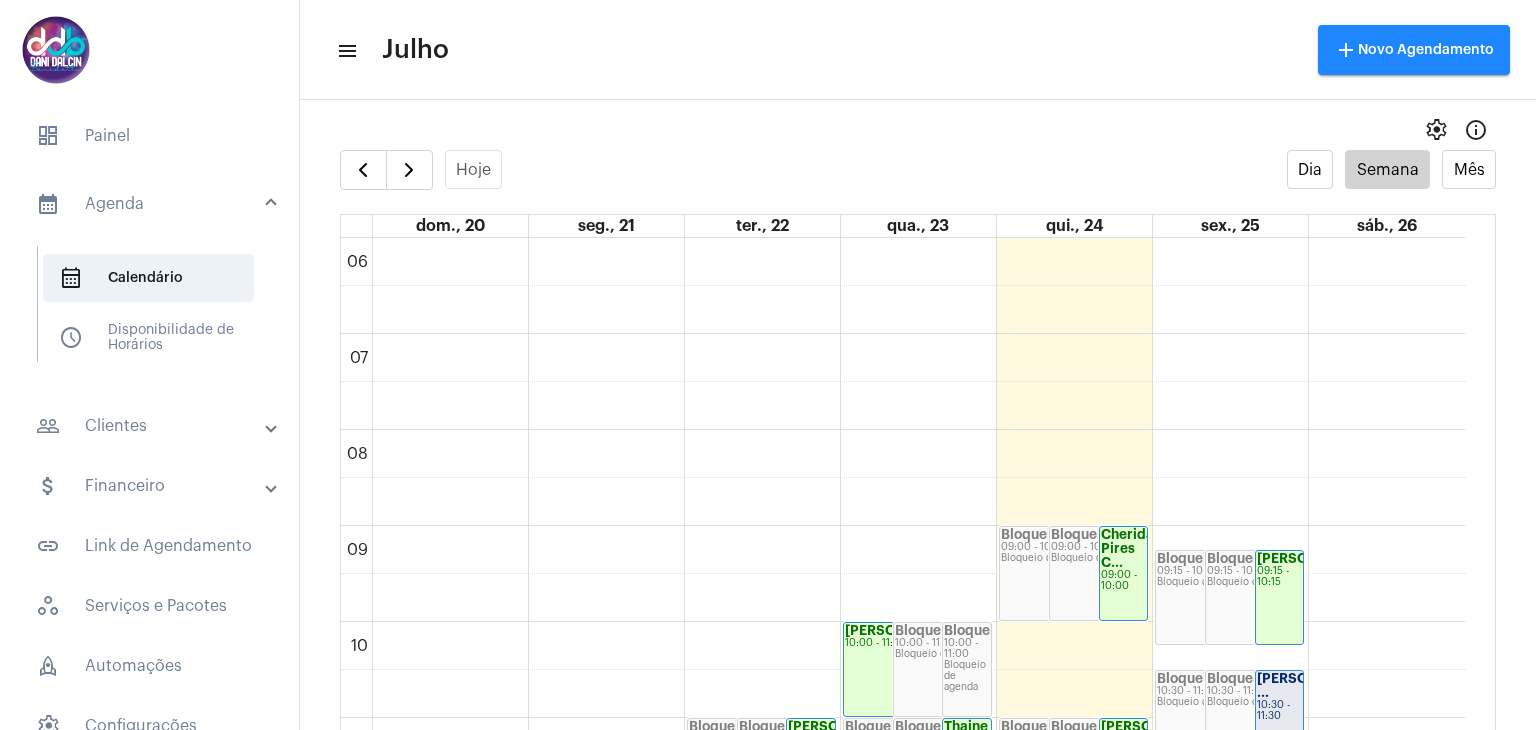 click on "people_outline  Clientes" at bounding box center (151, 426) 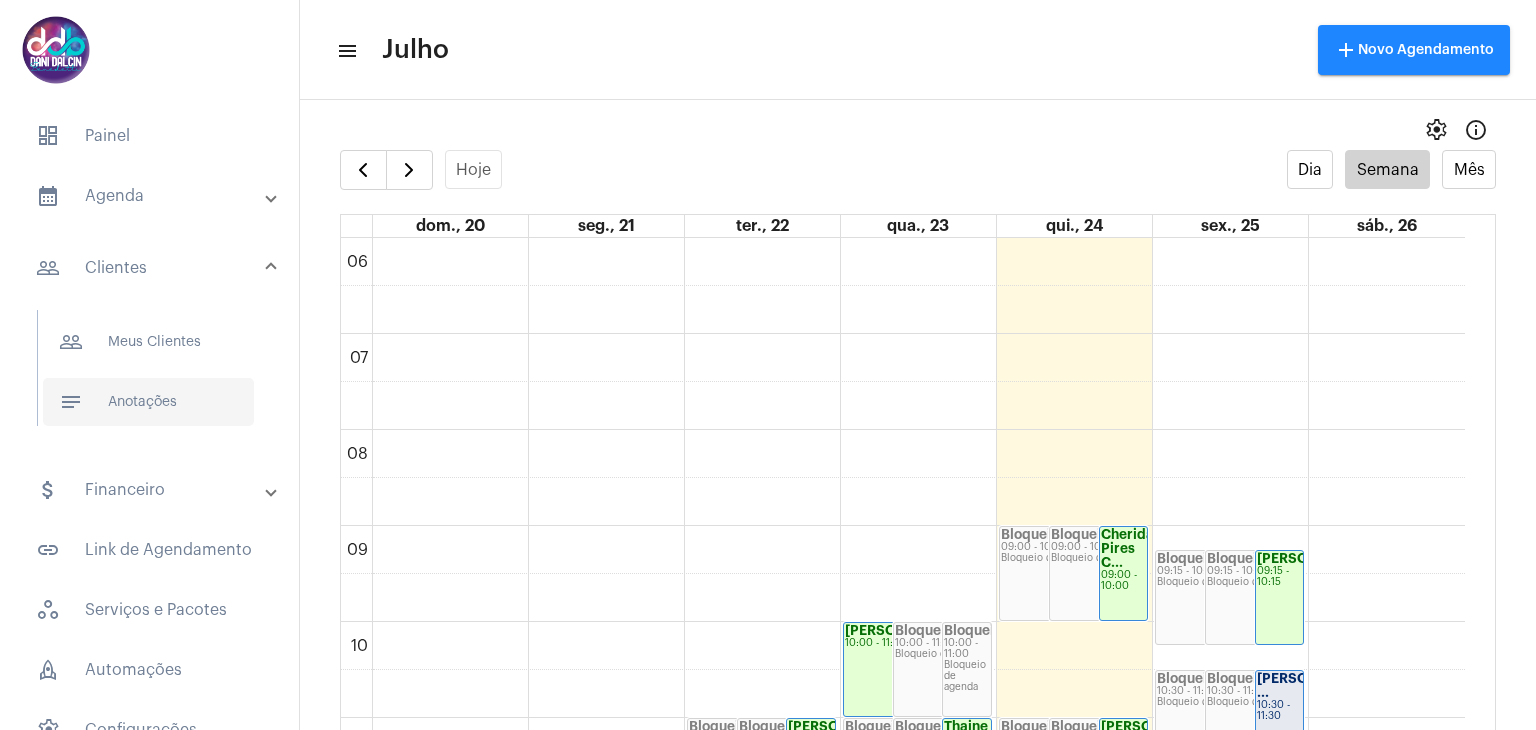 click on "notes  Anotações" at bounding box center (148, 402) 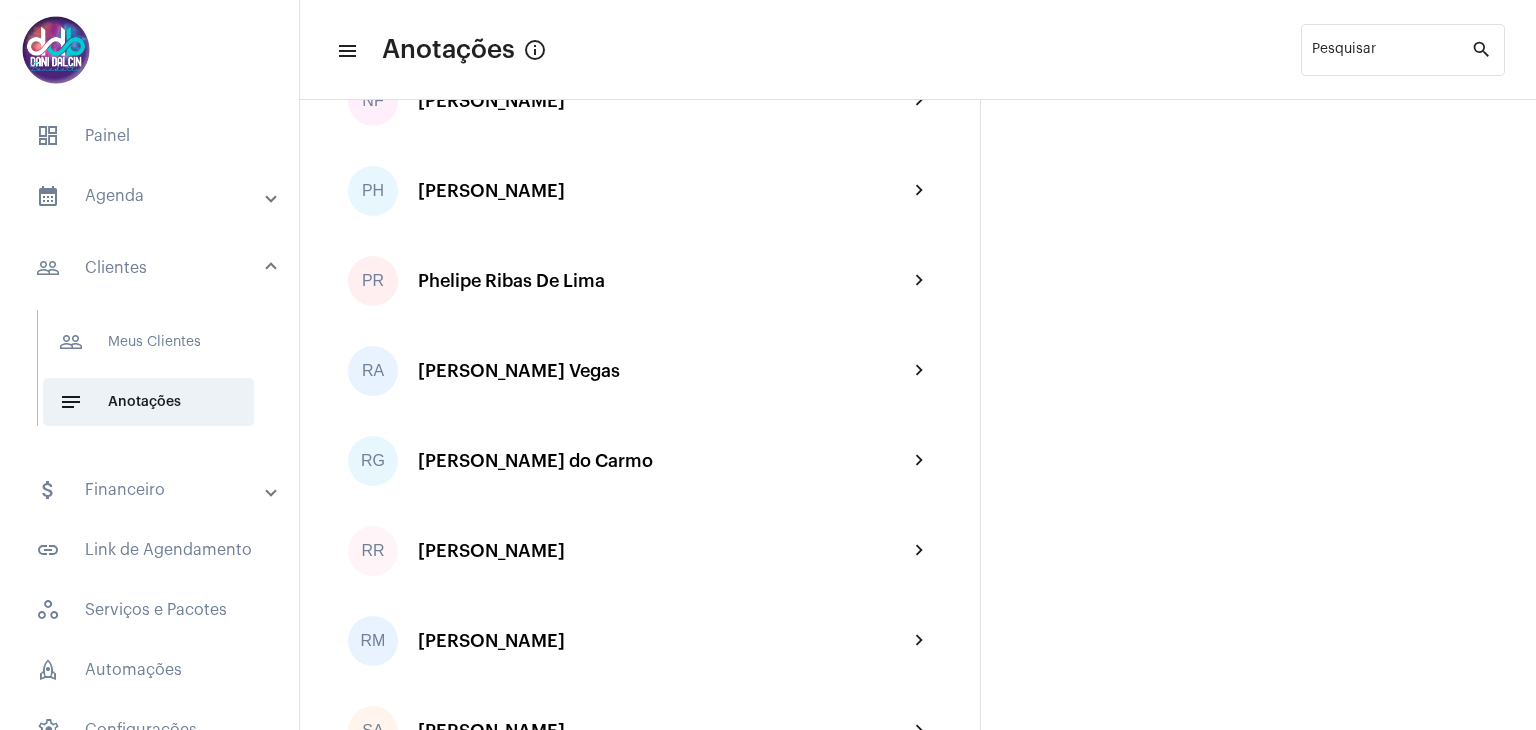 scroll, scrollTop: 3588, scrollLeft: 0, axis: vertical 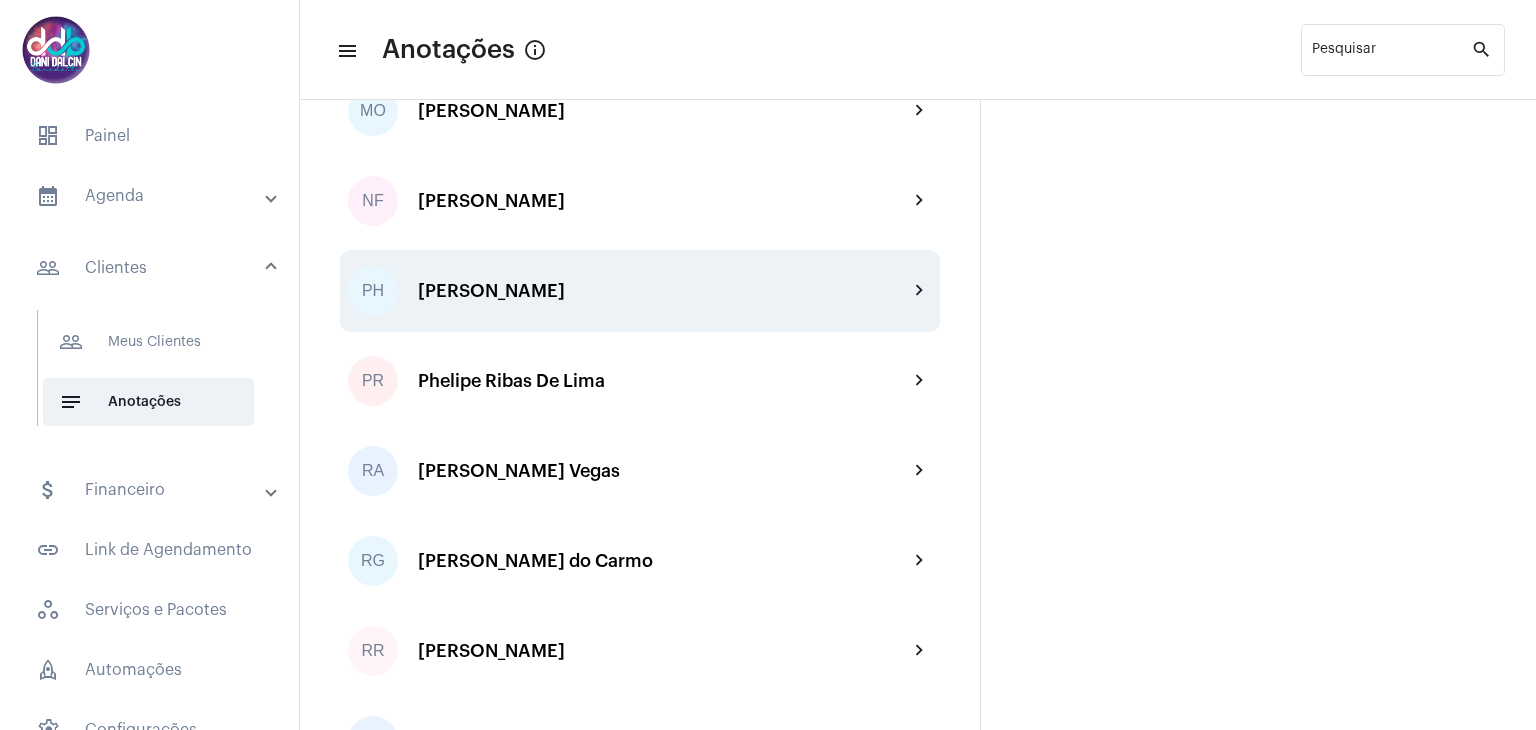 click on "PH  Paulo Henrique Sousa Silva chevron_right" 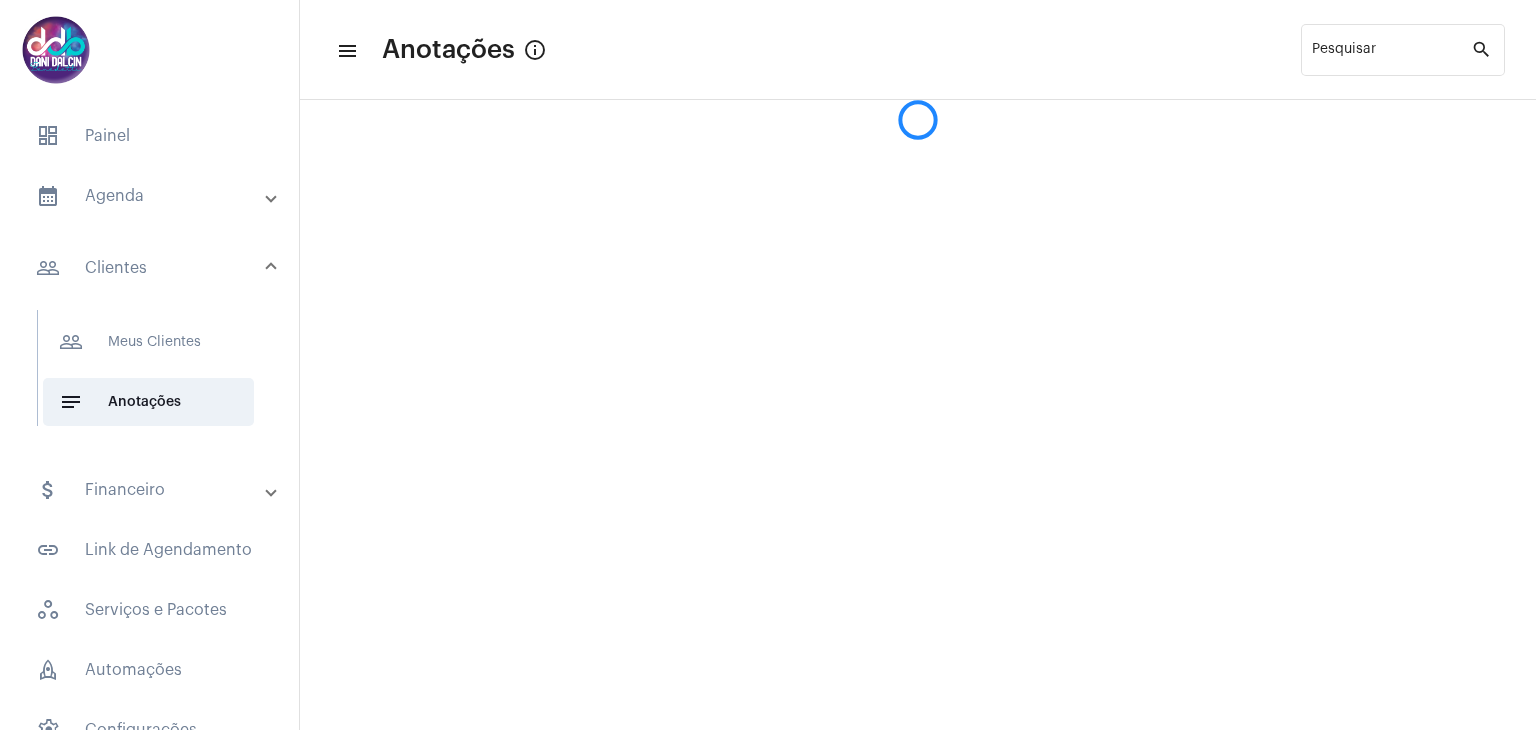 scroll, scrollTop: 0, scrollLeft: 0, axis: both 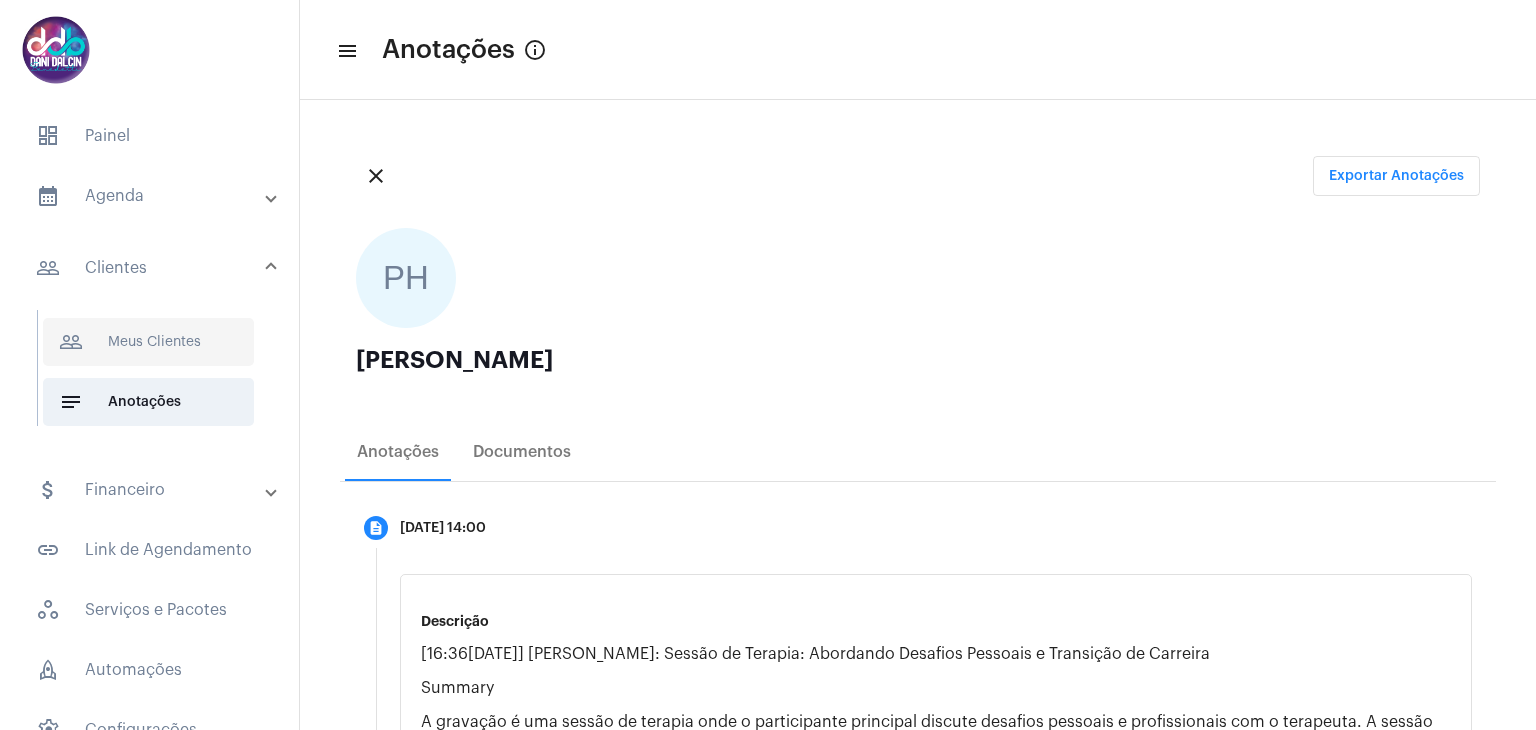 click on "people_outline  Meus Clientes" at bounding box center [148, 342] 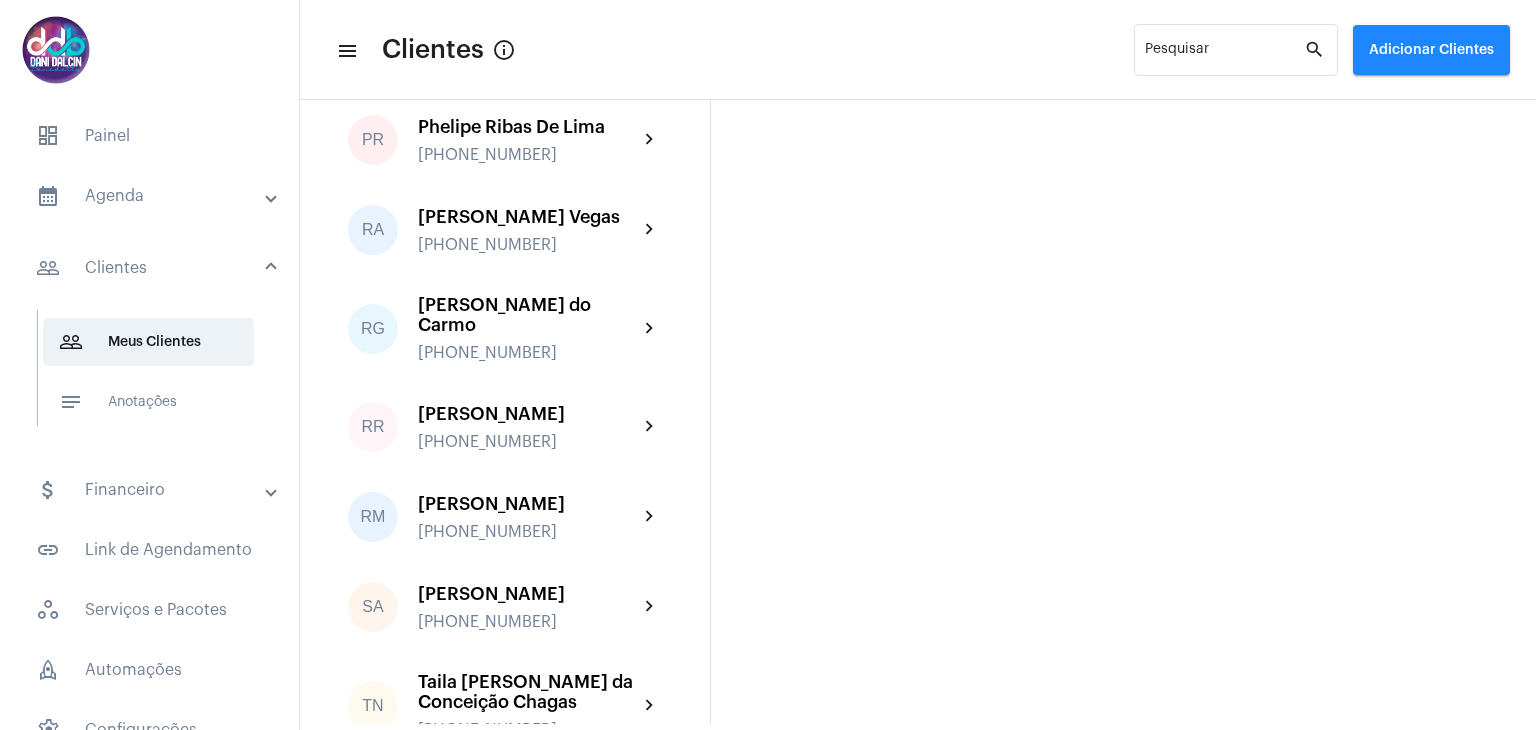 scroll, scrollTop: 3900, scrollLeft: 0, axis: vertical 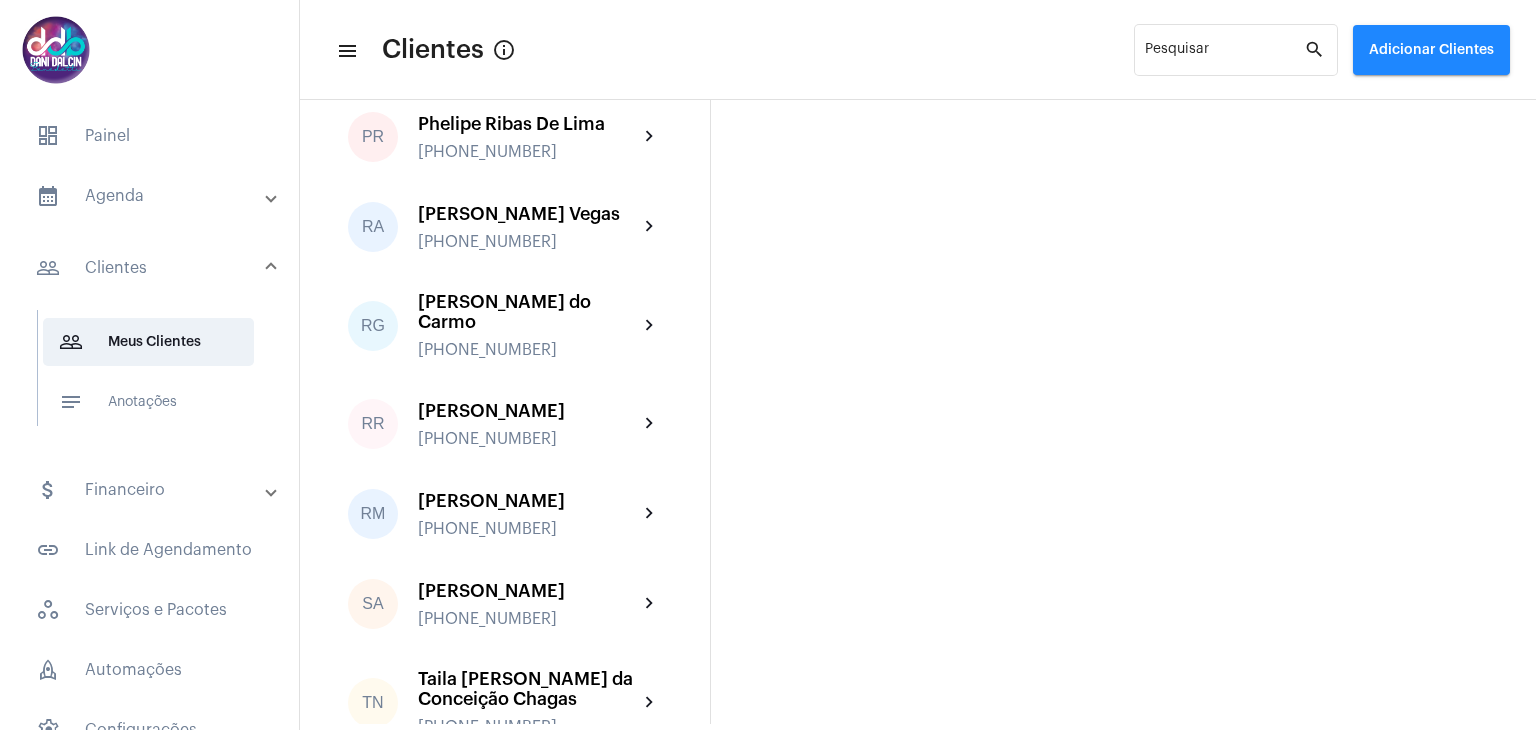 click on "[PERSON_NAME]" 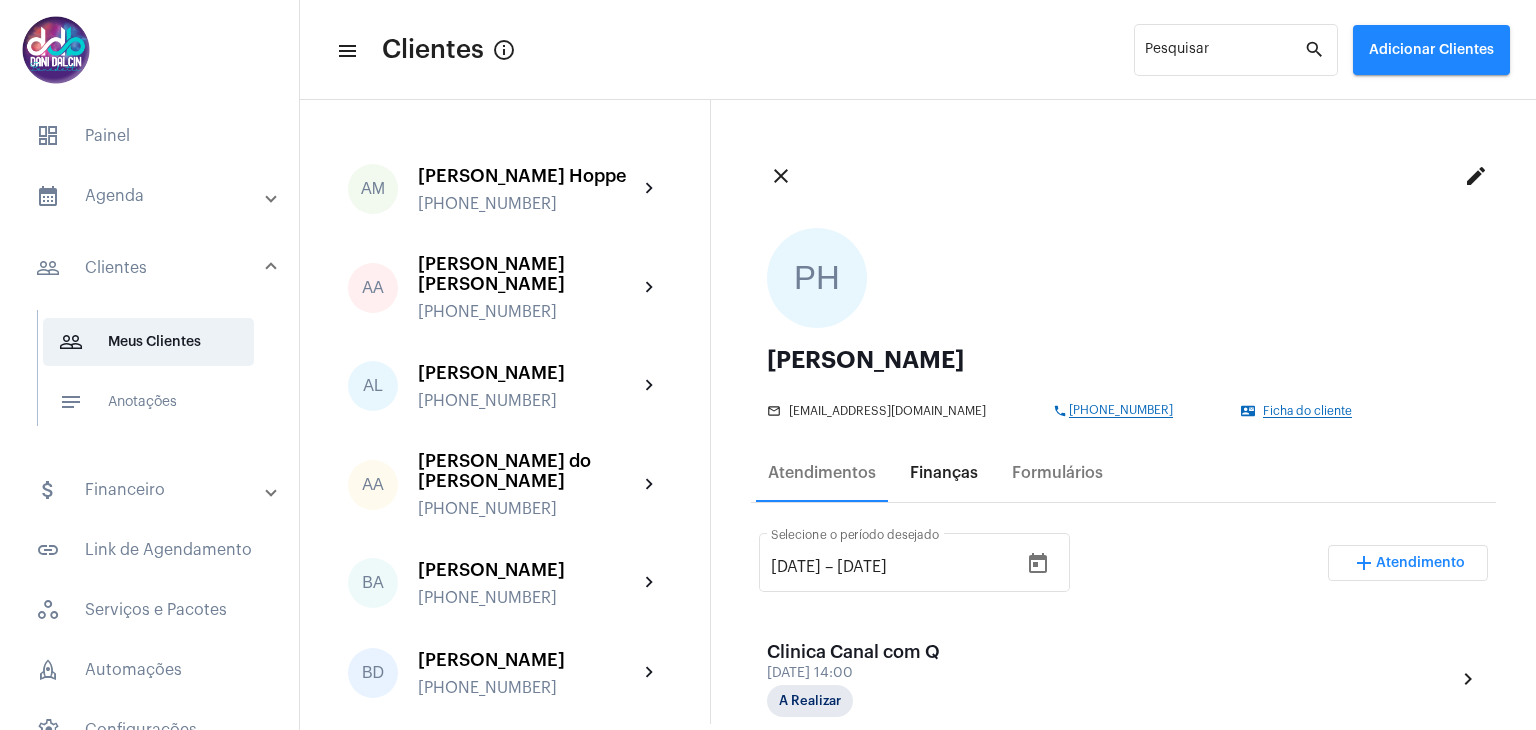 click on "Finanças" at bounding box center [944, 473] 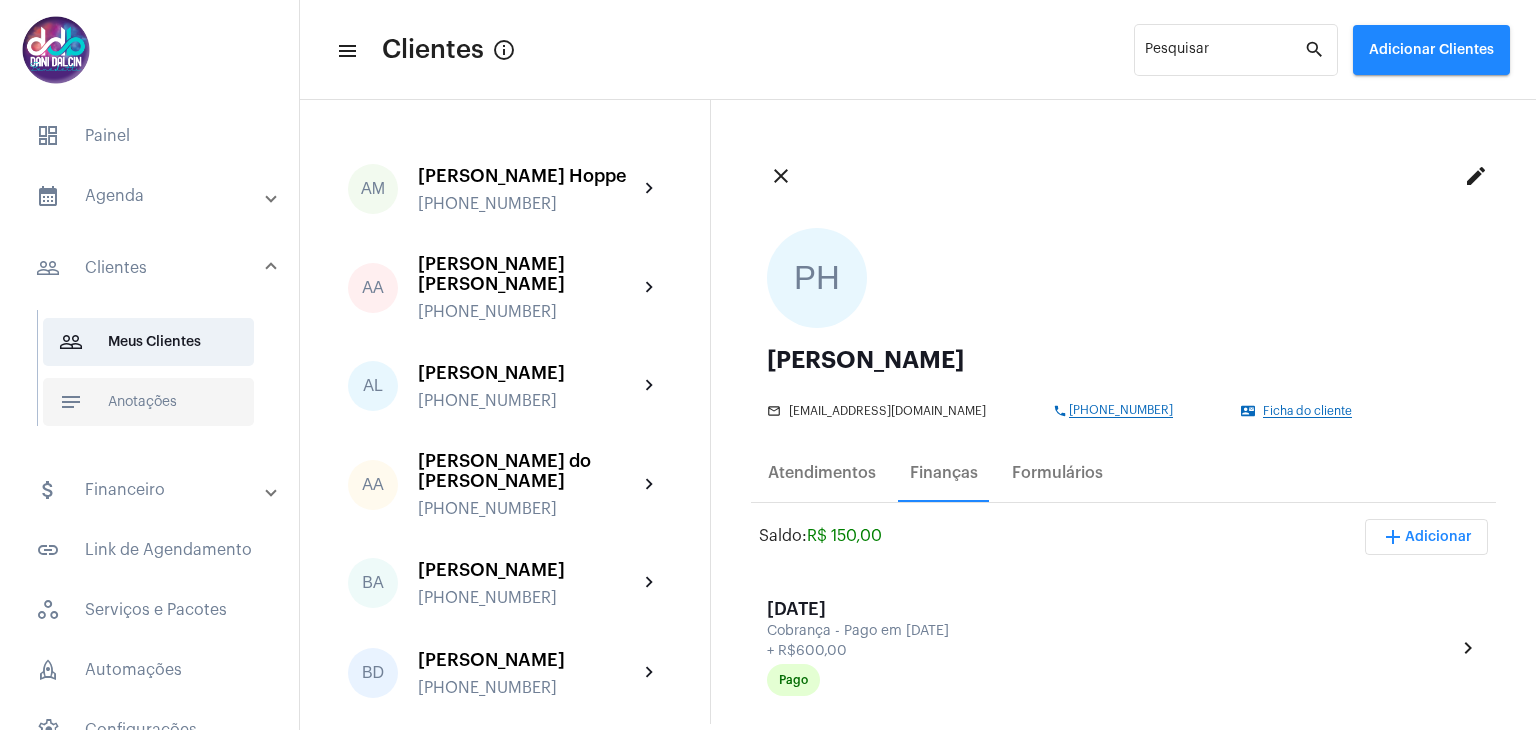 click on "notes  Anotações" at bounding box center [148, 402] 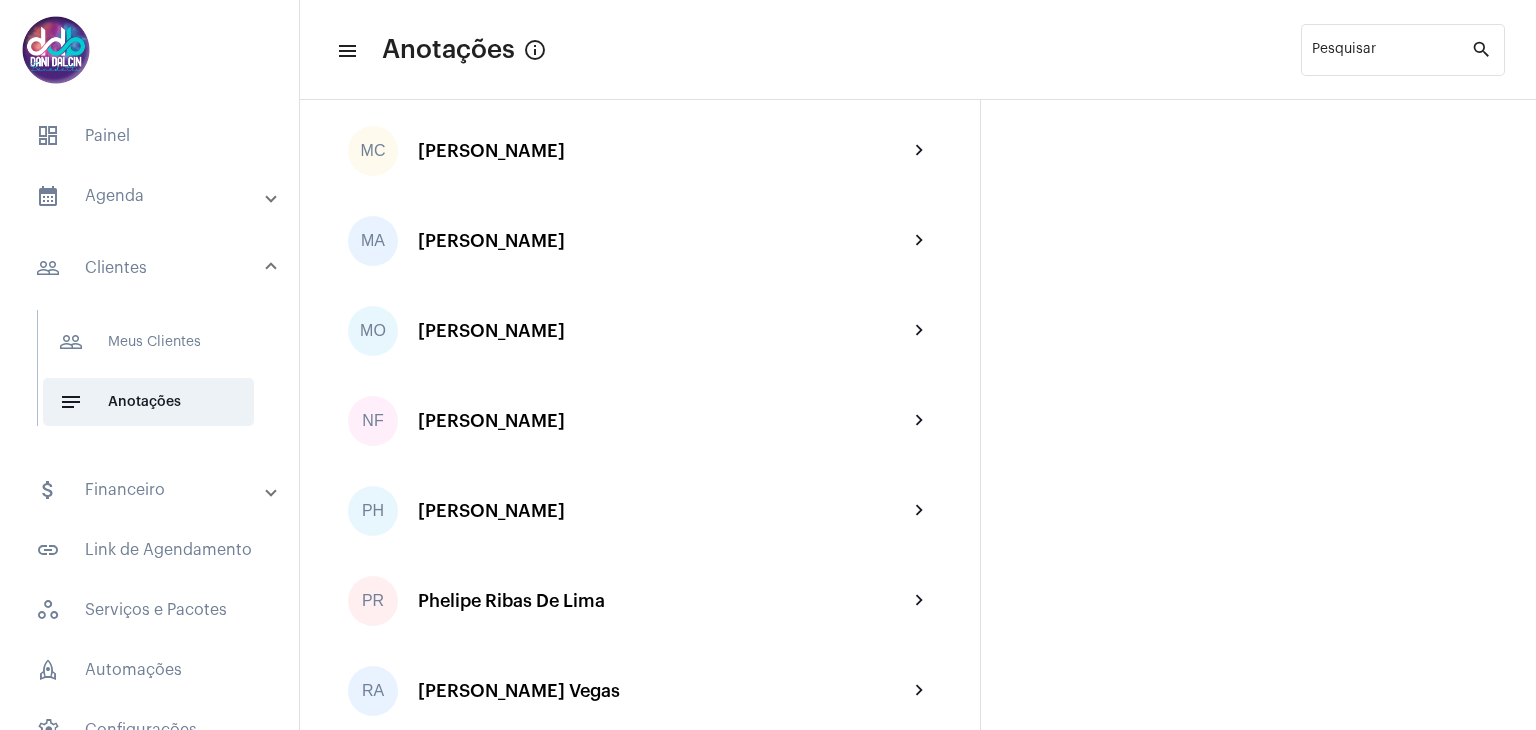 scroll, scrollTop: 3400, scrollLeft: 0, axis: vertical 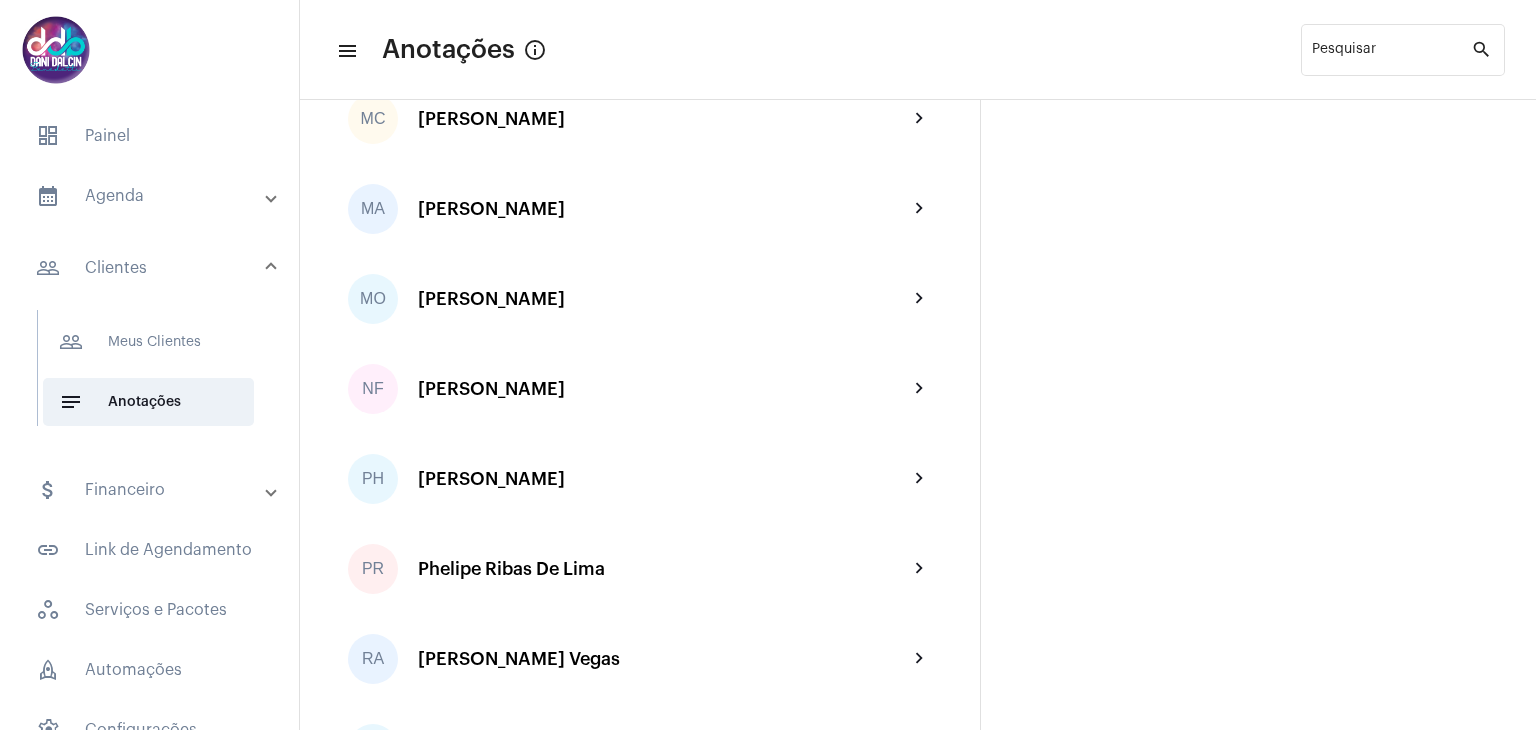 click on "PH  Paulo Henrique Sousa Silva chevron_right" 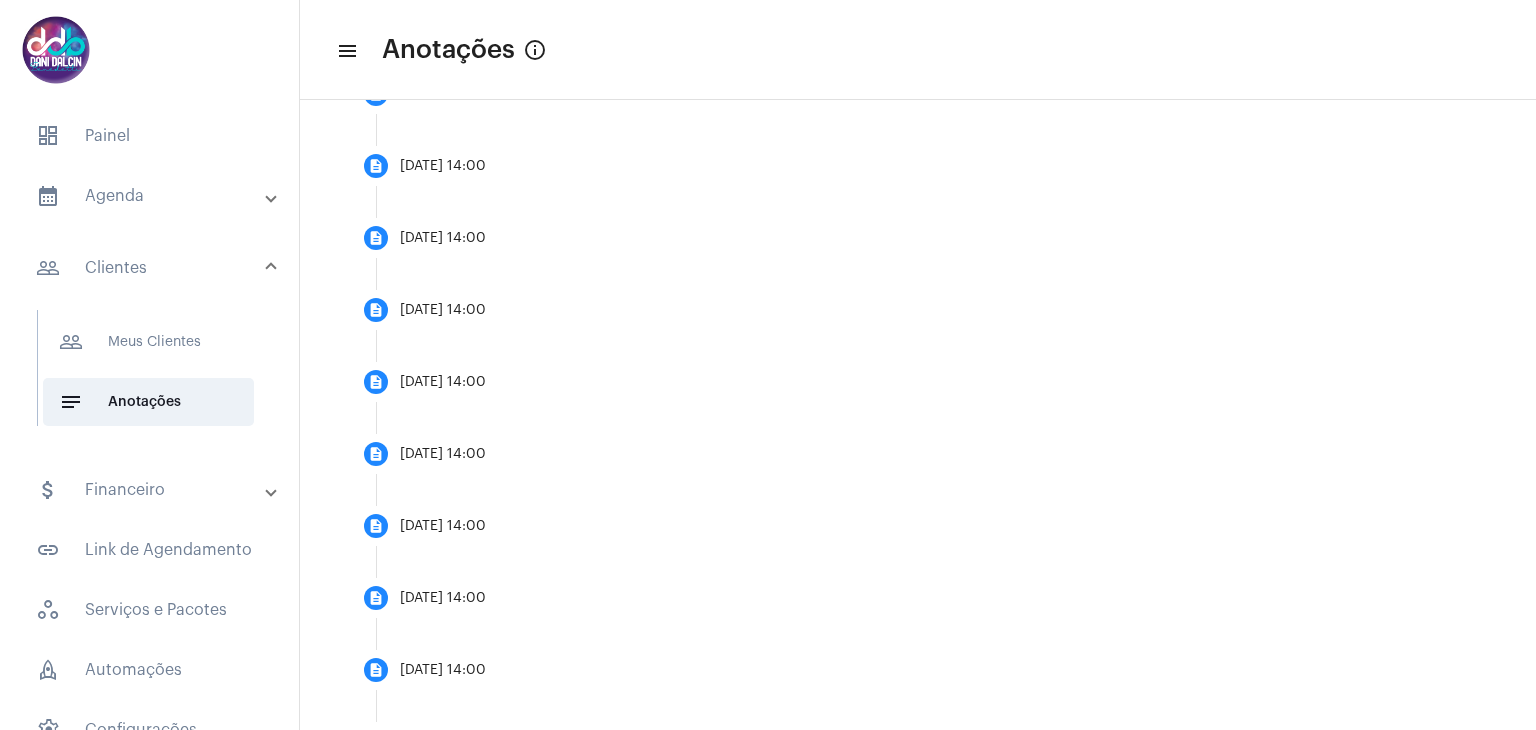 scroll, scrollTop: 1739, scrollLeft: 0, axis: vertical 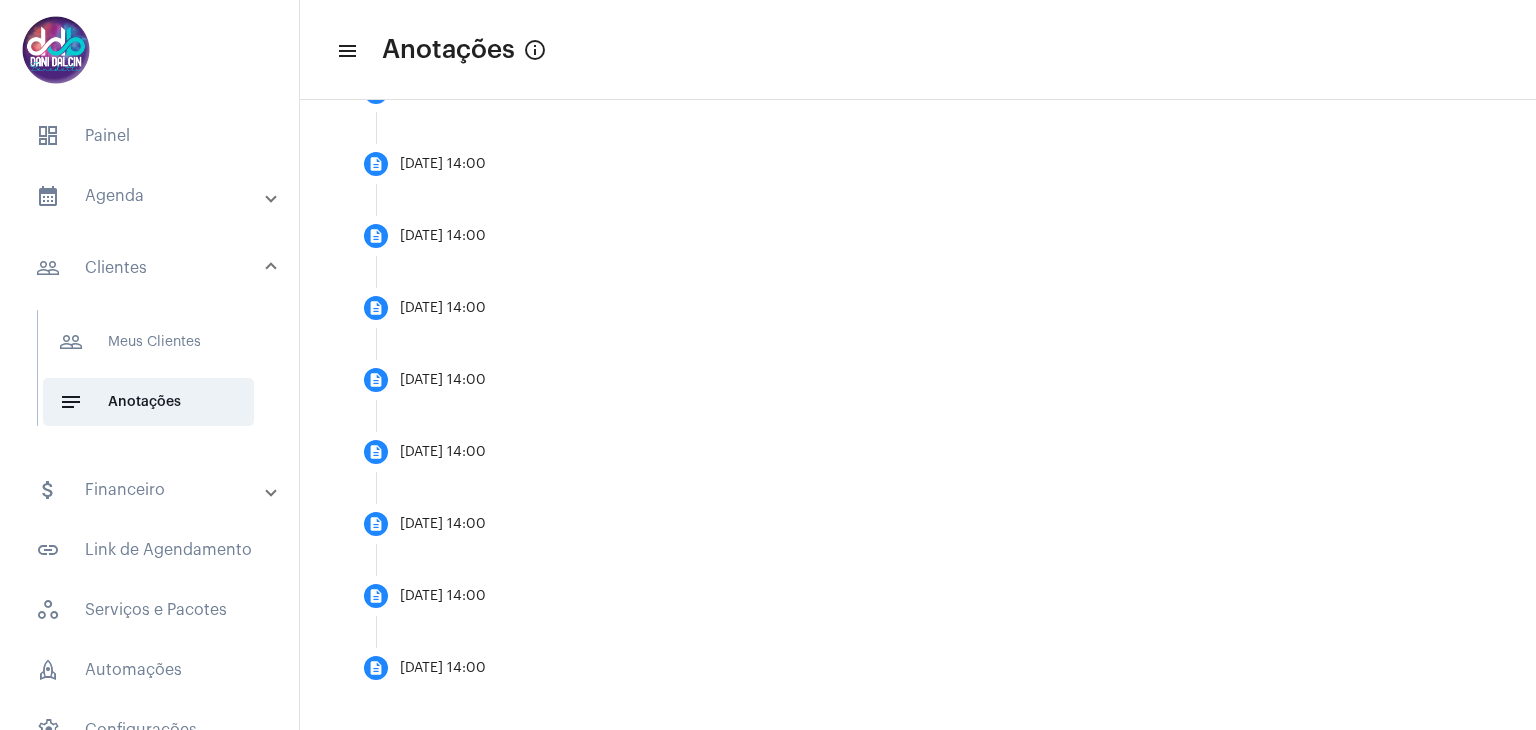 click on "calendar_month_outlined  Agenda" at bounding box center [151, 196] 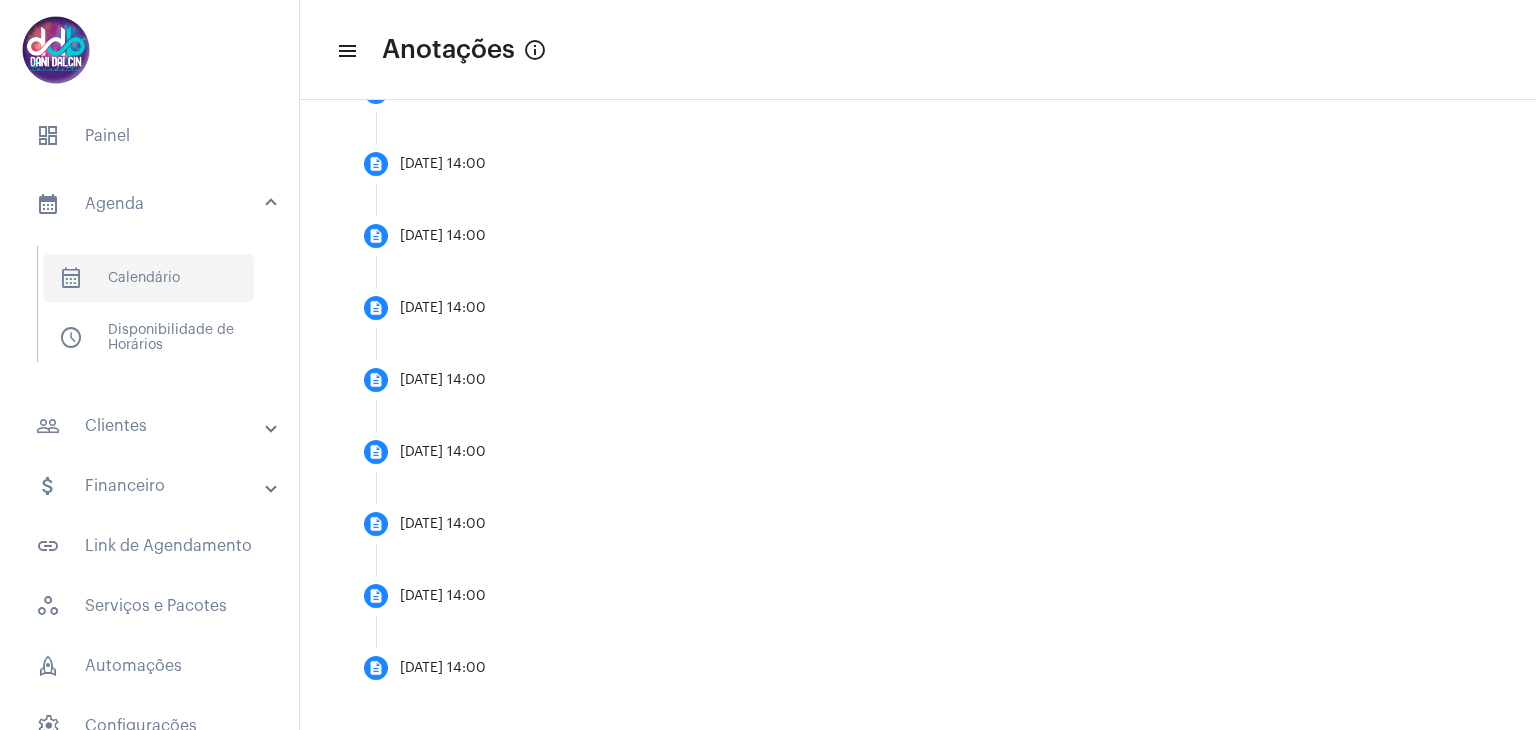 click on "calendar_month_outlined   Calendário" at bounding box center [148, 278] 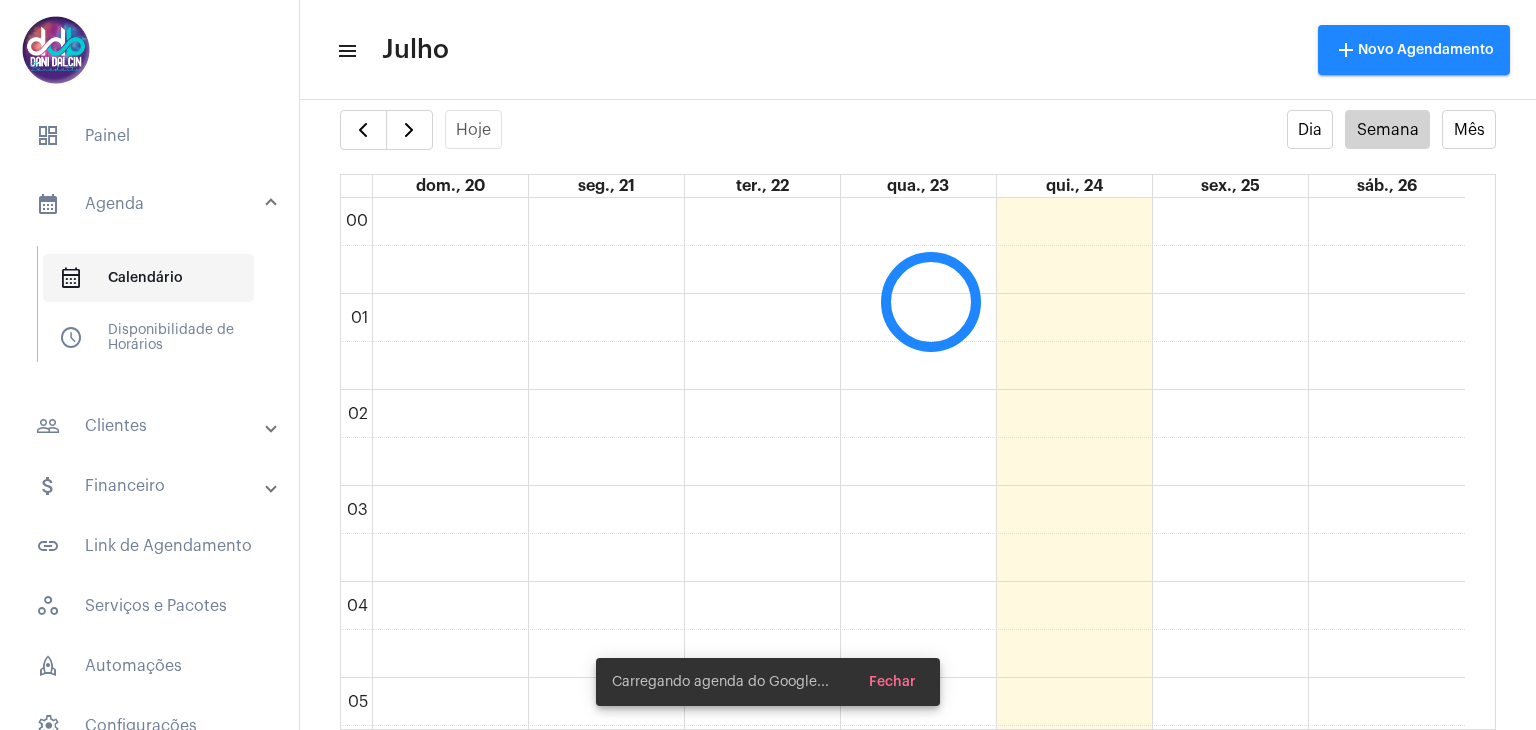 scroll, scrollTop: 40, scrollLeft: 0, axis: vertical 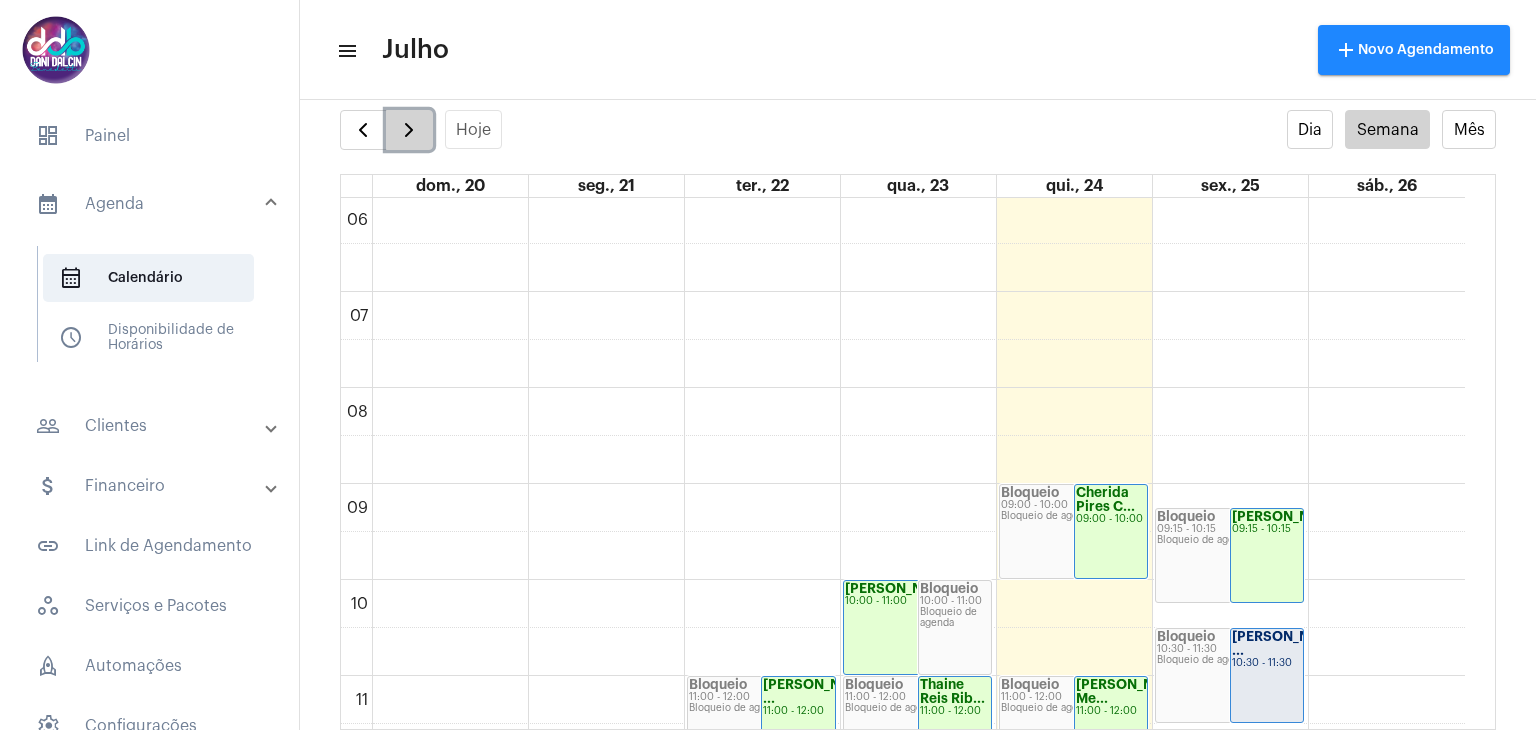 click 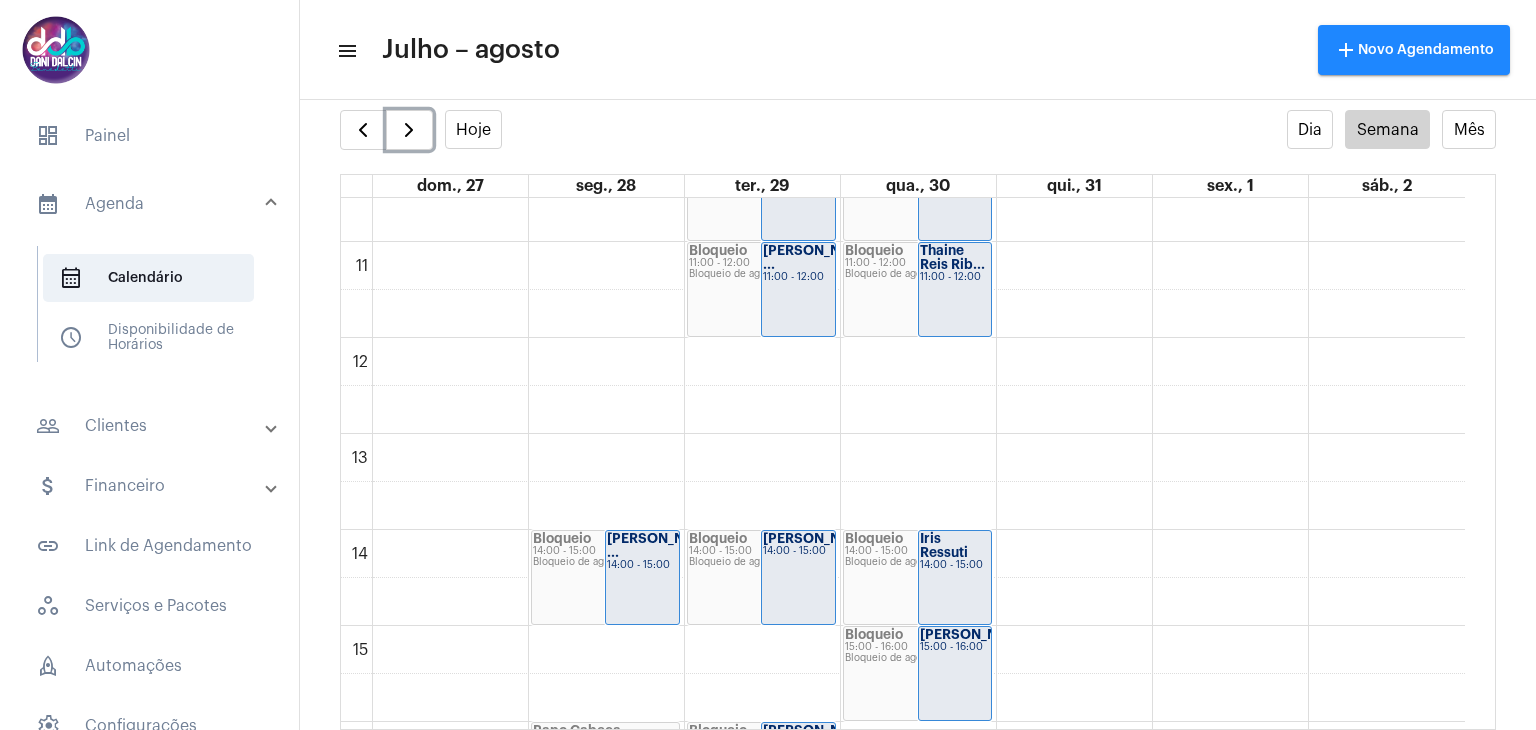 scroll, scrollTop: 1076, scrollLeft: 0, axis: vertical 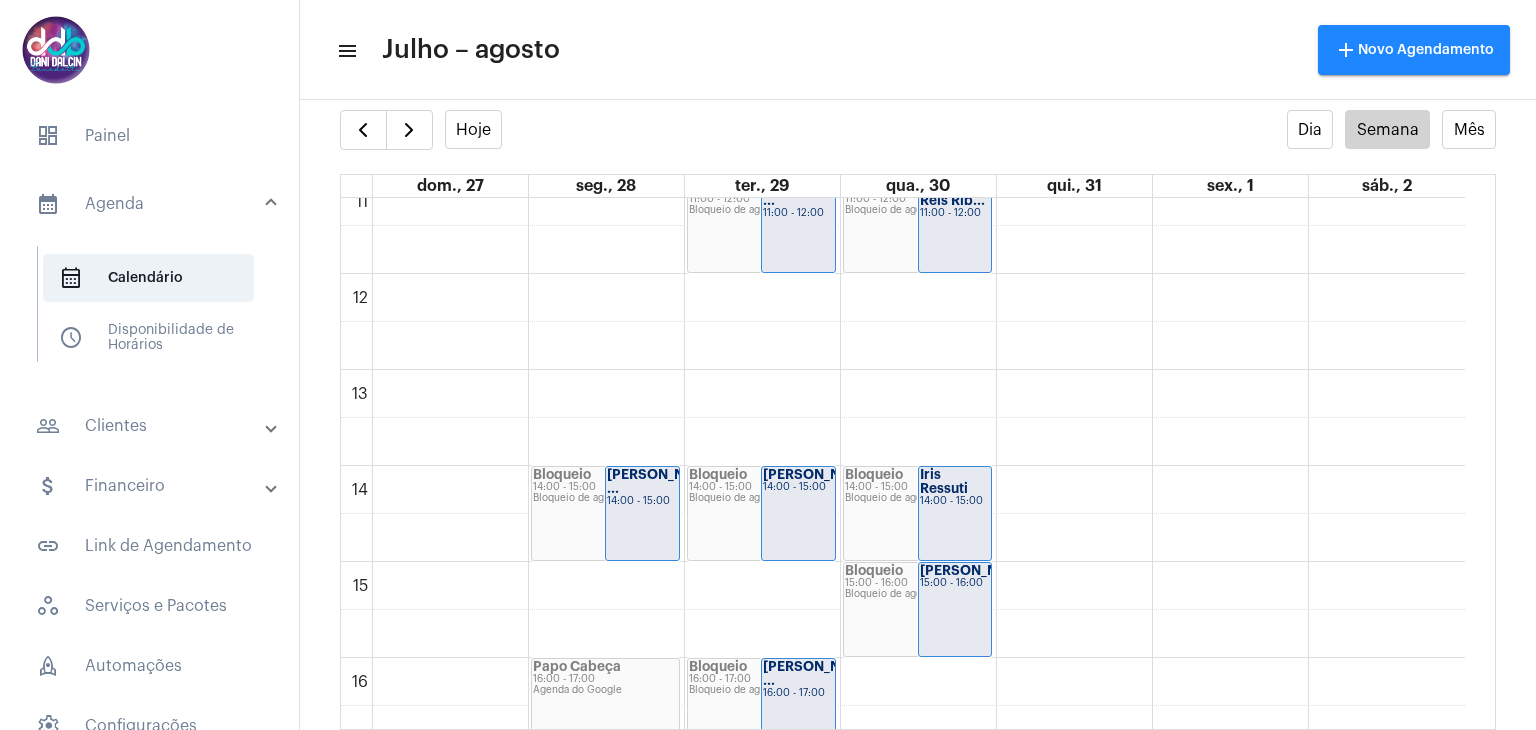click on "people_outline  Clientes" at bounding box center [151, 426] 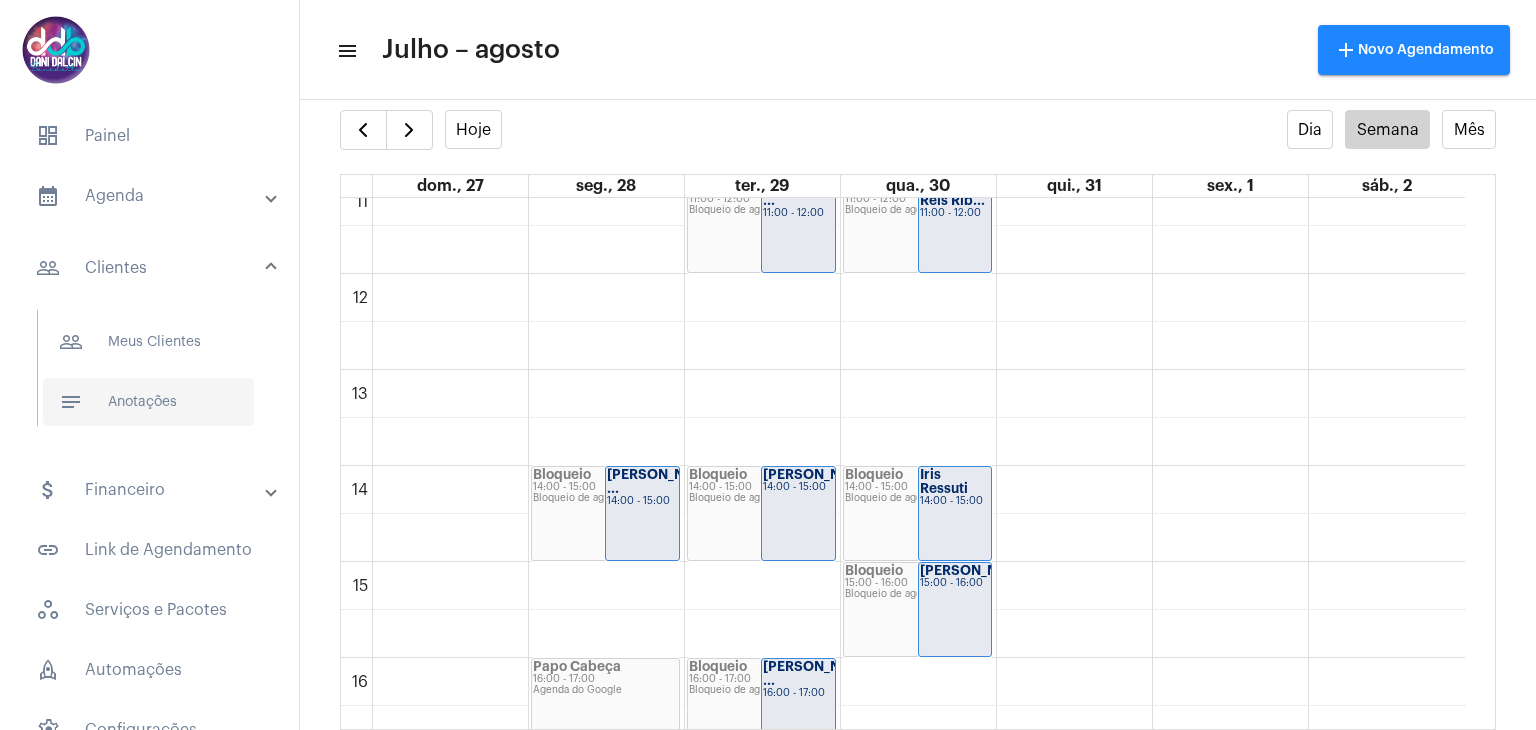 click on "notes  Anotações" at bounding box center (148, 402) 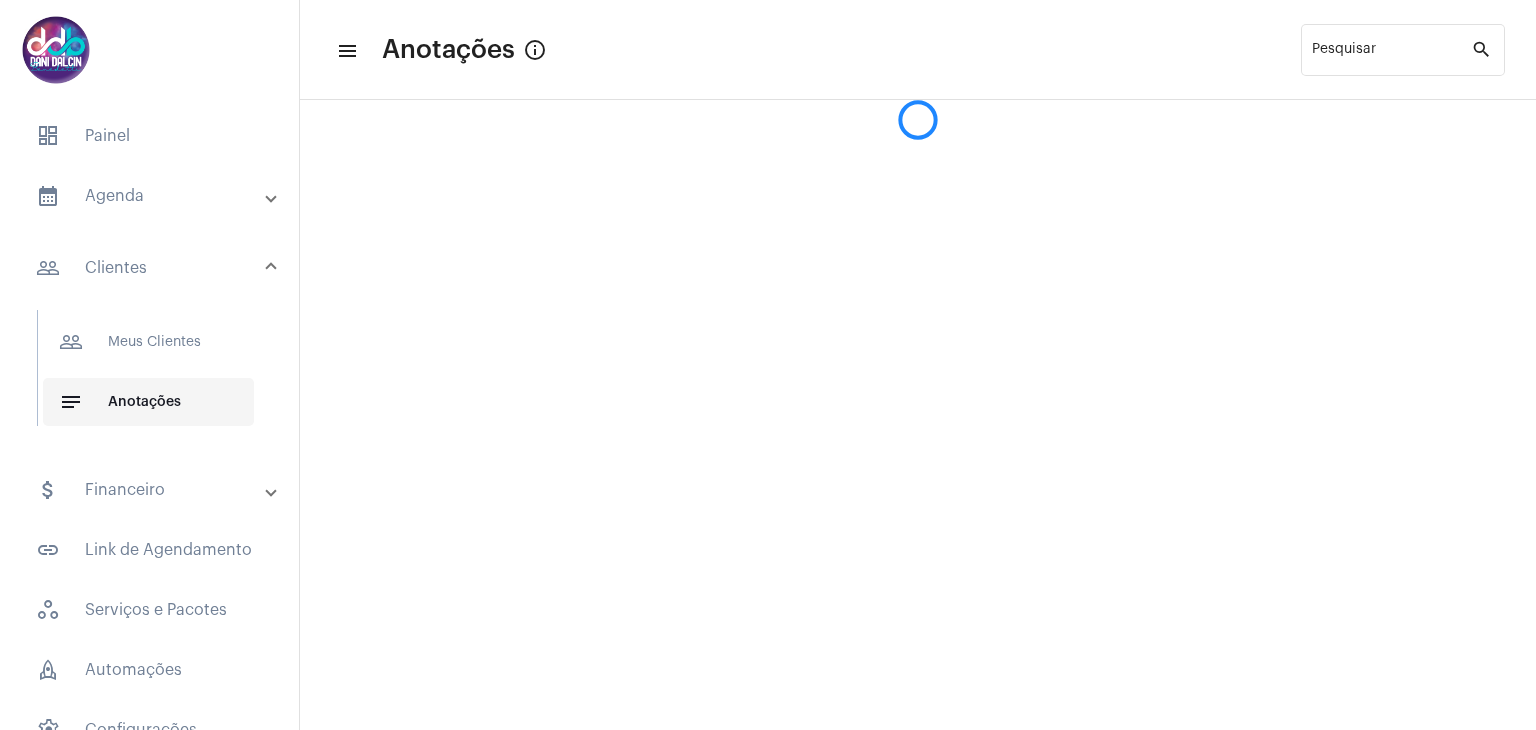 scroll, scrollTop: 0, scrollLeft: 0, axis: both 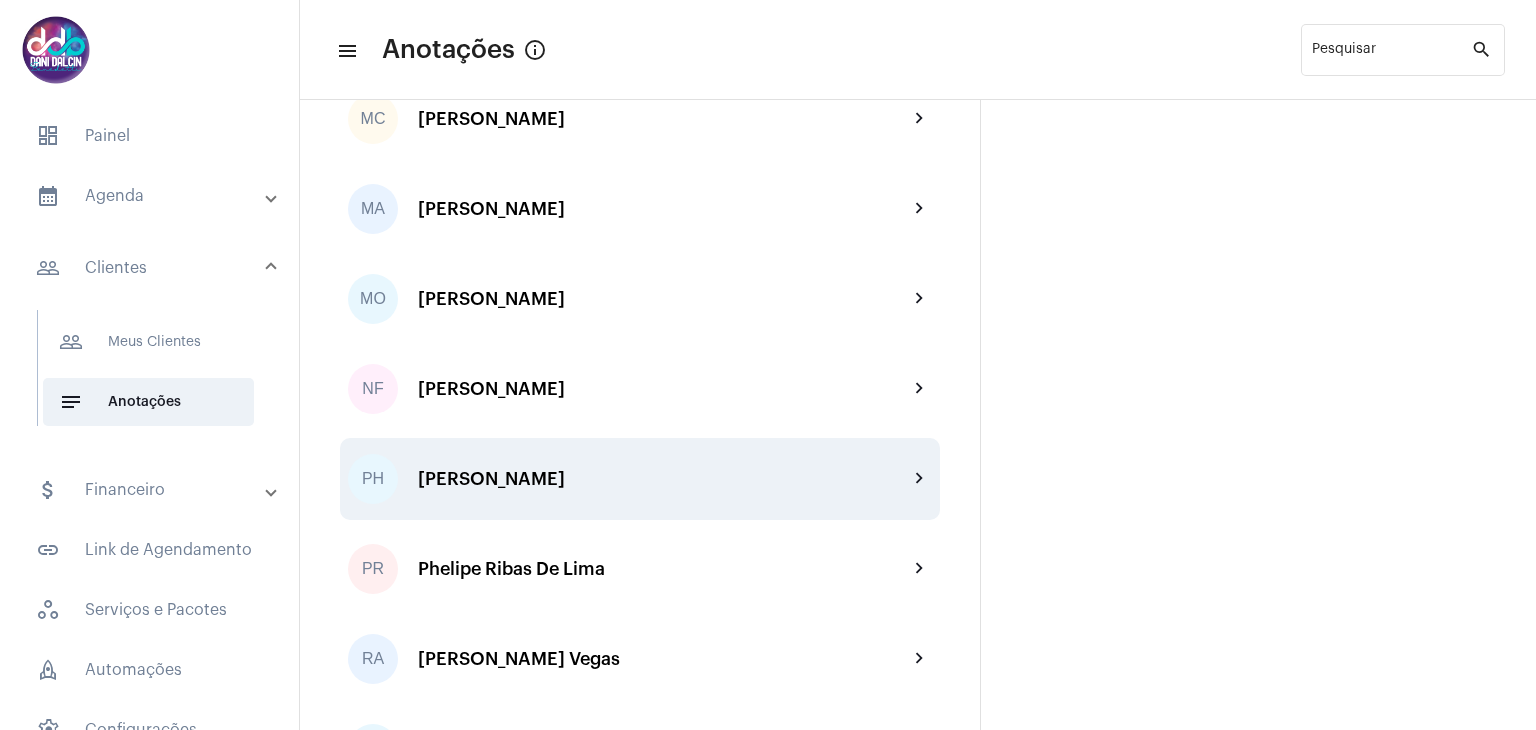 click on "[PERSON_NAME]" 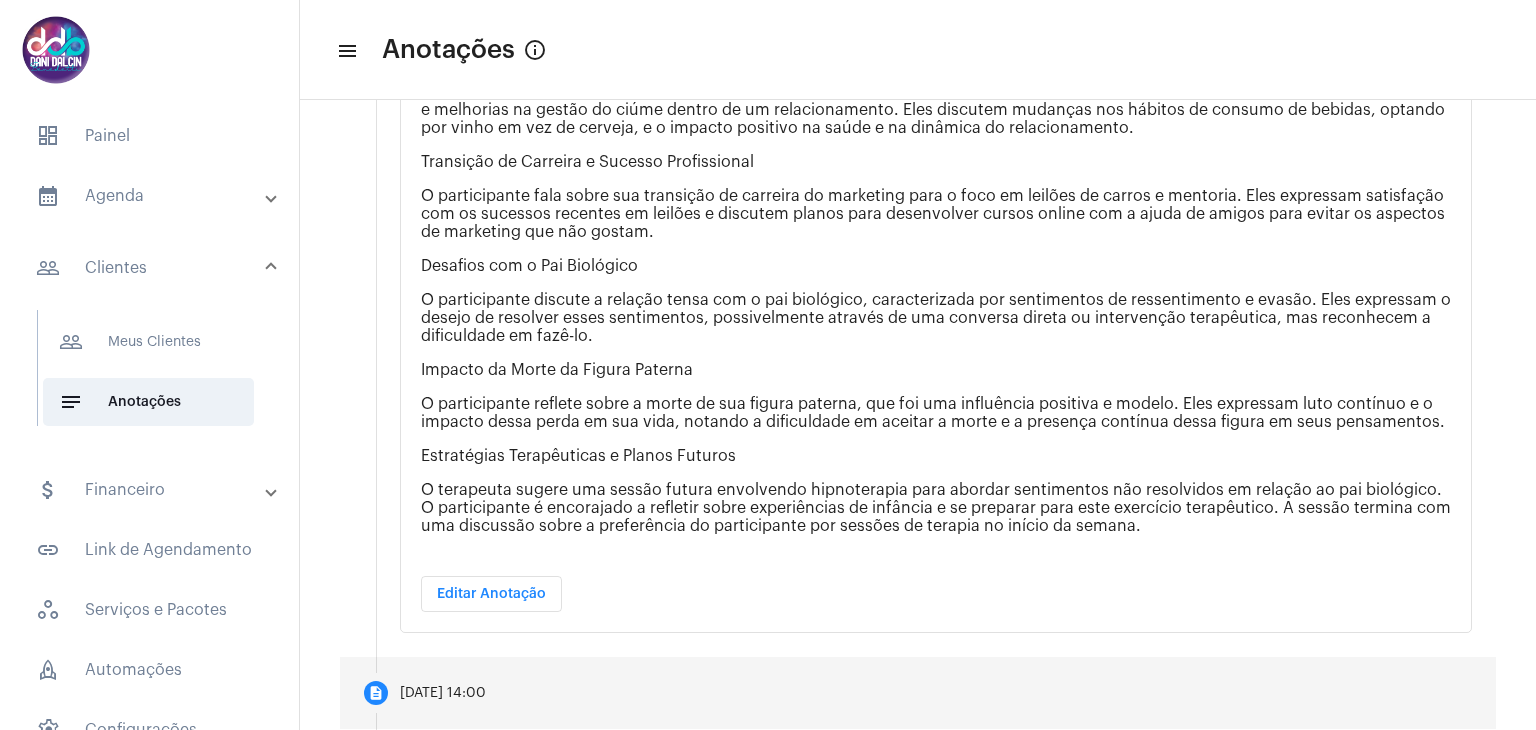 scroll, scrollTop: 1200, scrollLeft: 0, axis: vertical 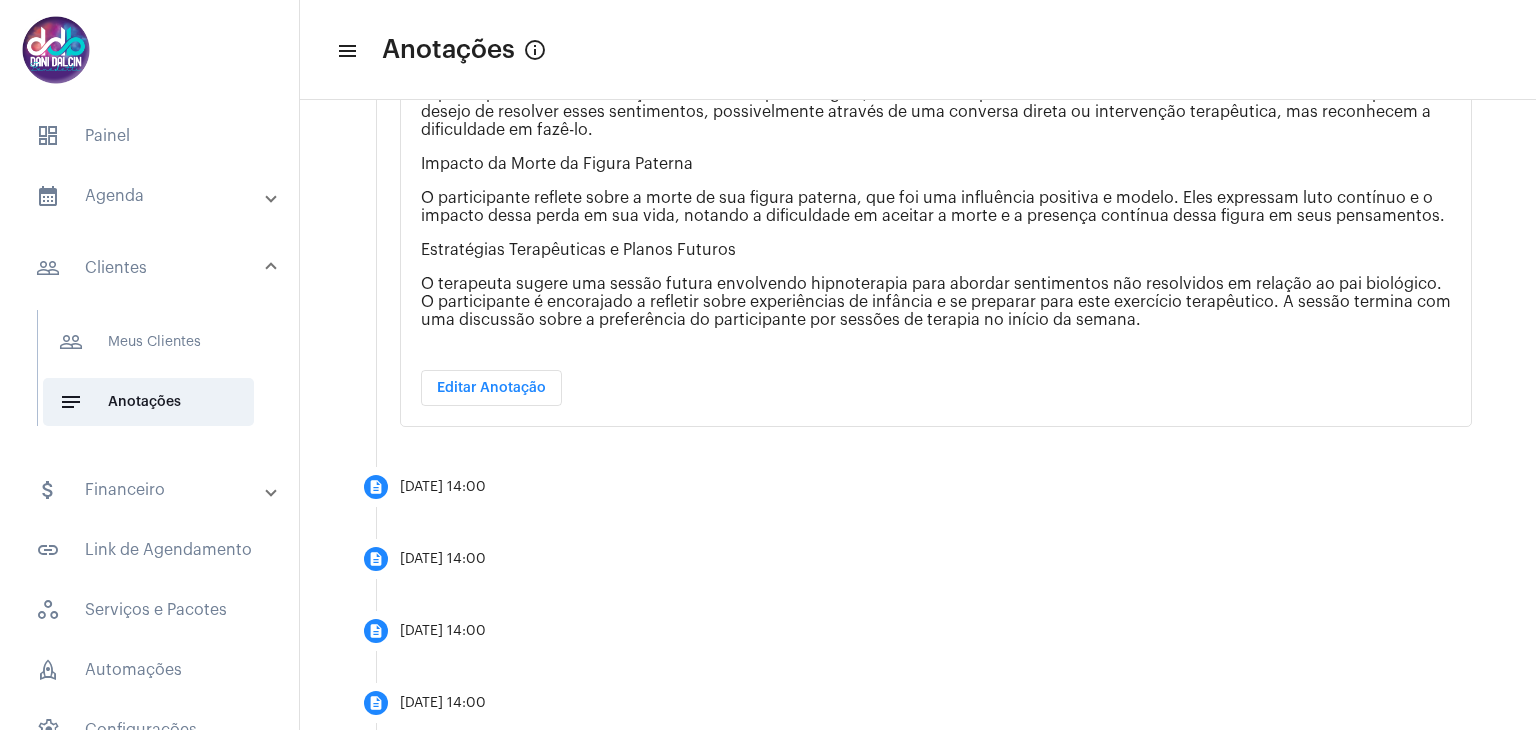click on "Editar Anotação" at bounding box center (491, 388) 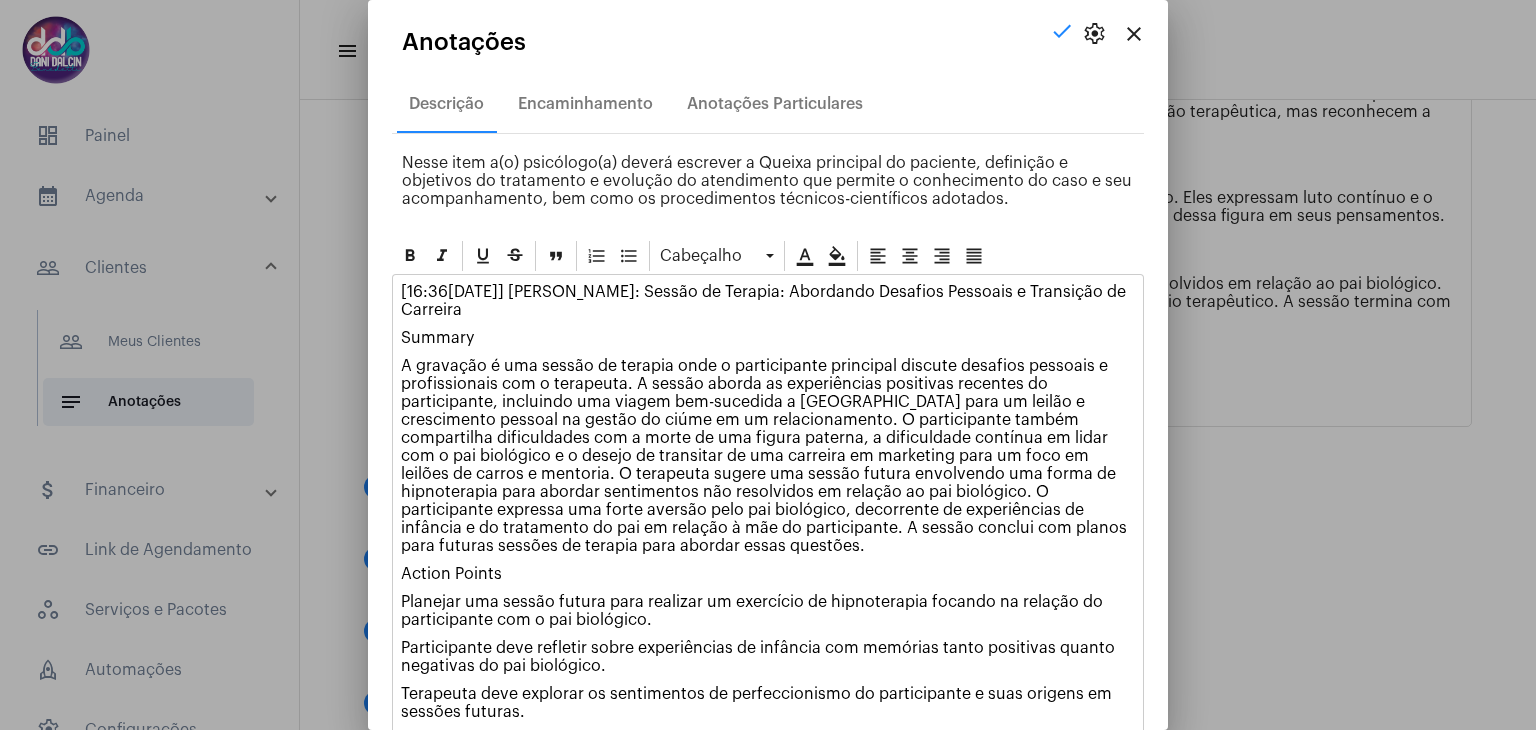 drag, startPoint x: 720, startPoint y: 288, endPoint x: 399, endPoint y: 281, distance: 321.07632 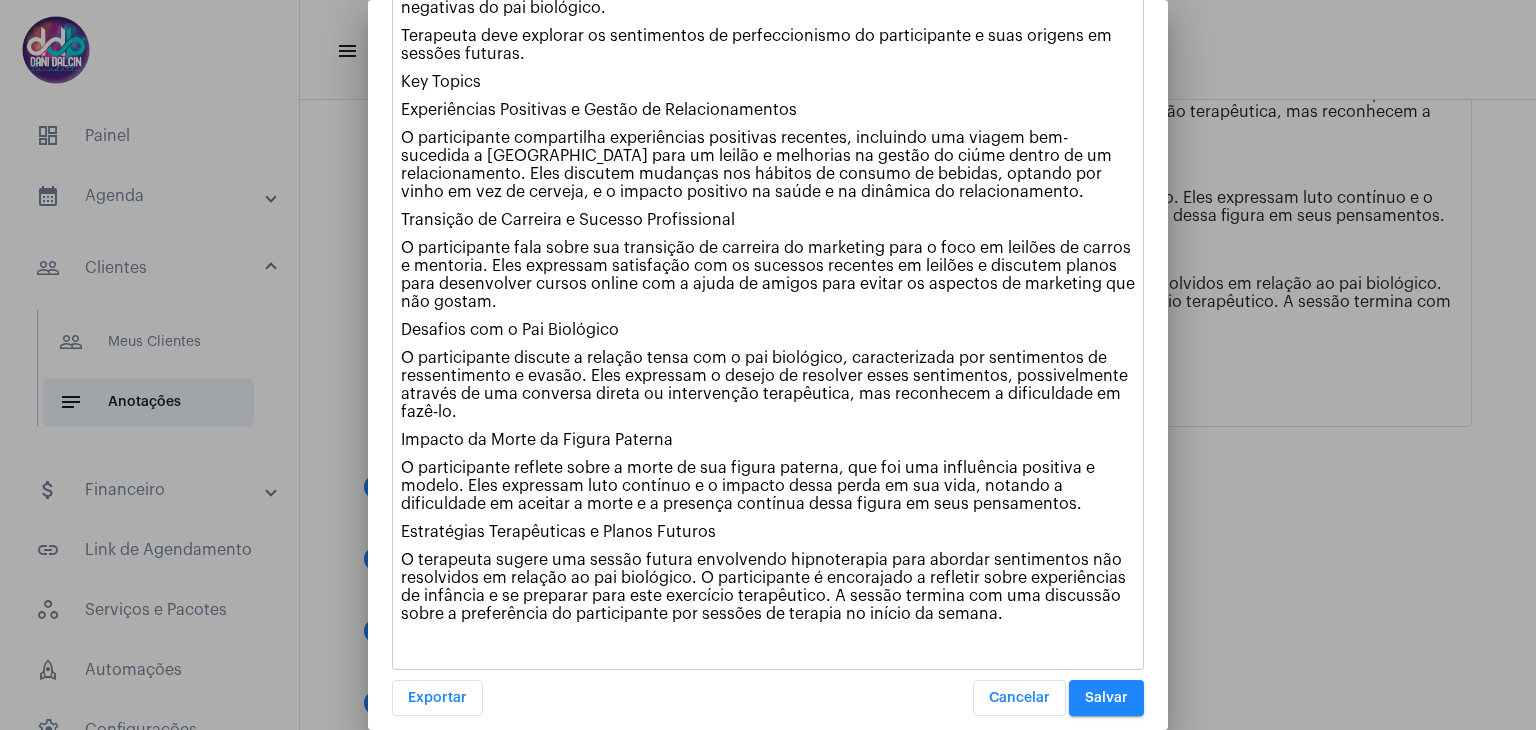 scroll, scrollTop: 640, scrollLeft: 0, axis: vertical 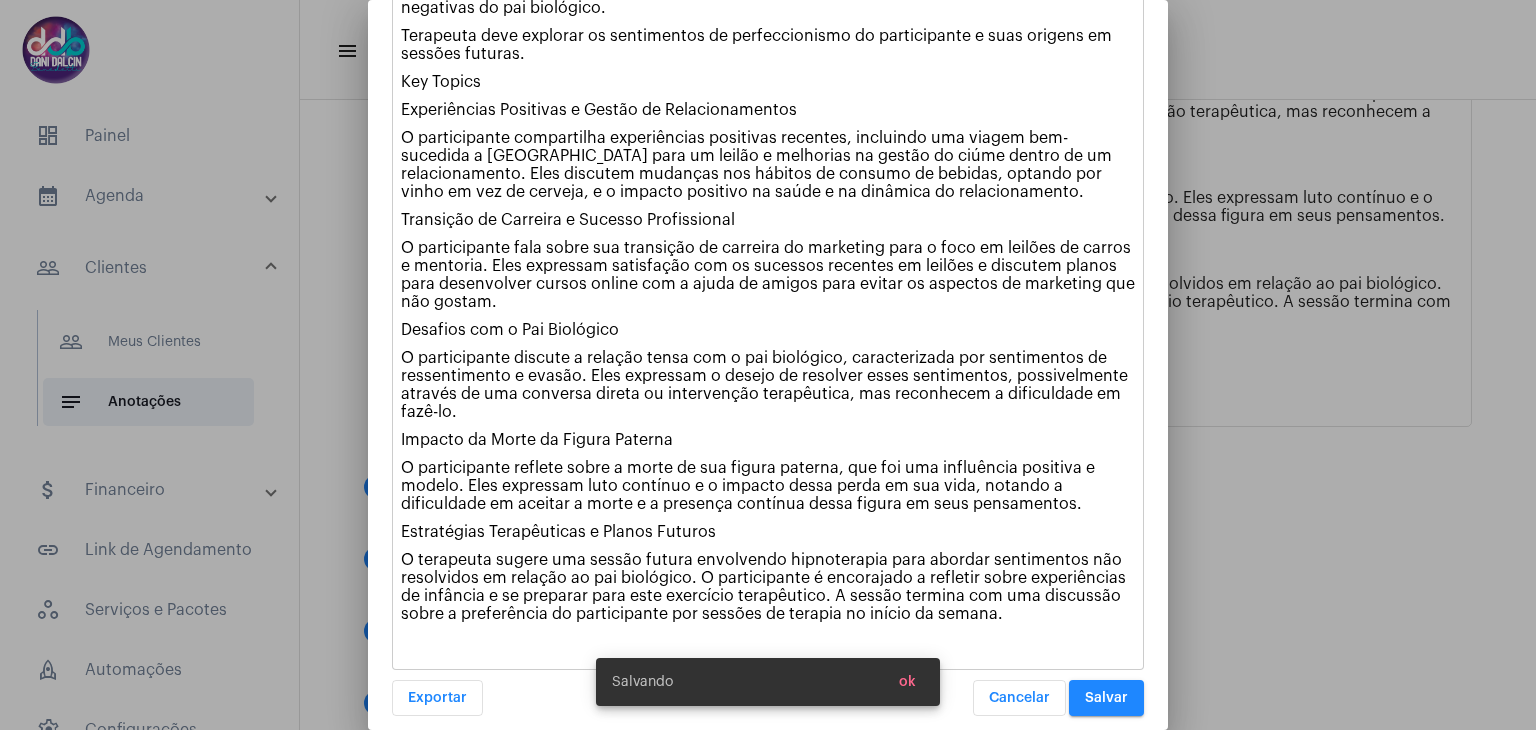 drag, startPoint x: 402, startPoint y: 285, endPoint x: 1019, endPoint y: 590, distance: 688.26886 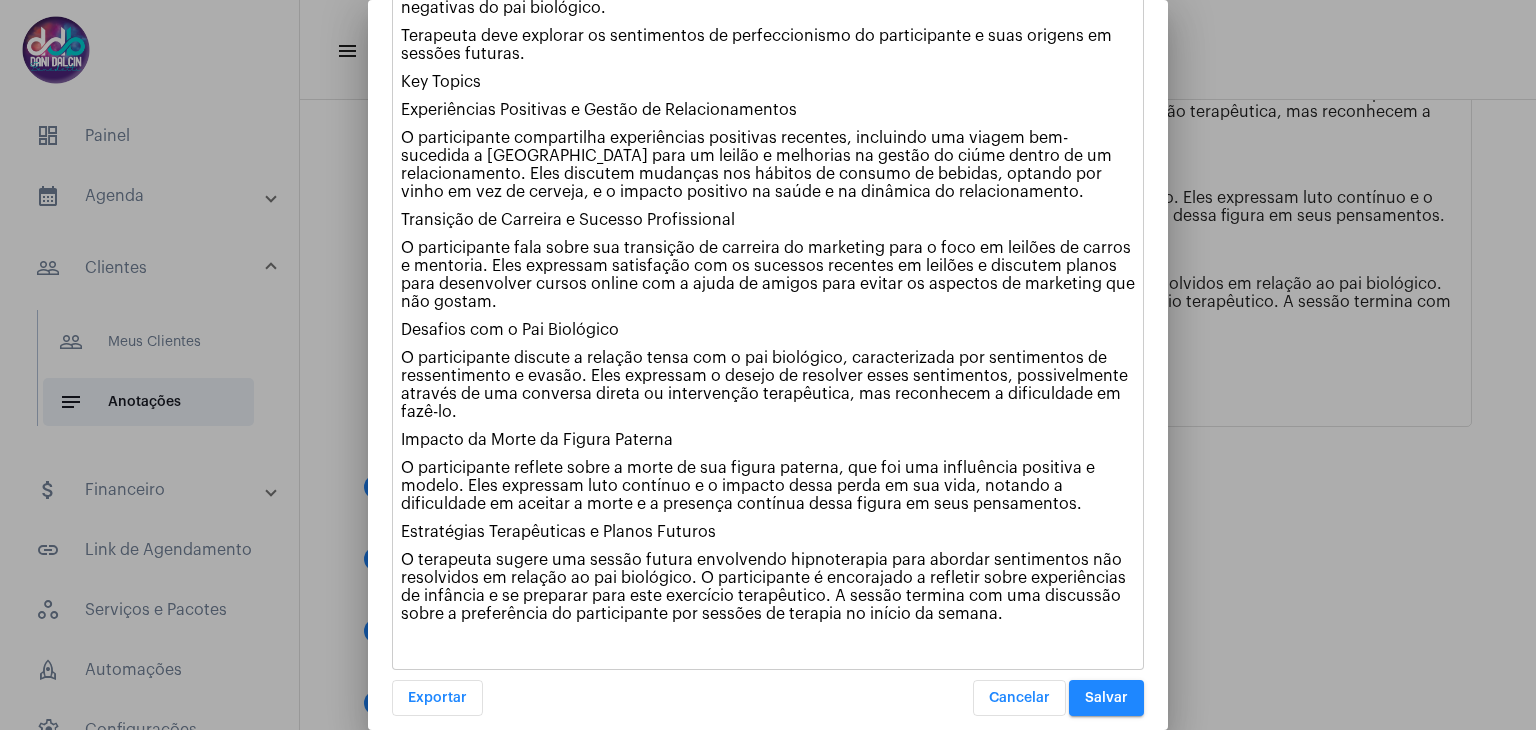 copy on "Sessão de Terapia: Abordando Desafios Pessoais e Transição de Carreira Summary A gravação é uma sessão de terapia onde o participante principal discute desafios pessoais e profissionais com o terapeuta. A sessão aborda as experiências positivas recentes do participante, incluindo uma viagem bem-sucedida a Belo Horizonte para um leilão e crescimento pessoal na gestão do ciúme em um relacionamento. O participante também compartilha dificuldades com a morte de uma figura paterna, a dificuldade contínua em lidar com o pai biológico e o desejo de transitar de uma carreira em marketing para um foco em leilões de carros e mentoria. O terapeuta sugere uma sessão futura envolvendo uma forma de hipnoterapia para abordar sentimentos não resolvidos em relação ao pai biológico. O participante expressa uma forte aversão pelo pai biológico, decorrente de experiências de infância e do tratamento do pai em relação à mãe do participante. A sessão conclui com planos para futuras sessões de terapia para abordar essas questões..." 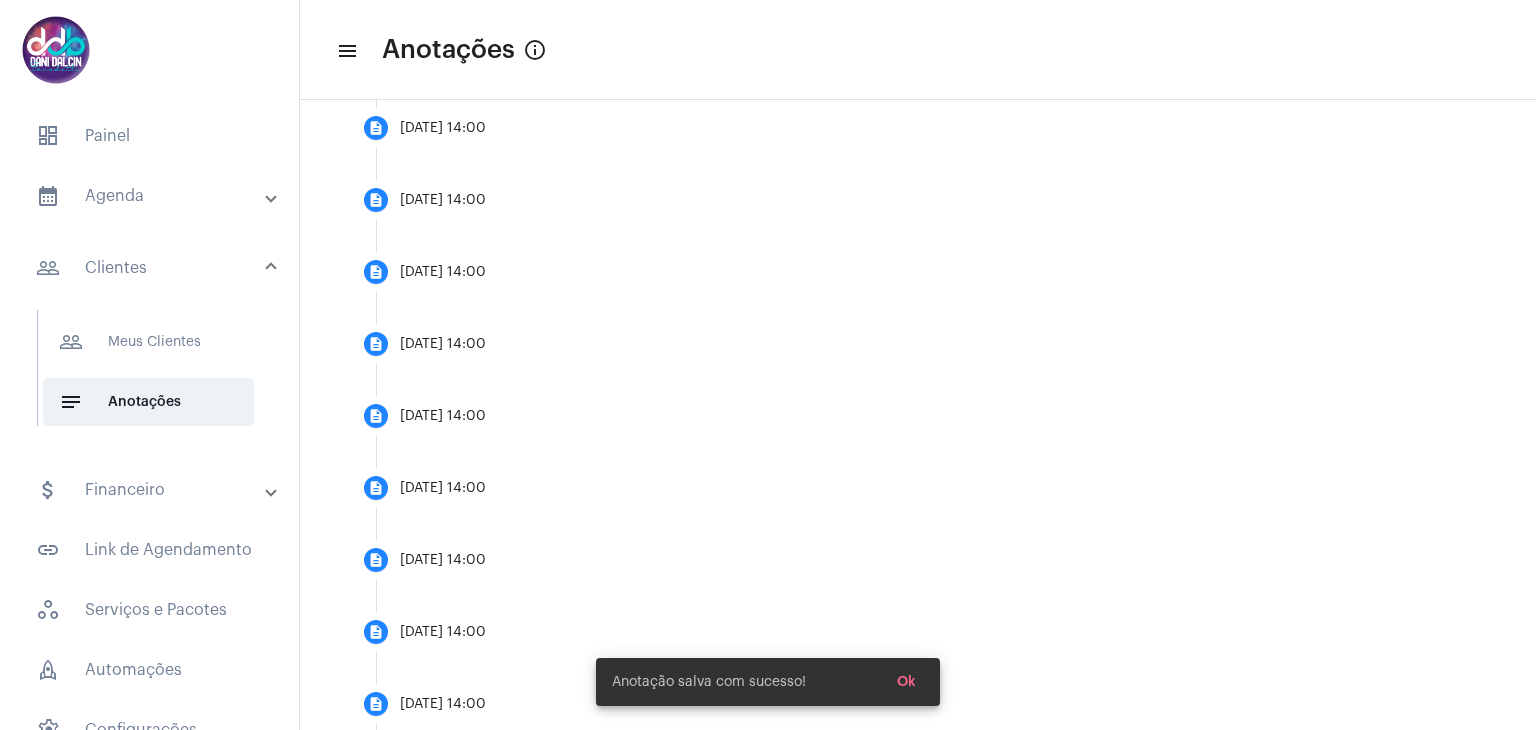 scroll, scrollTop: 1739, scrollLeft: 0, axis: vertical 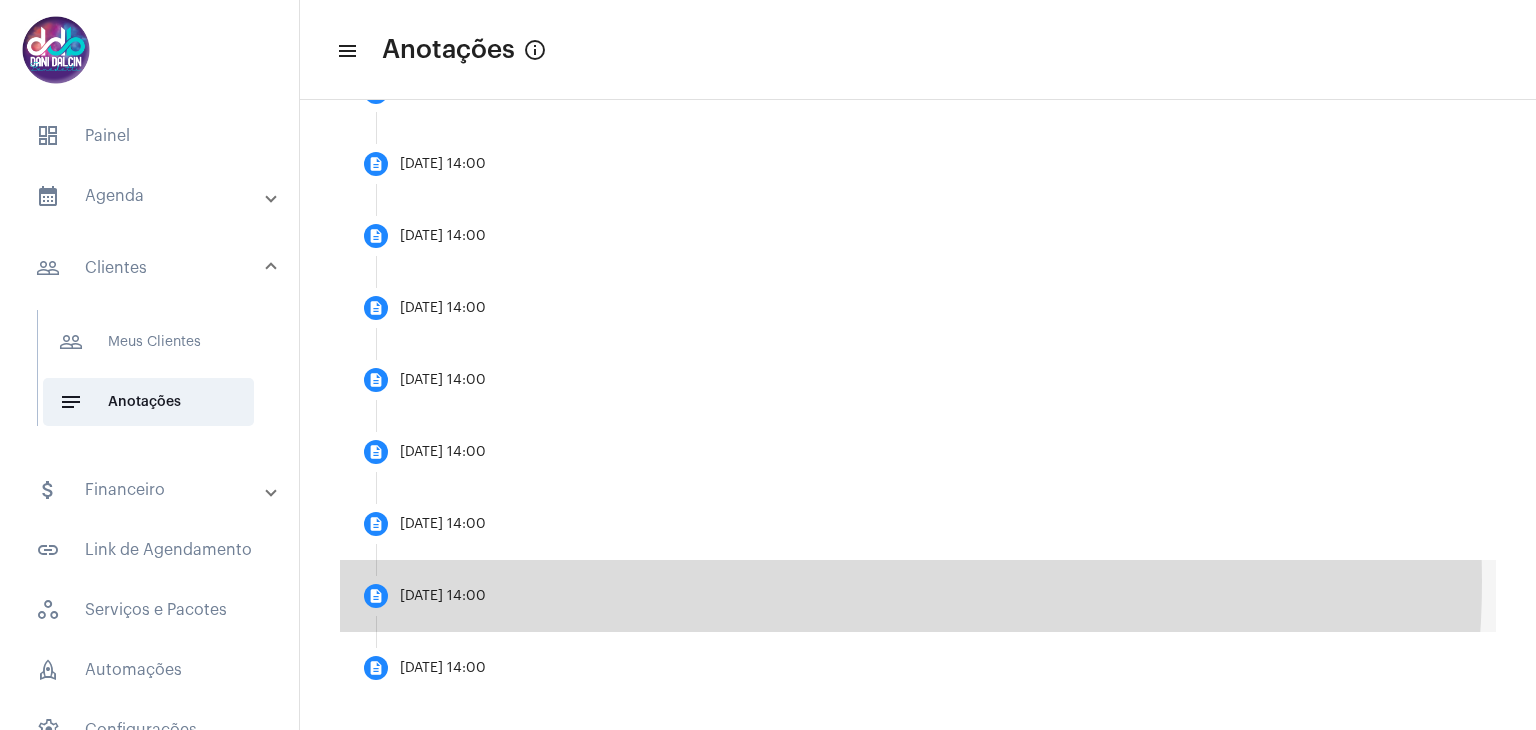 click on "description 21/07/2025, 14:00" at bounding box center (918, 596) 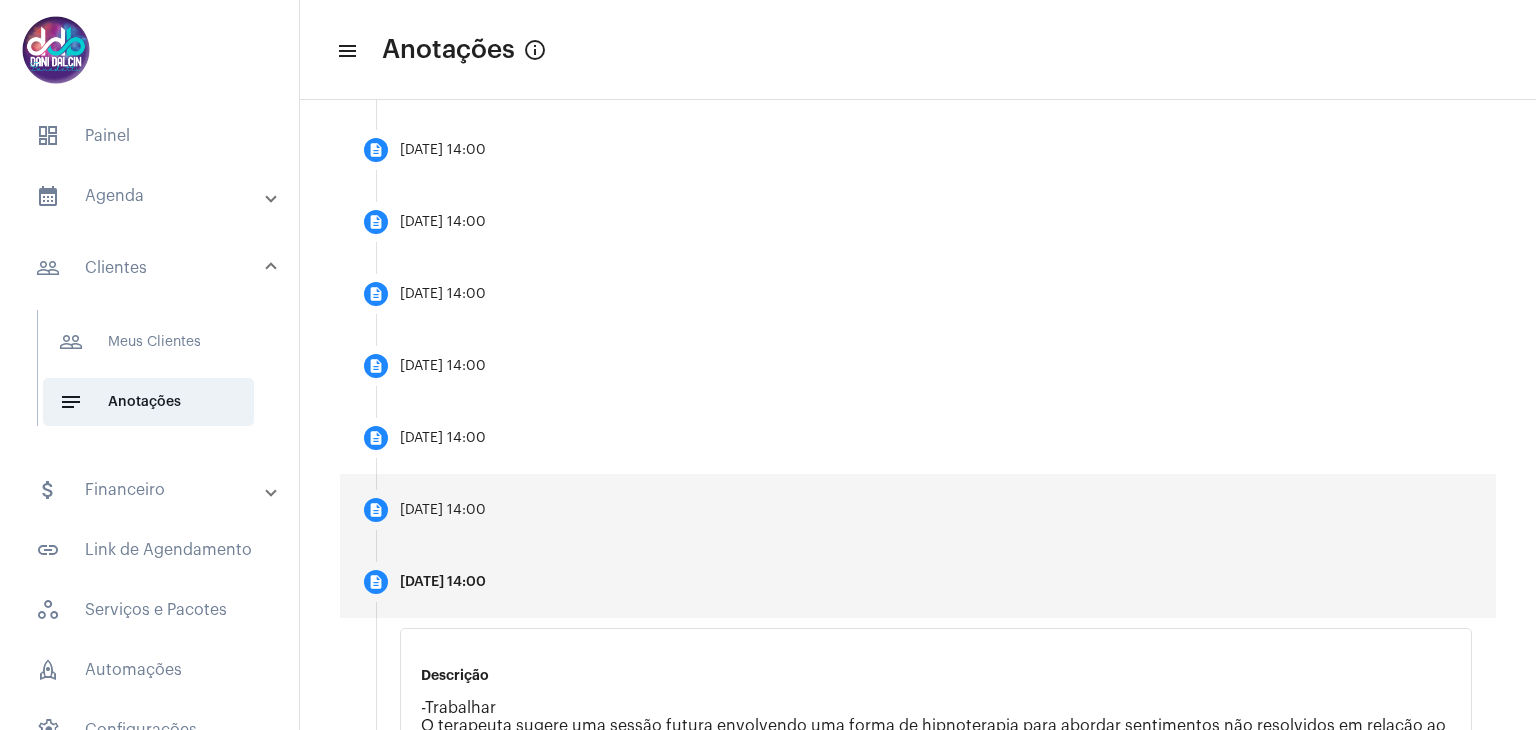 scroll, scrollTop: 866, scrollLeft: 0, axis: vertical 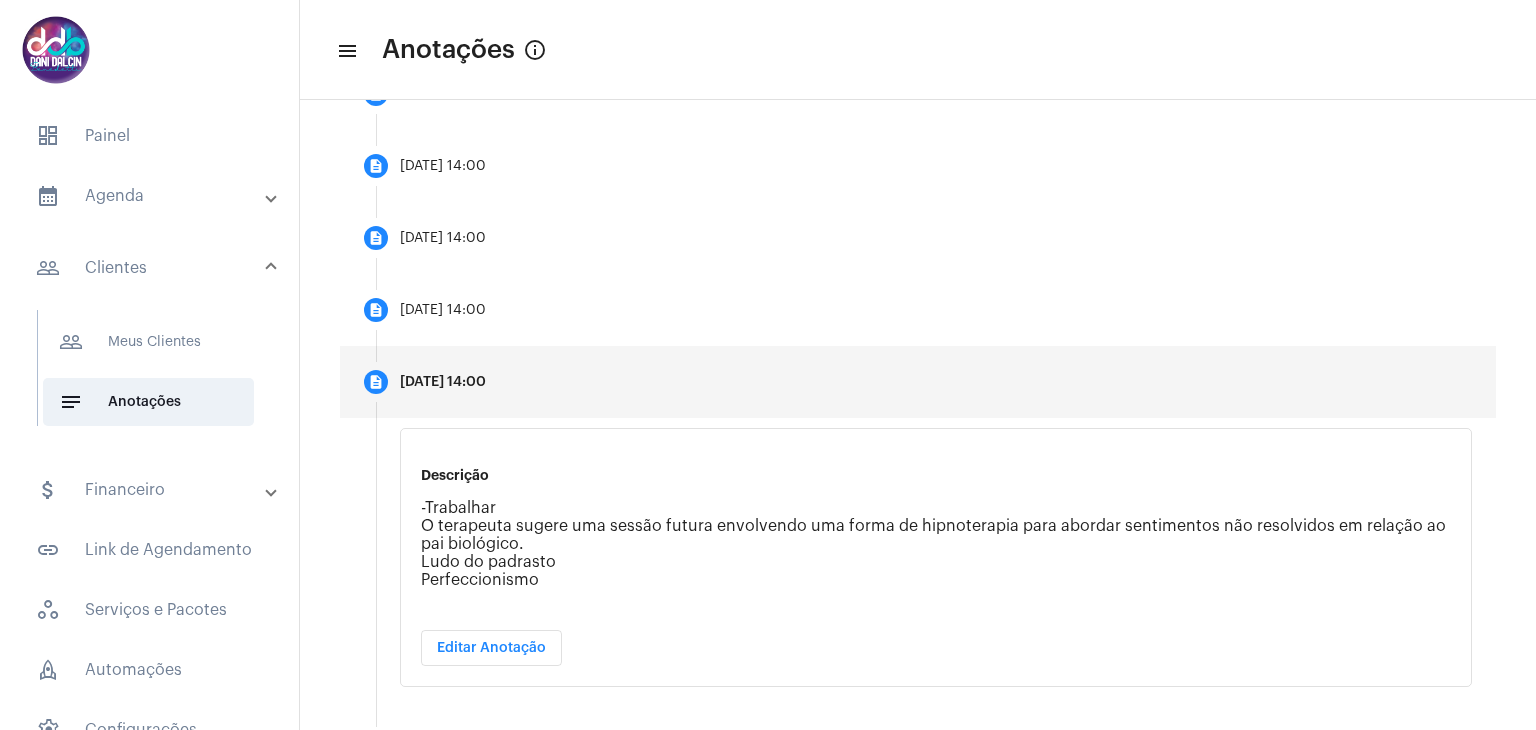 click on "calendar_month_outlined  Agenda" at bounding box center [151, 196] 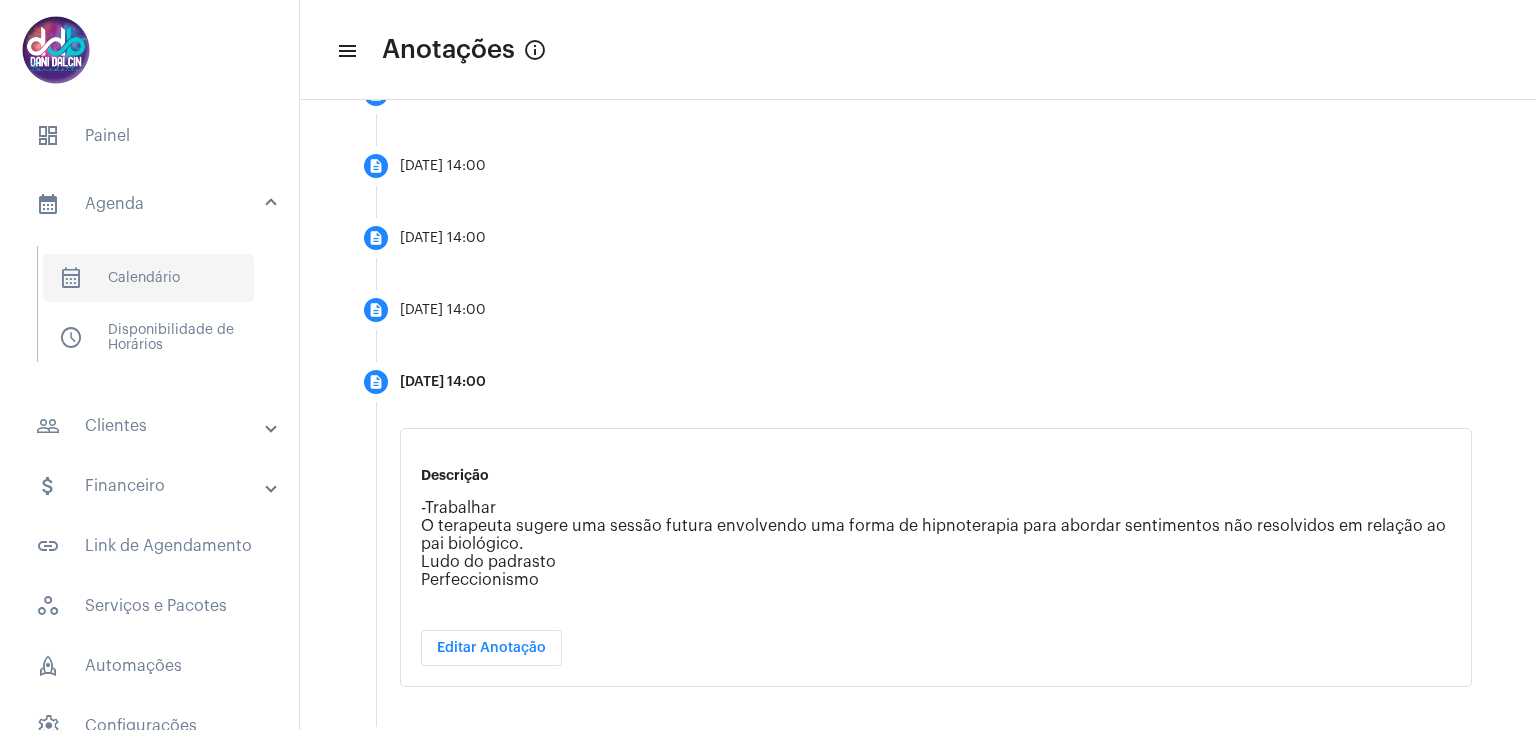 click on "calendar_month_outlined   Calendário" at bounding box center (148, 278) 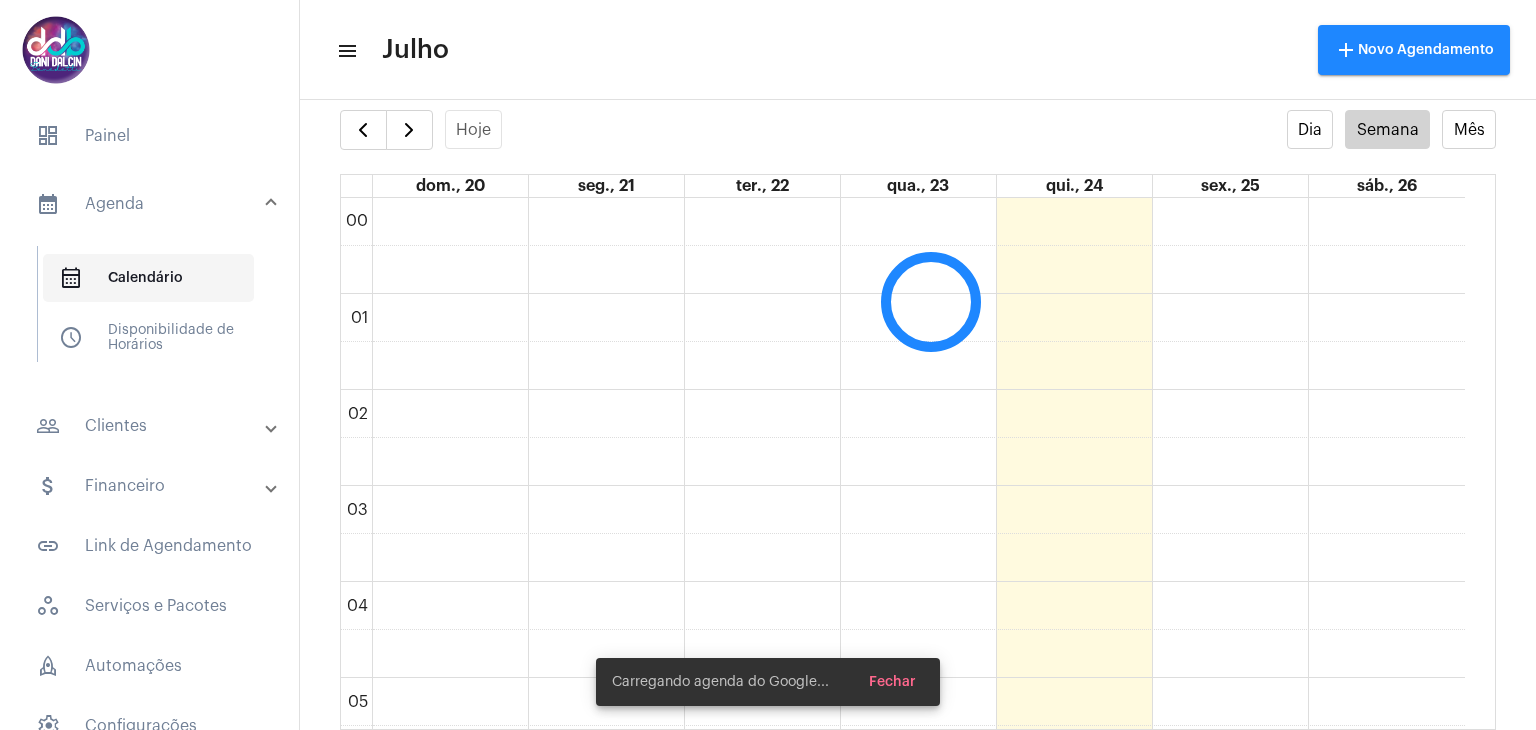 scroll, scrollTop: 40, scrollLeft: 0, axis: vertical 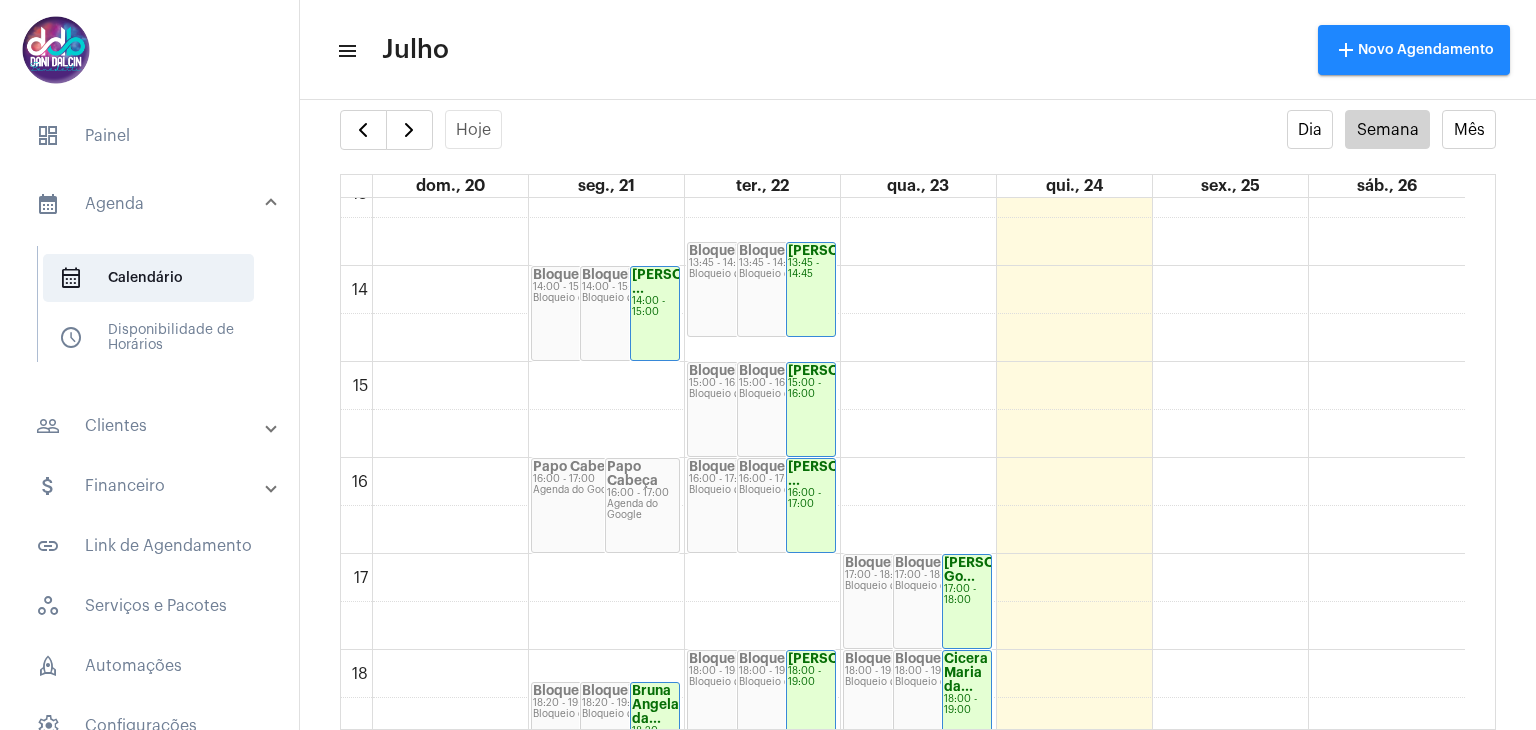 click on "14:00 - 15:00" 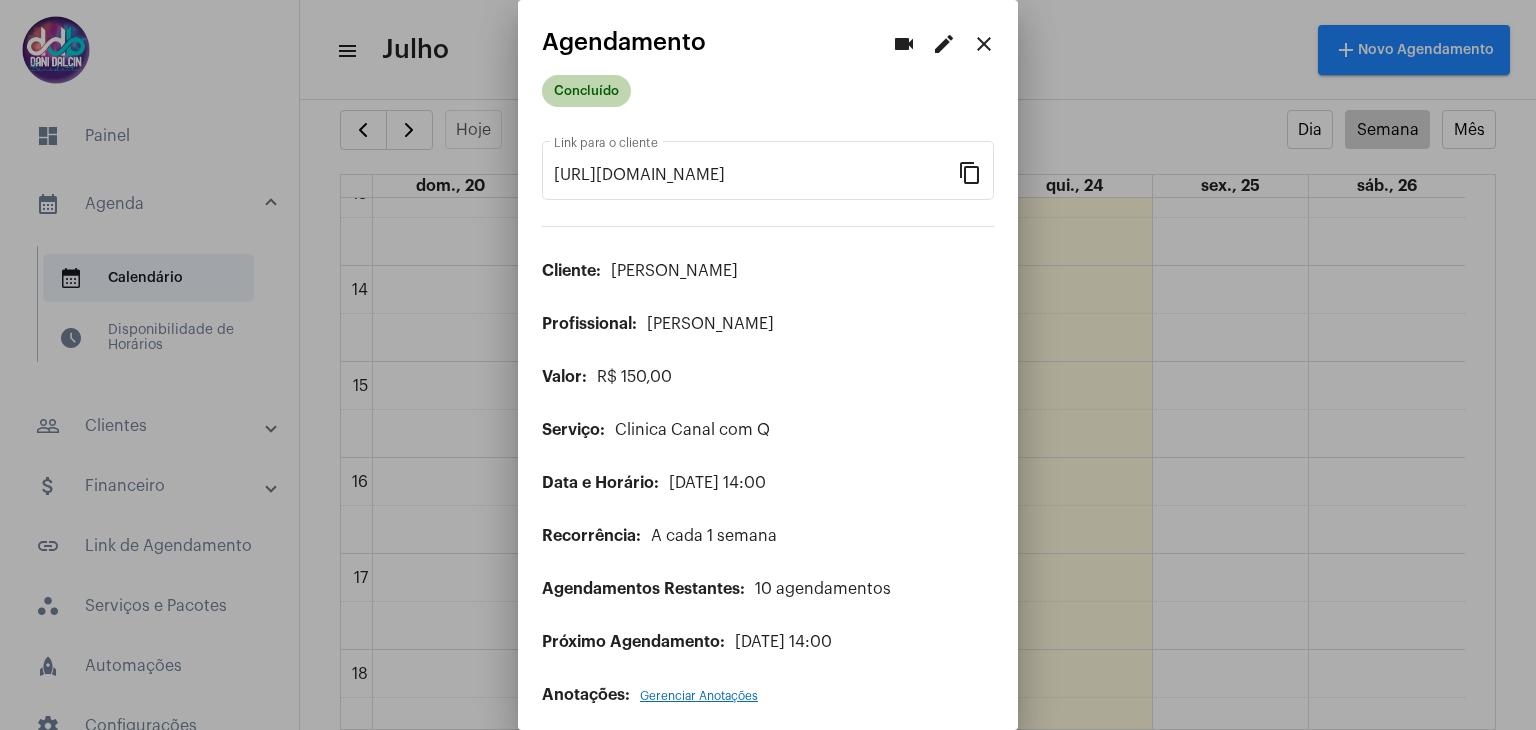 click on "Concluído" at bounding box center (586, 91) 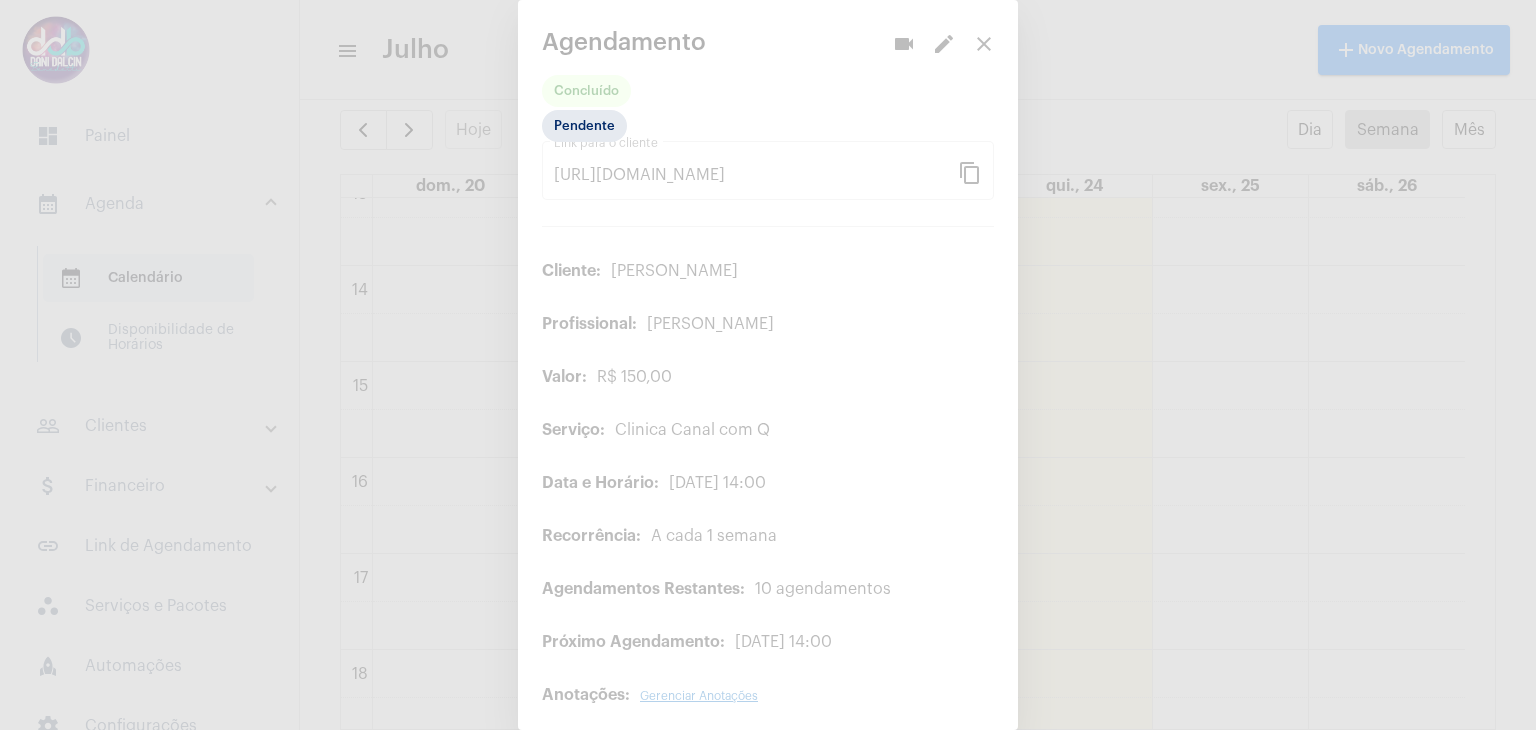 click at bounding box center [768, 365] 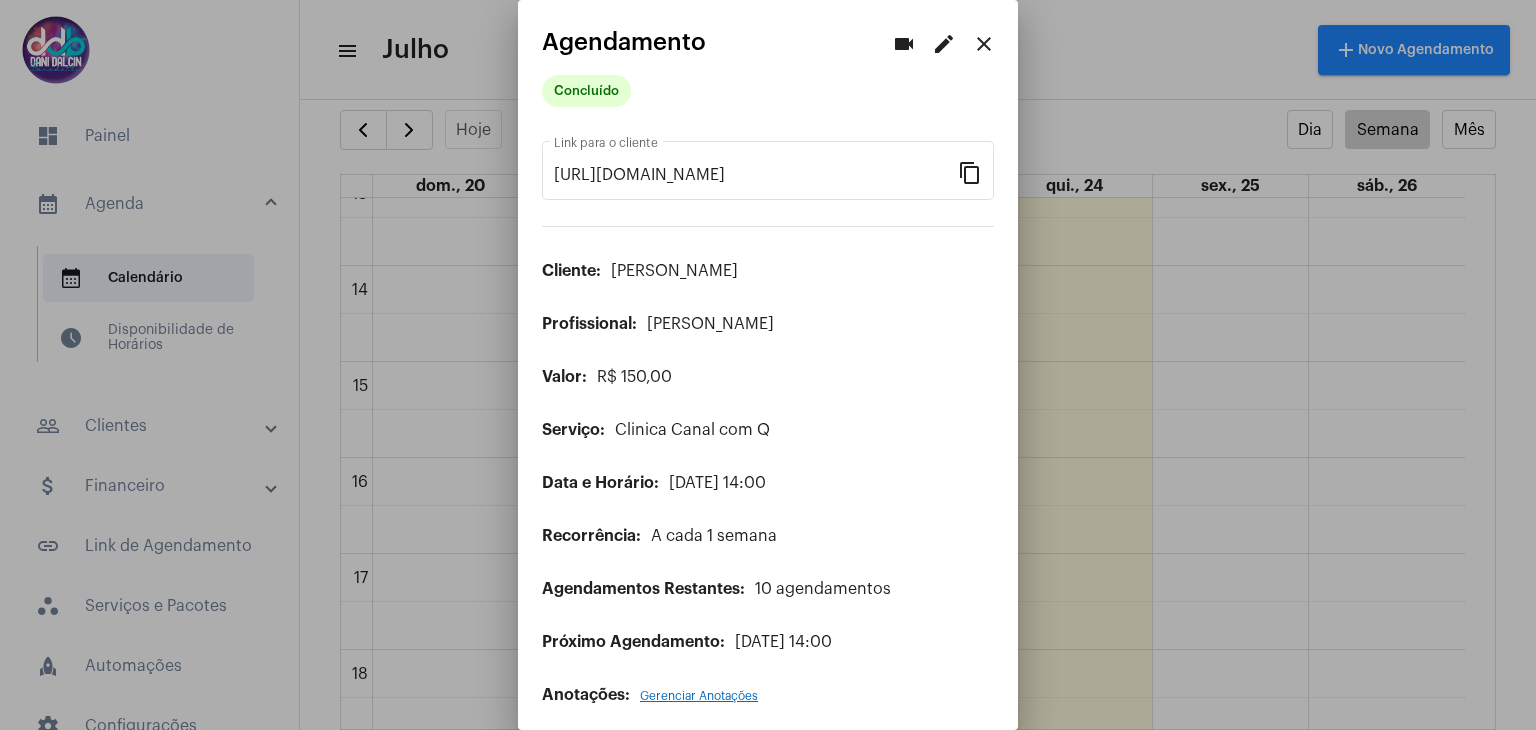 click on "close" at bounding box center (984, 44) 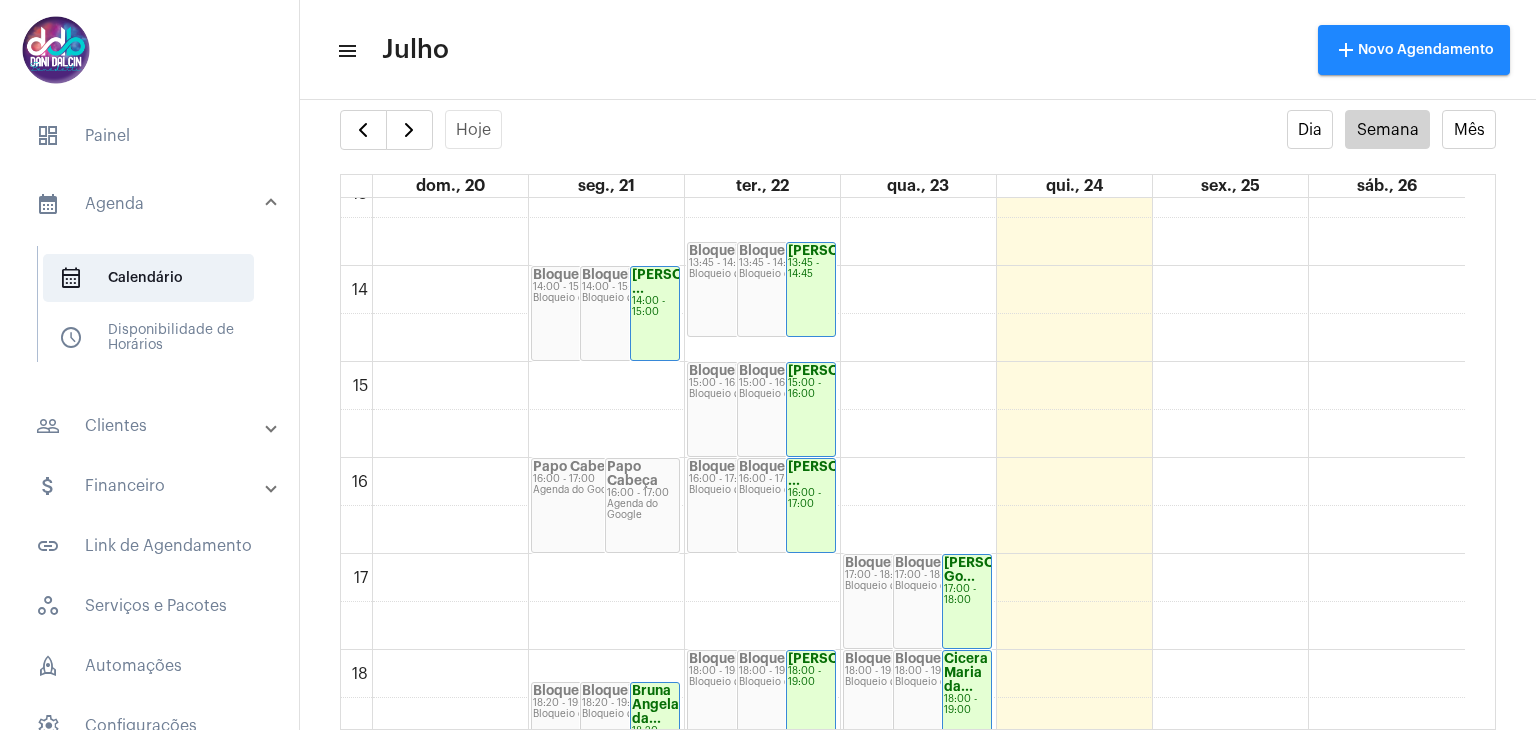 click on "people_outline  Clientes" at bounding box center [151, 426] 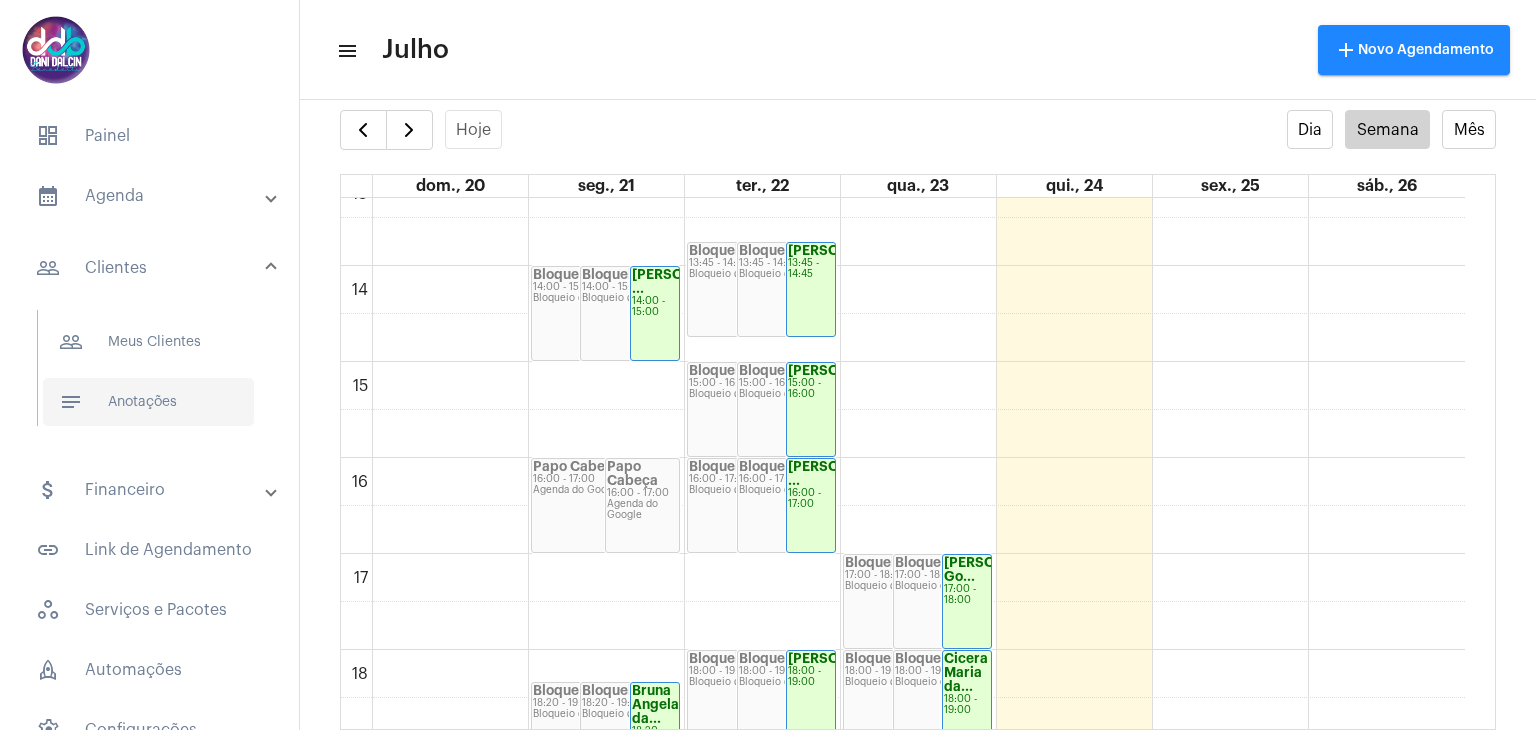 click on "notes  Anotações" at bounding box center [148, 402] 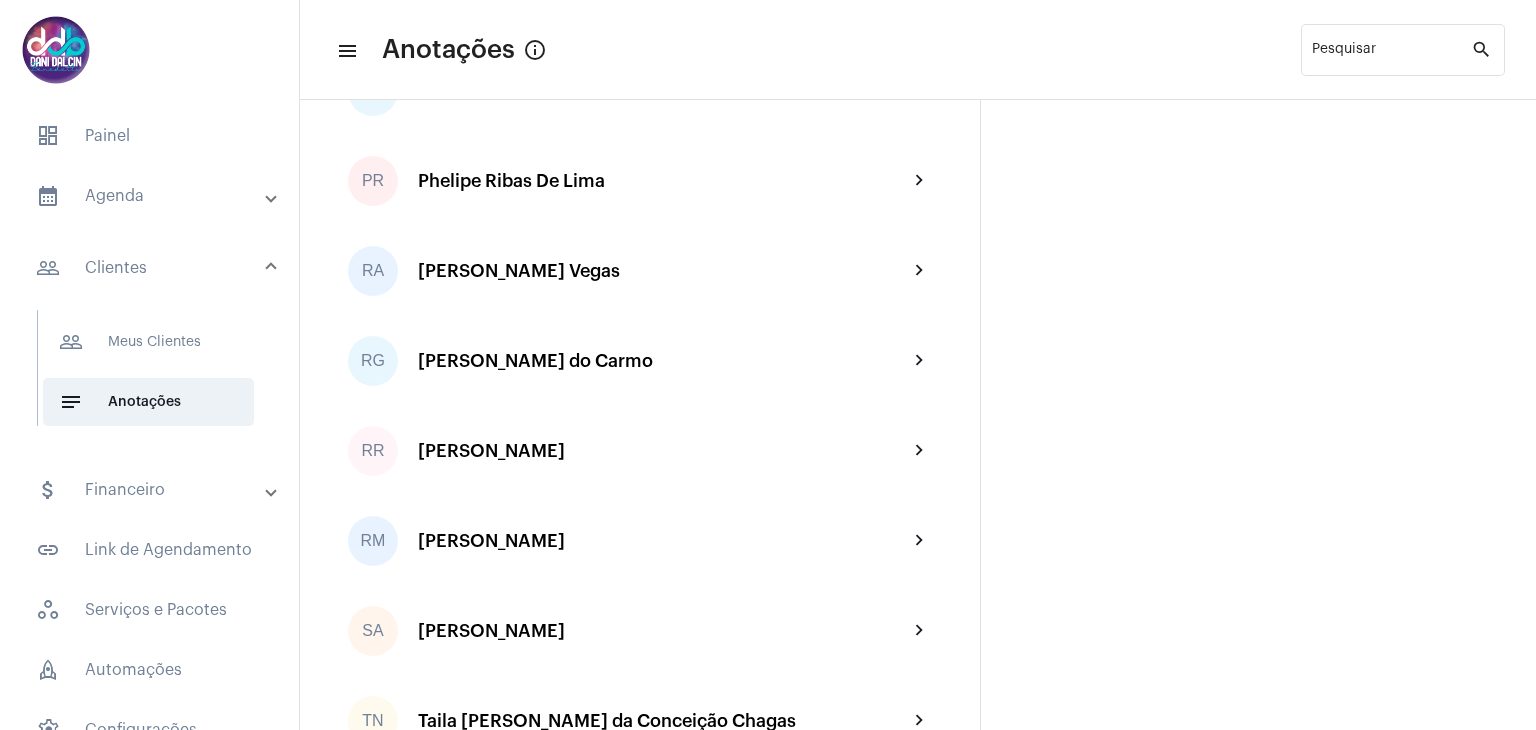 scroll, scrollTop: 3588, scrollLeft: 0, axis: vertical 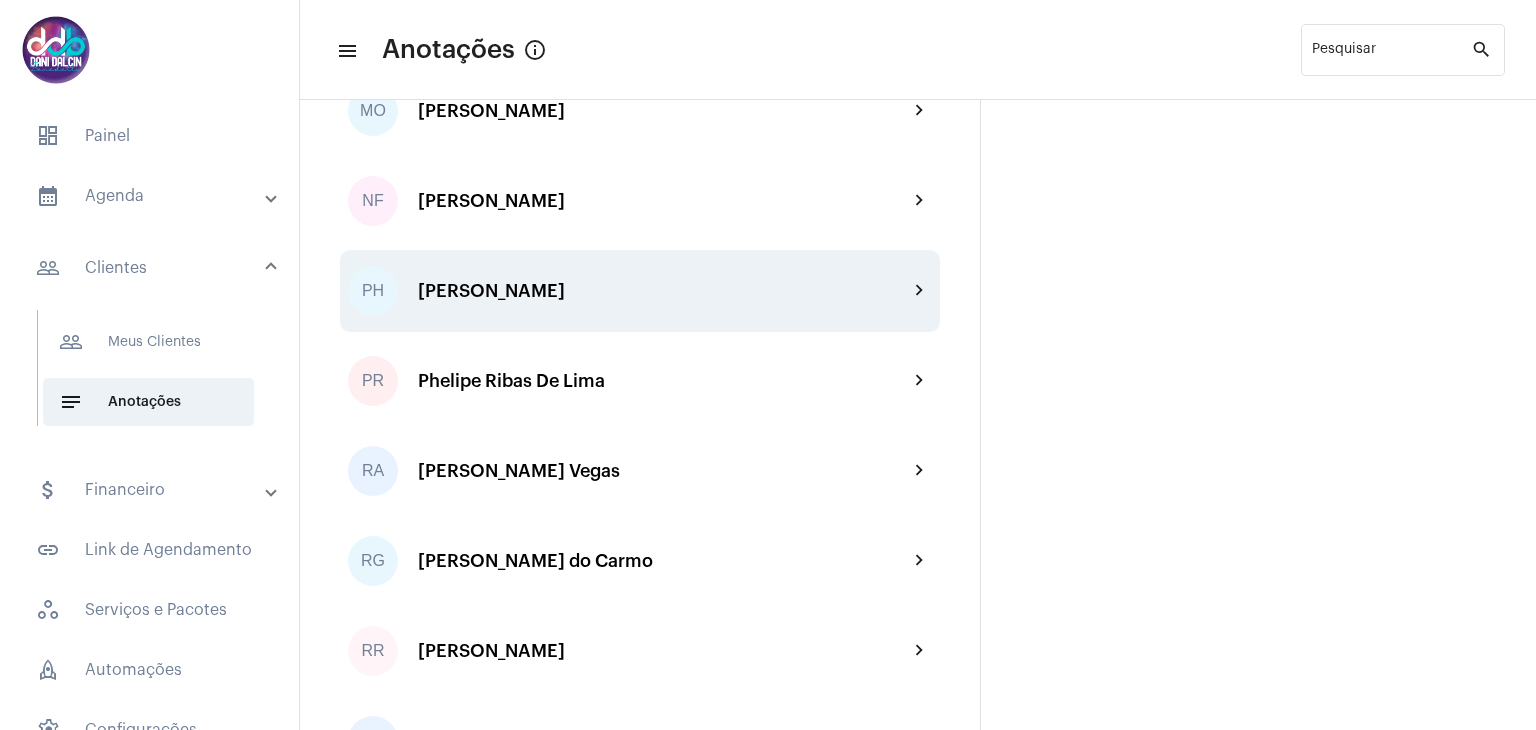 click on "PH  Paulo Henrique Sousa Silva chevron_right" 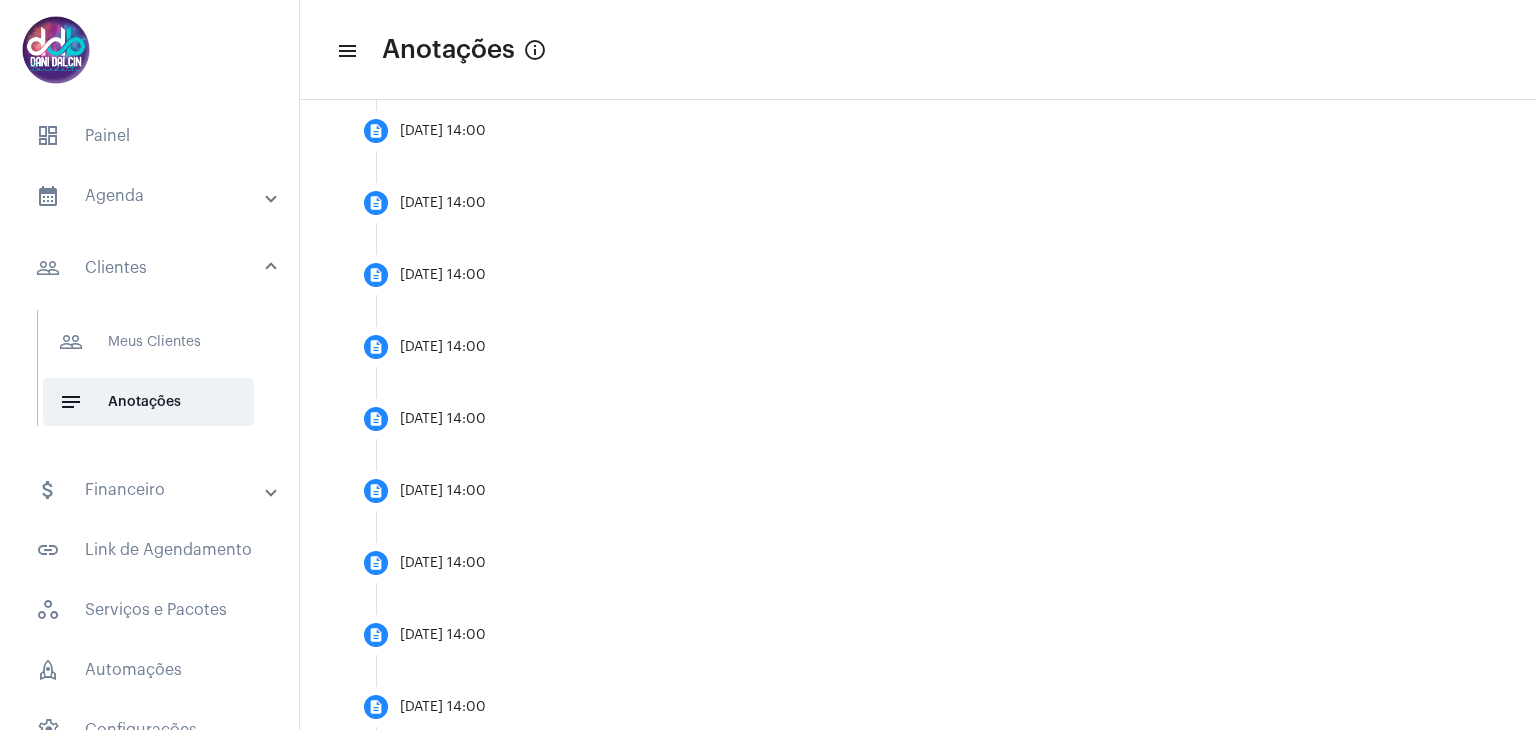 scroll, scrollTop: 1739, scrollLeft: 0, axis: vertical 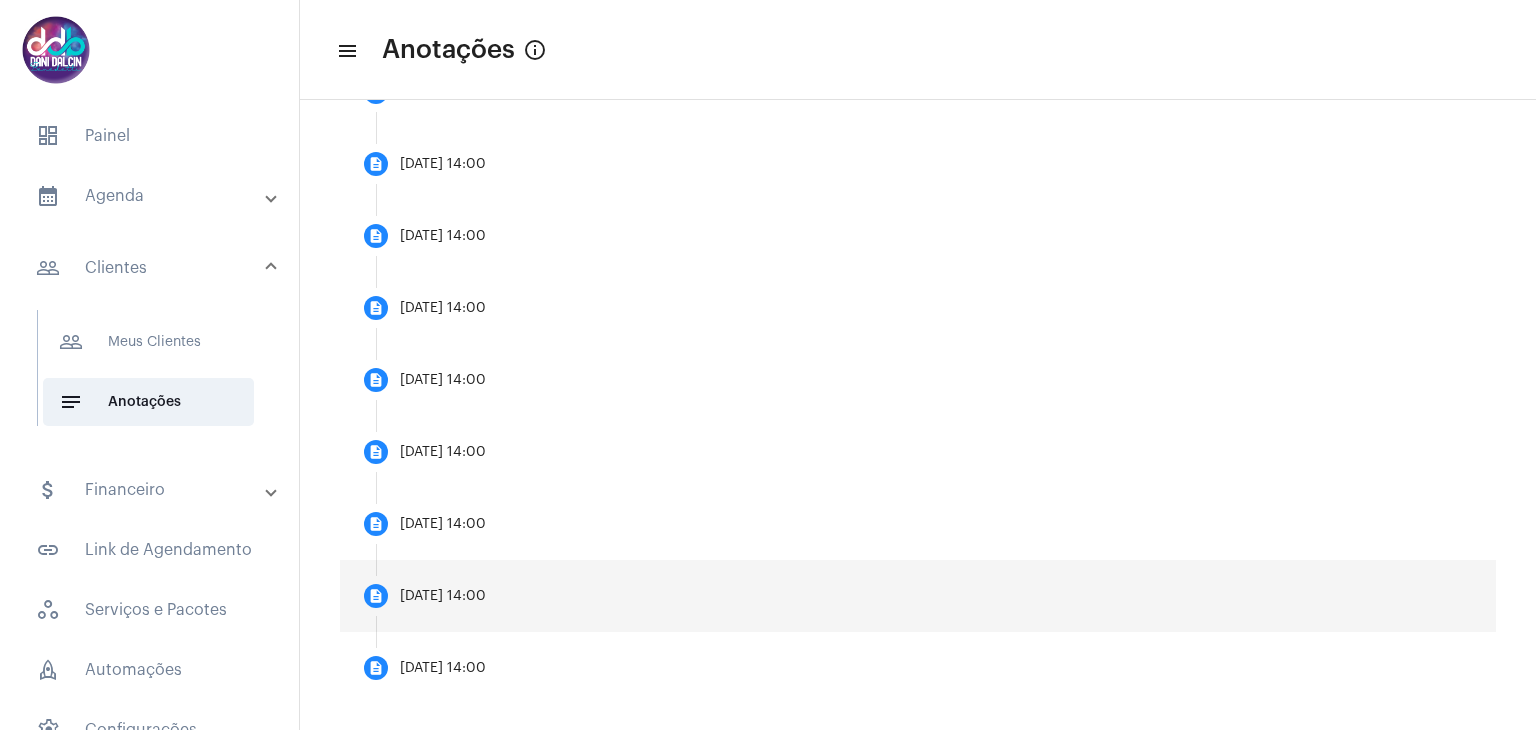 click on "description 21/07/2025, 14:00" at bounding box center (918, 596) 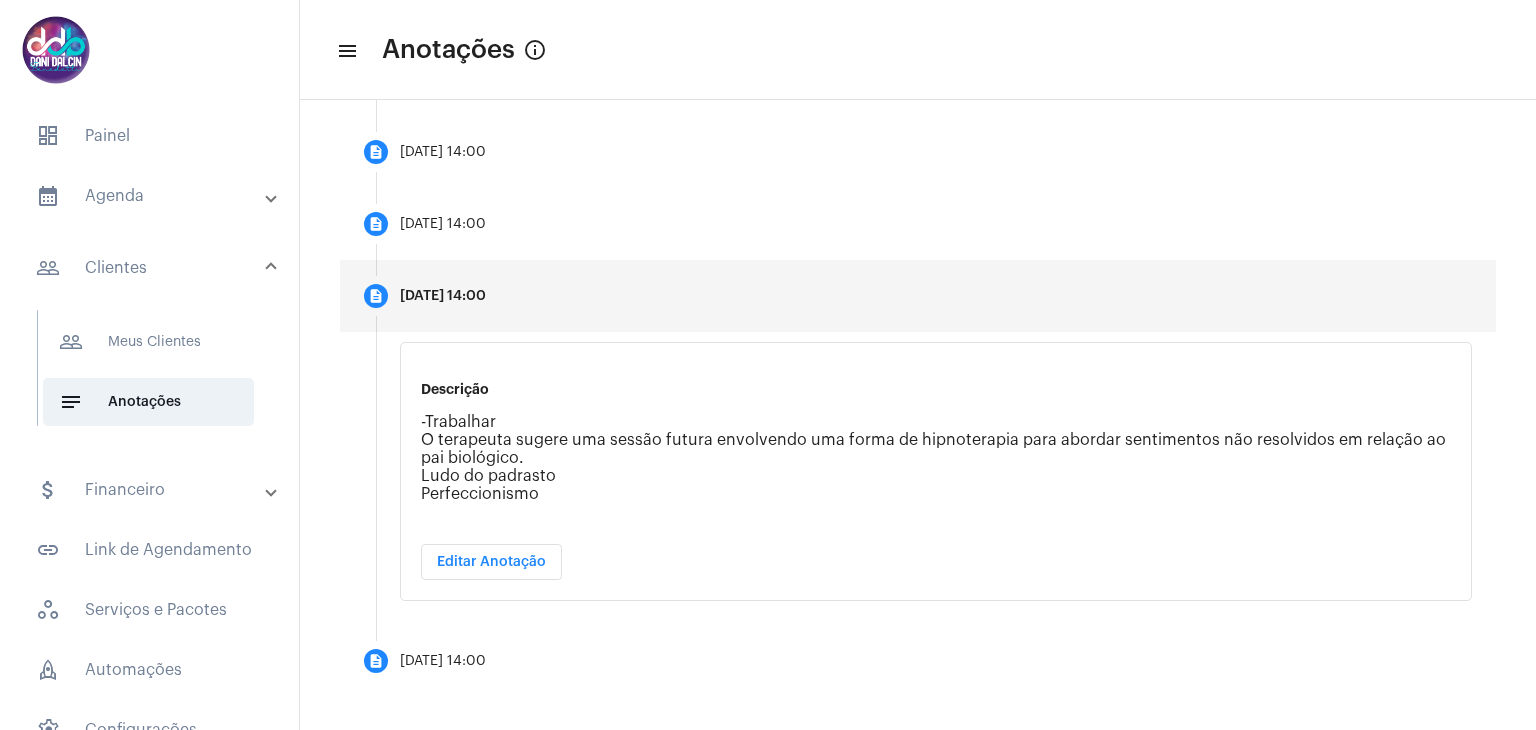 scroll, scrollTop: 956, scrollLeft: 0, axis: vertical 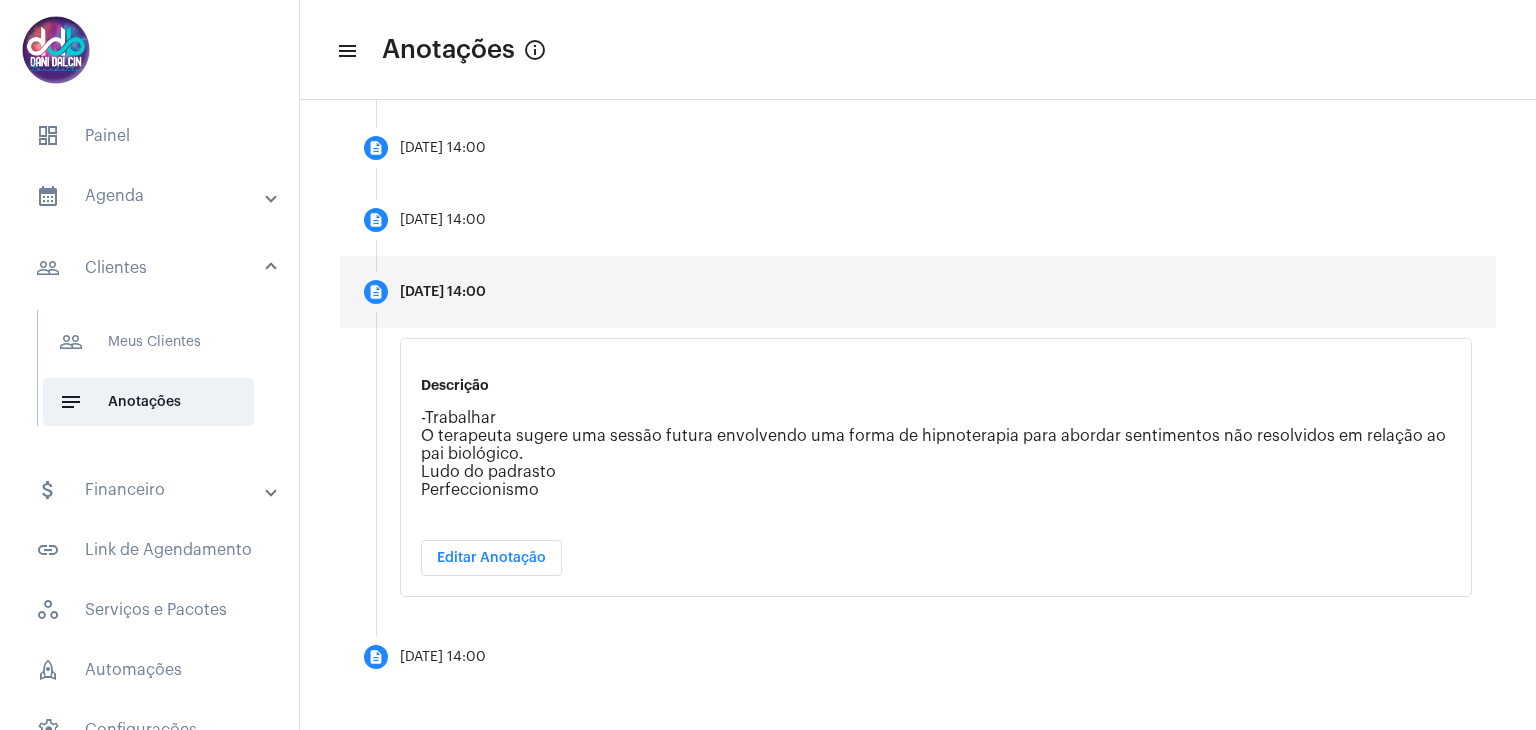 click on "Editar Anotação" at bounding box center (491, 558) 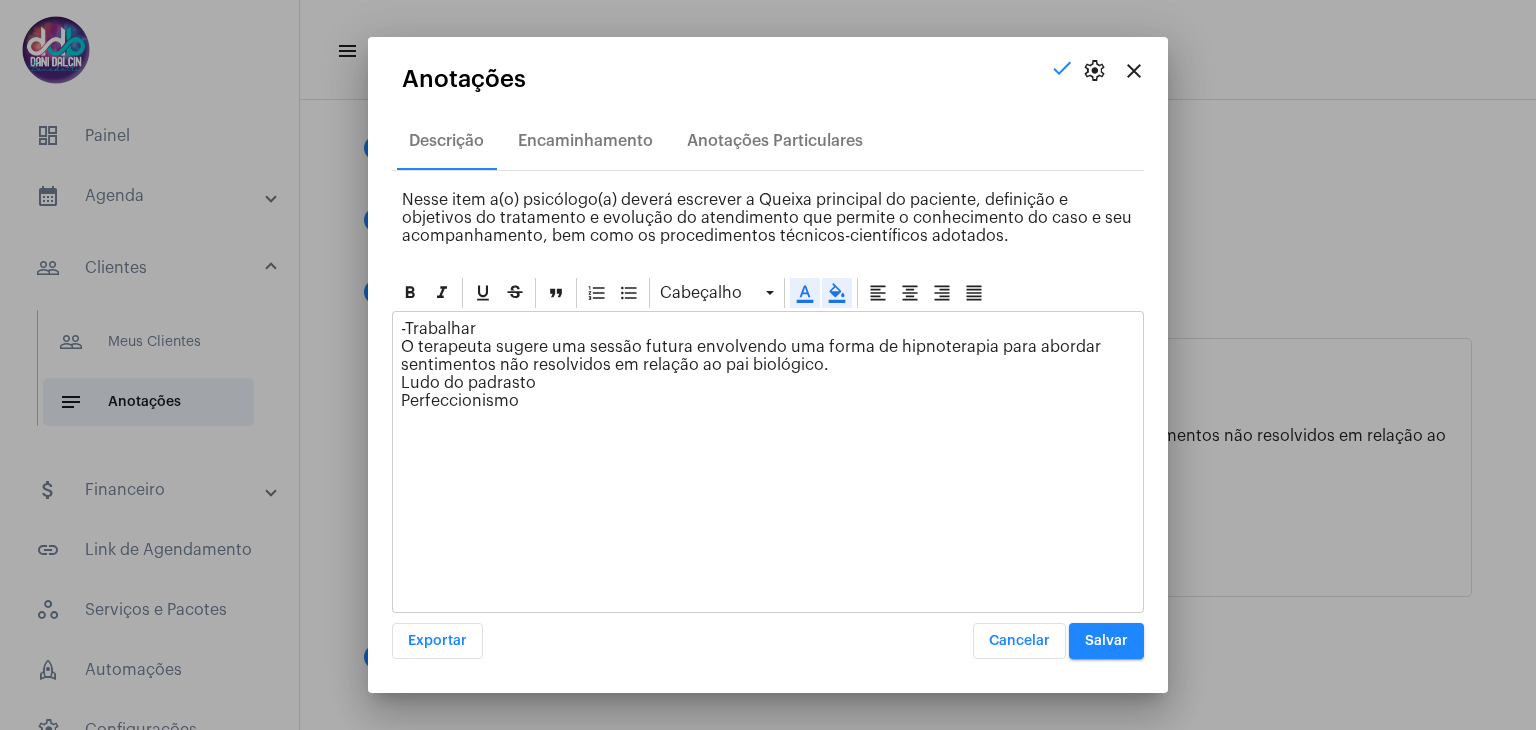 click on "-Trabalhar O terapeuta sugere uma sessão futura envolvendo uma forma de hipnoterapia para abordar sentimentos não resolvidos em relação ao pai biológico. Ludo do padrasto Perfeccionismo" 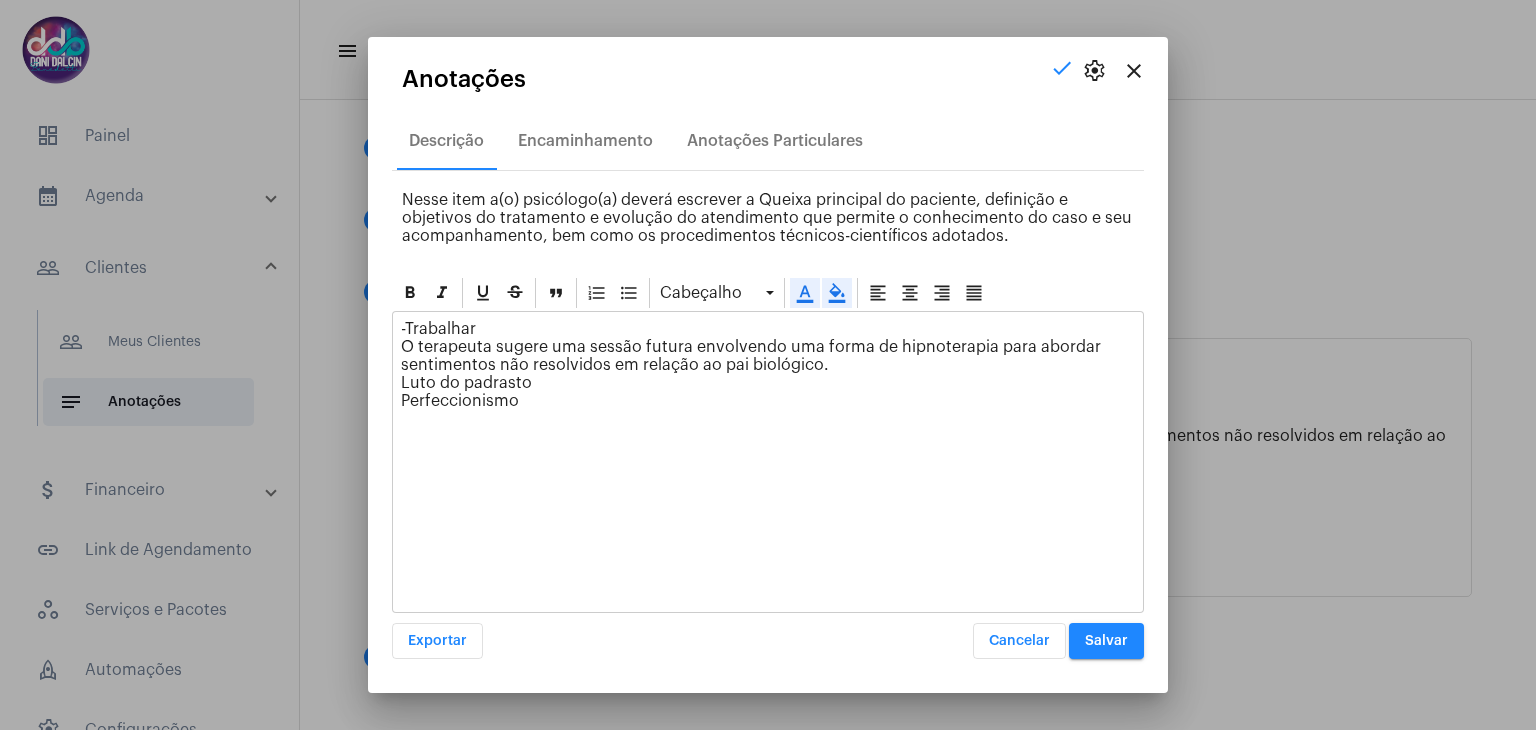 click on "-Trabalhar O terapeuta sugere uma sessão futura envolvendo uma forma de hipnoterapia para abordar sentimentos não resolvidos em relação ao pai biológico. Luto do padrasto Perfeccionismo" 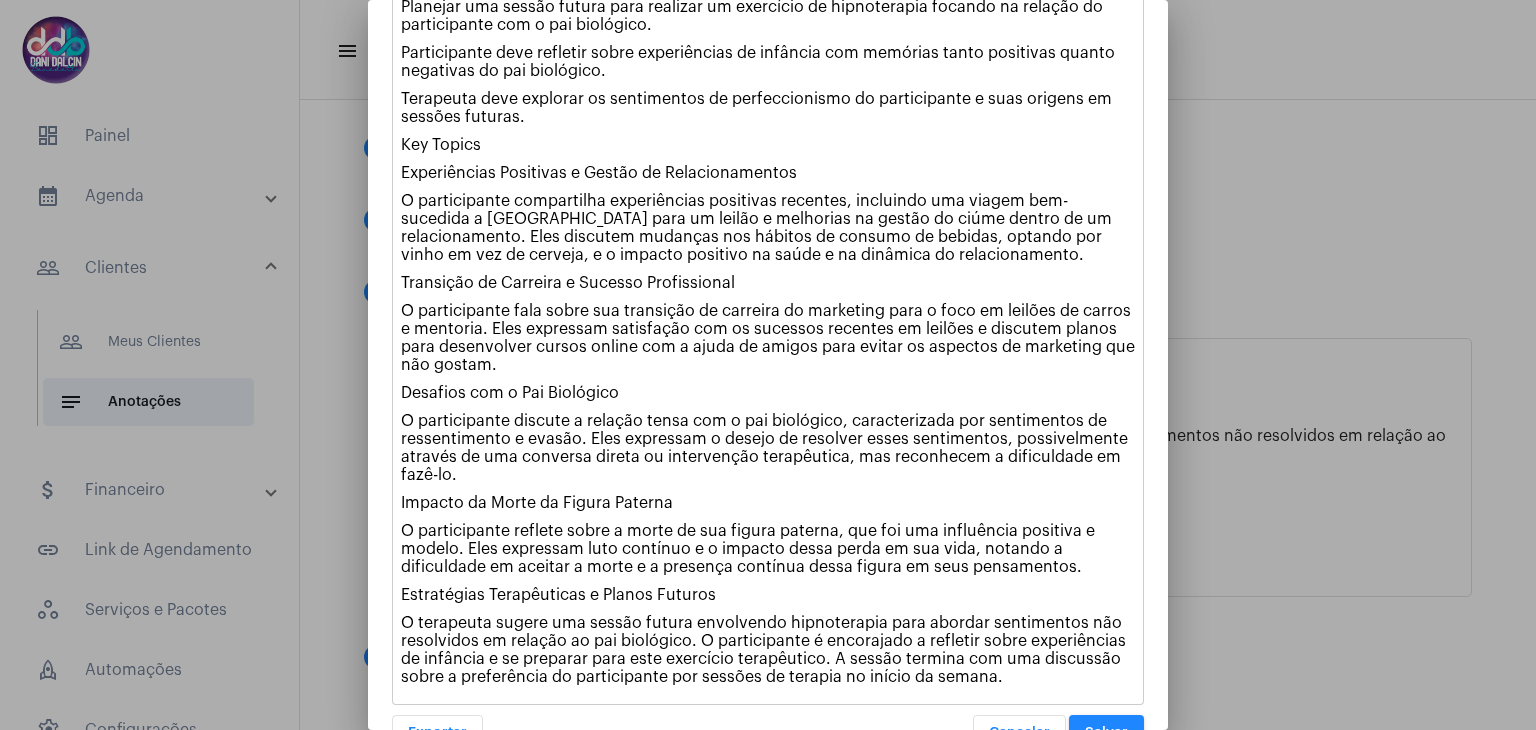 scroll, scrollTop: 719, scrollLeft: 0, axis: vertical 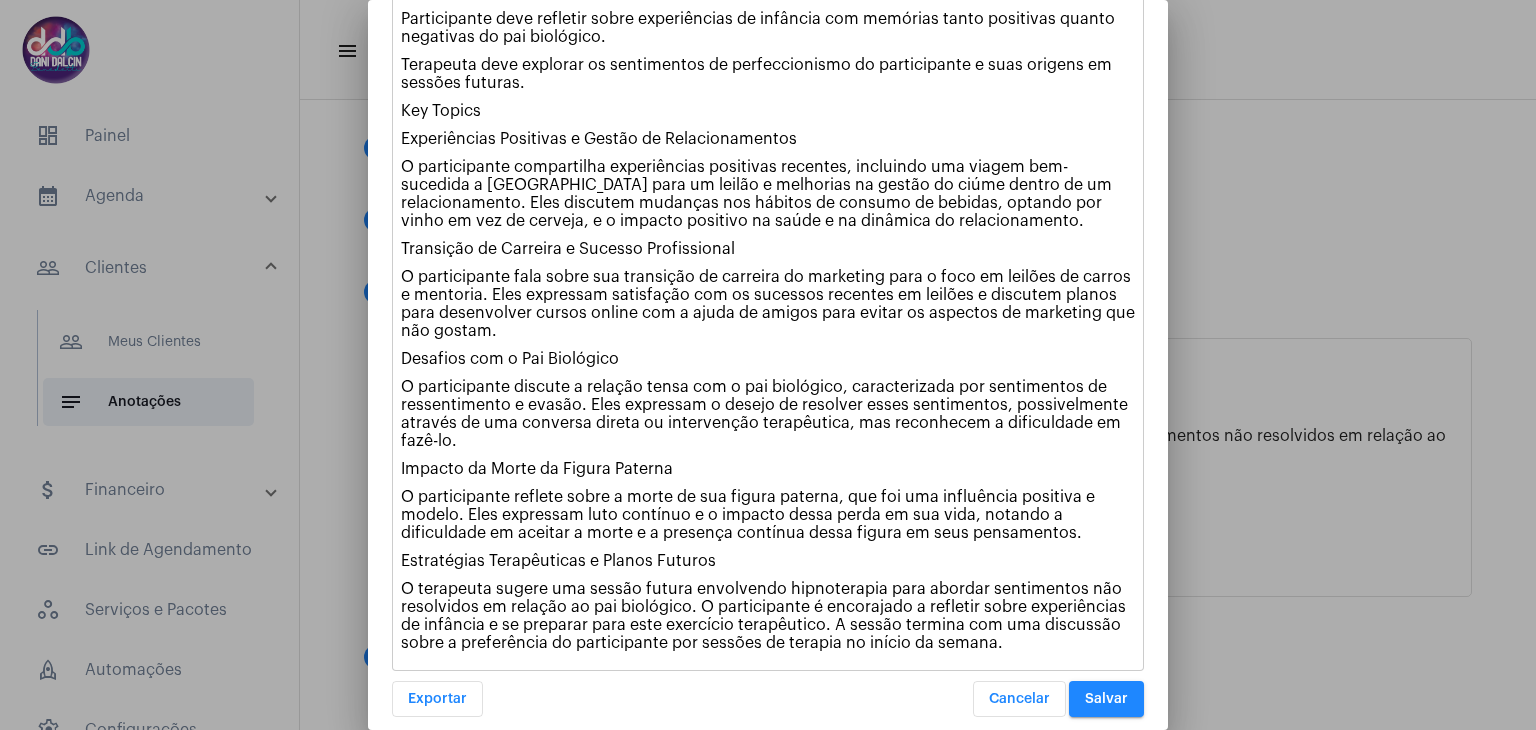 click on "Salvar" at bounding box center (1106, 699) 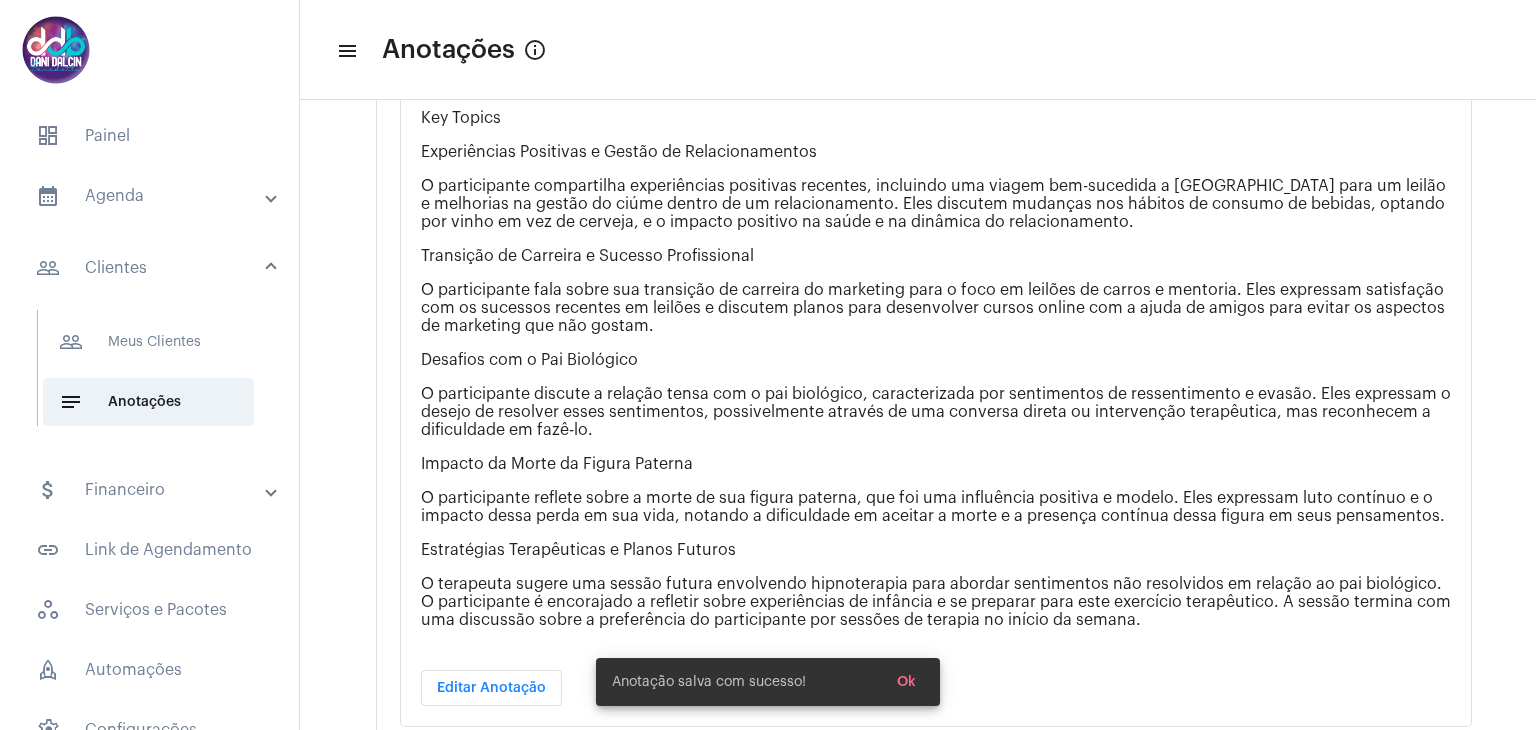 scroll, scrollTop: 1000, scrollLeft: 0, axis: vertical 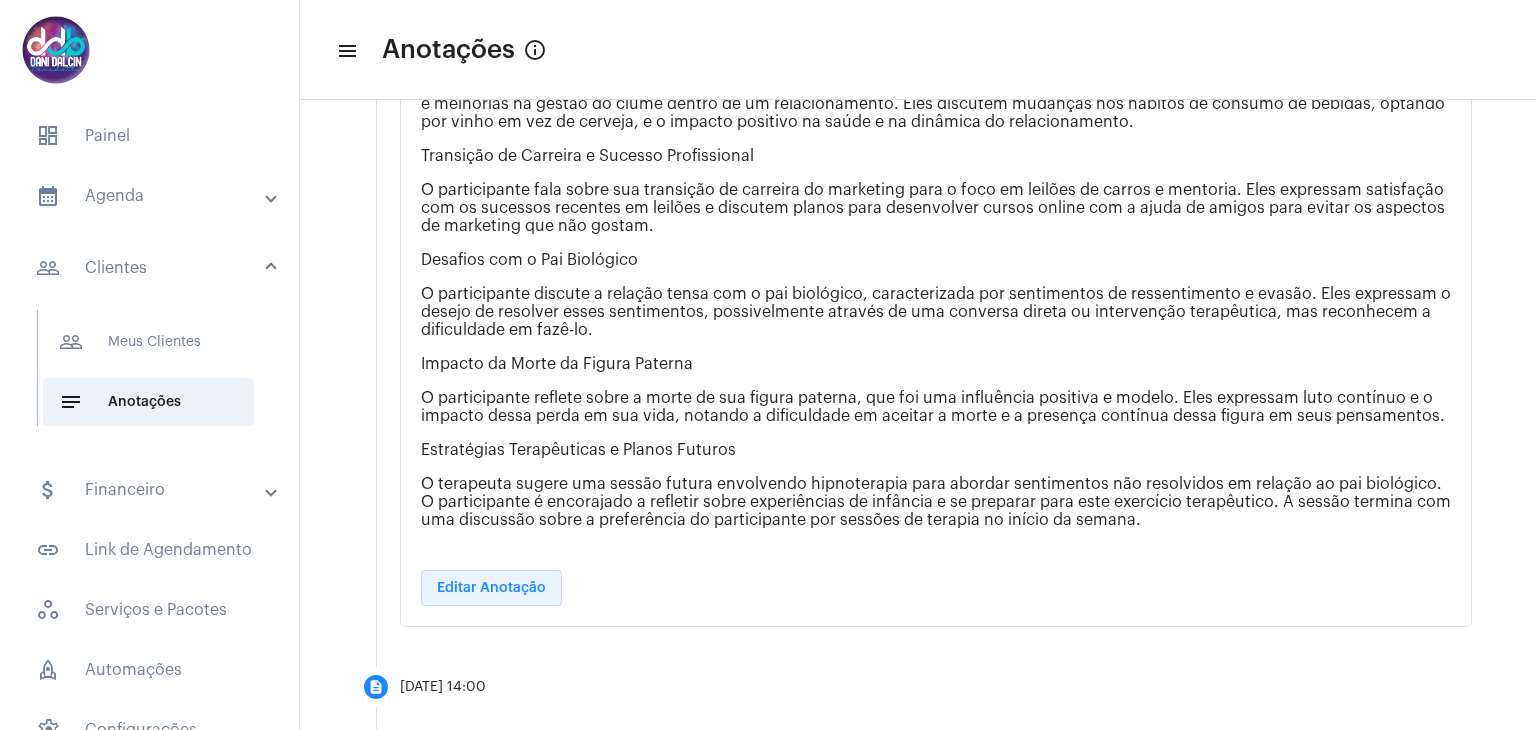 click on "Editar Anotação" at bounding box center (491, 588) 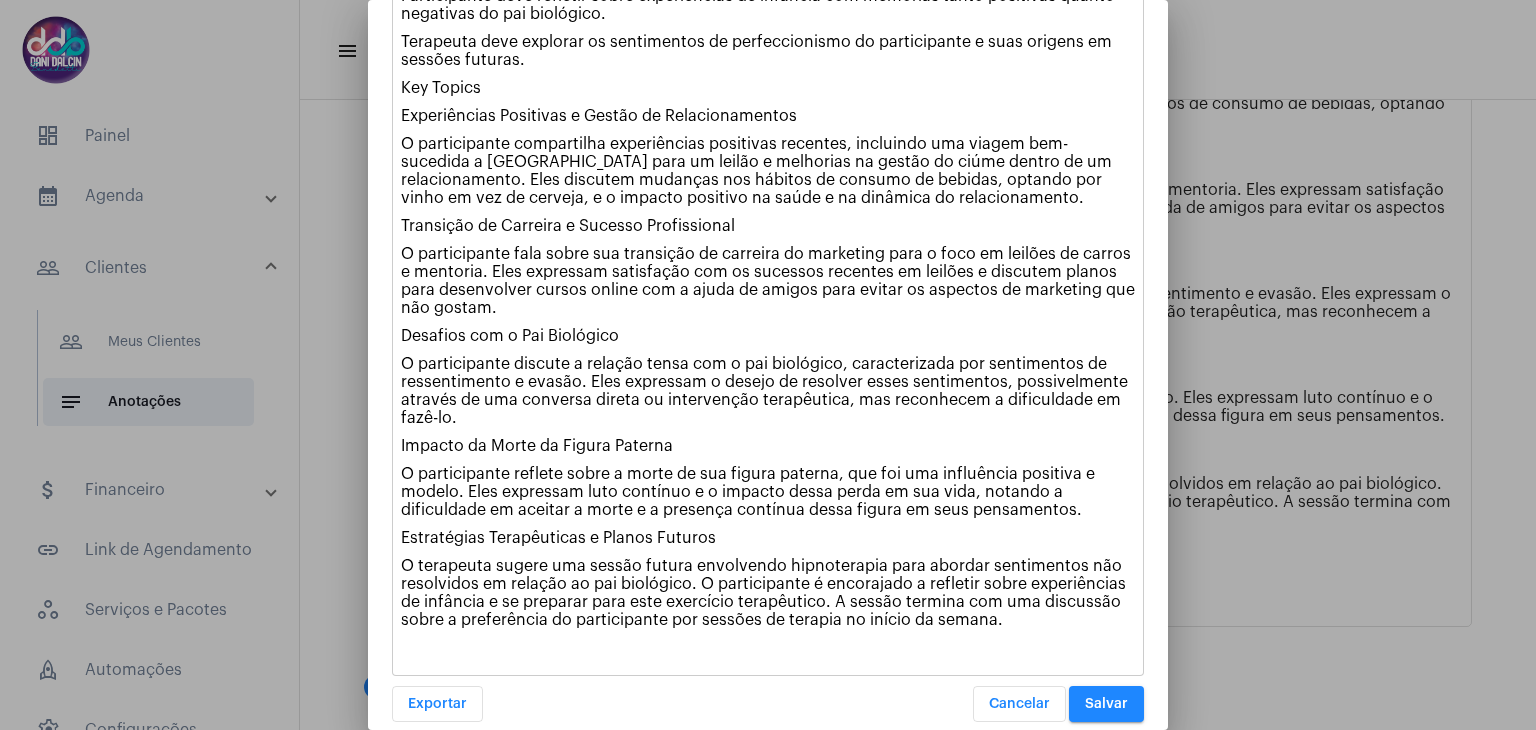 scroll, scrollTop: 640, scrollLeft: 0, axis: vertical 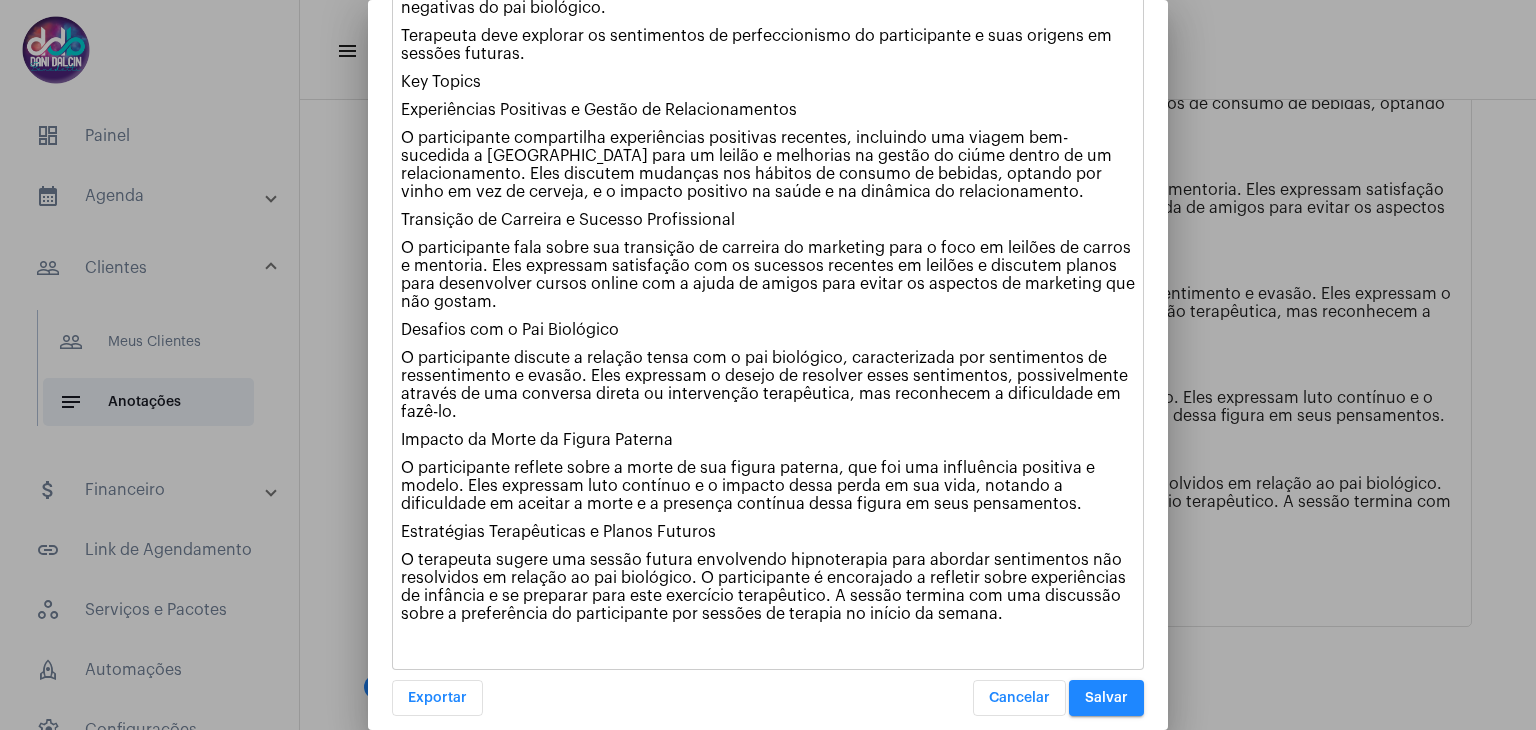 drag, startPoint x: 404, startPoint y: 293, endPoint x: 1016, endPoint y: 595, distance: 682.45734 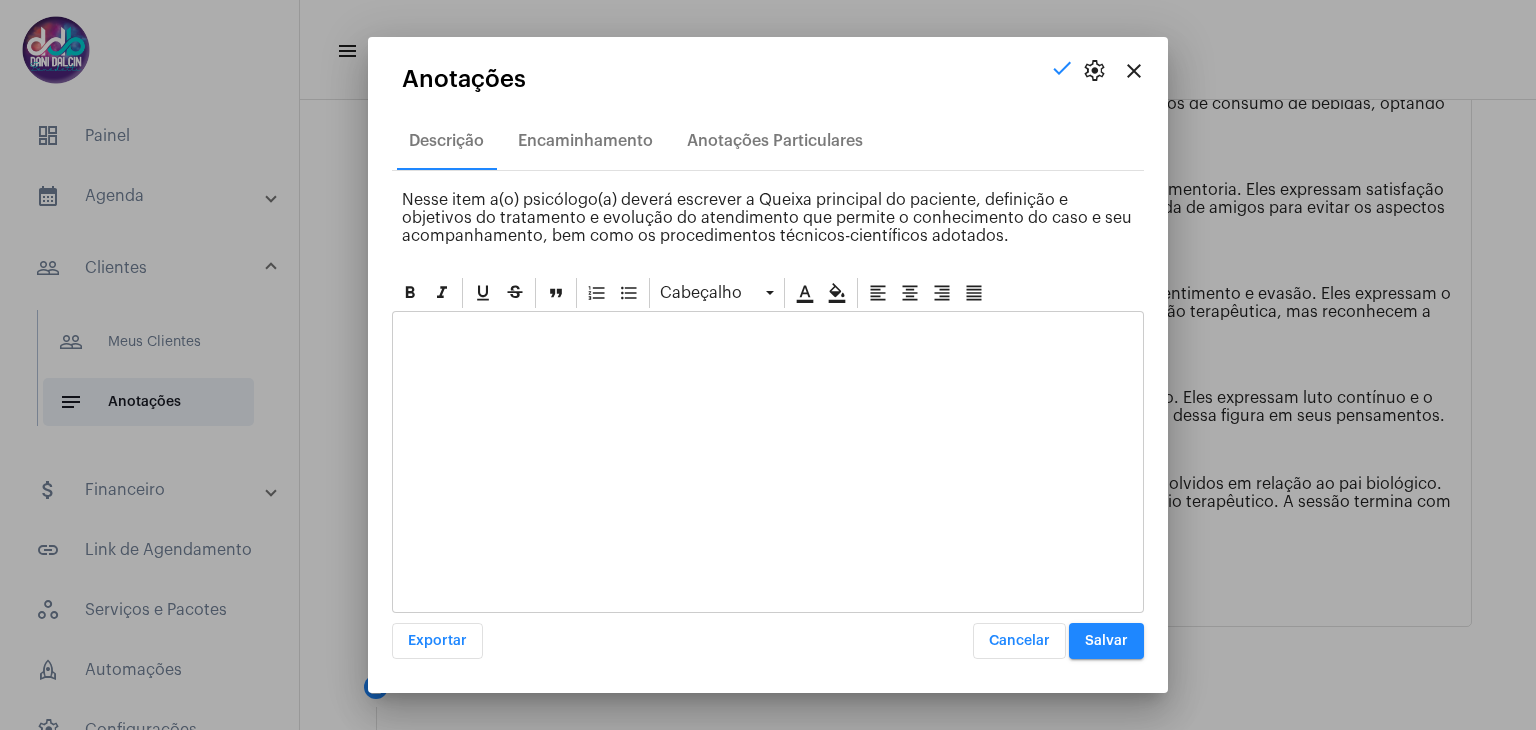 scroll, scrollTop: 0, scrollLeft: 0, axis: both 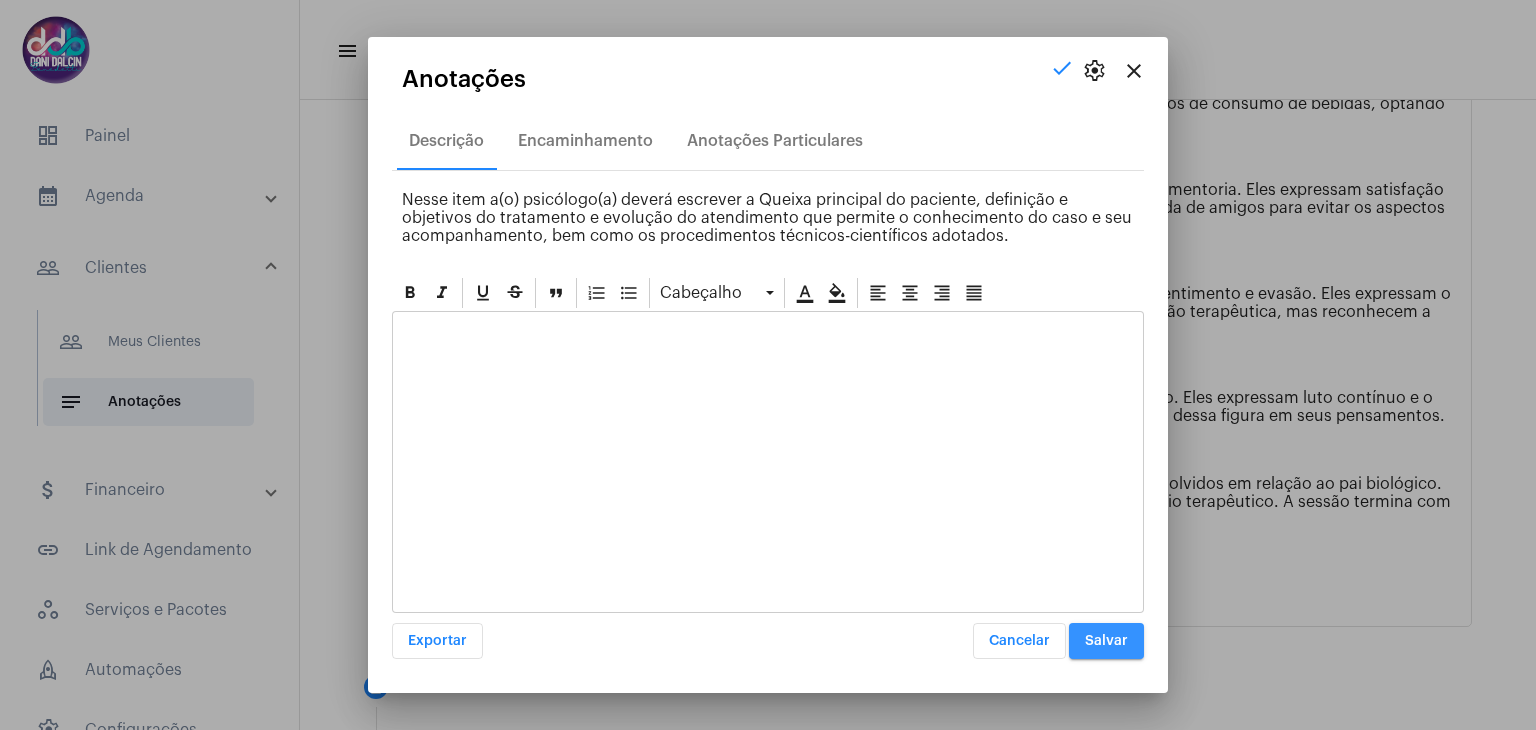 click on "Salvar" at bounding box center (1106, 641) 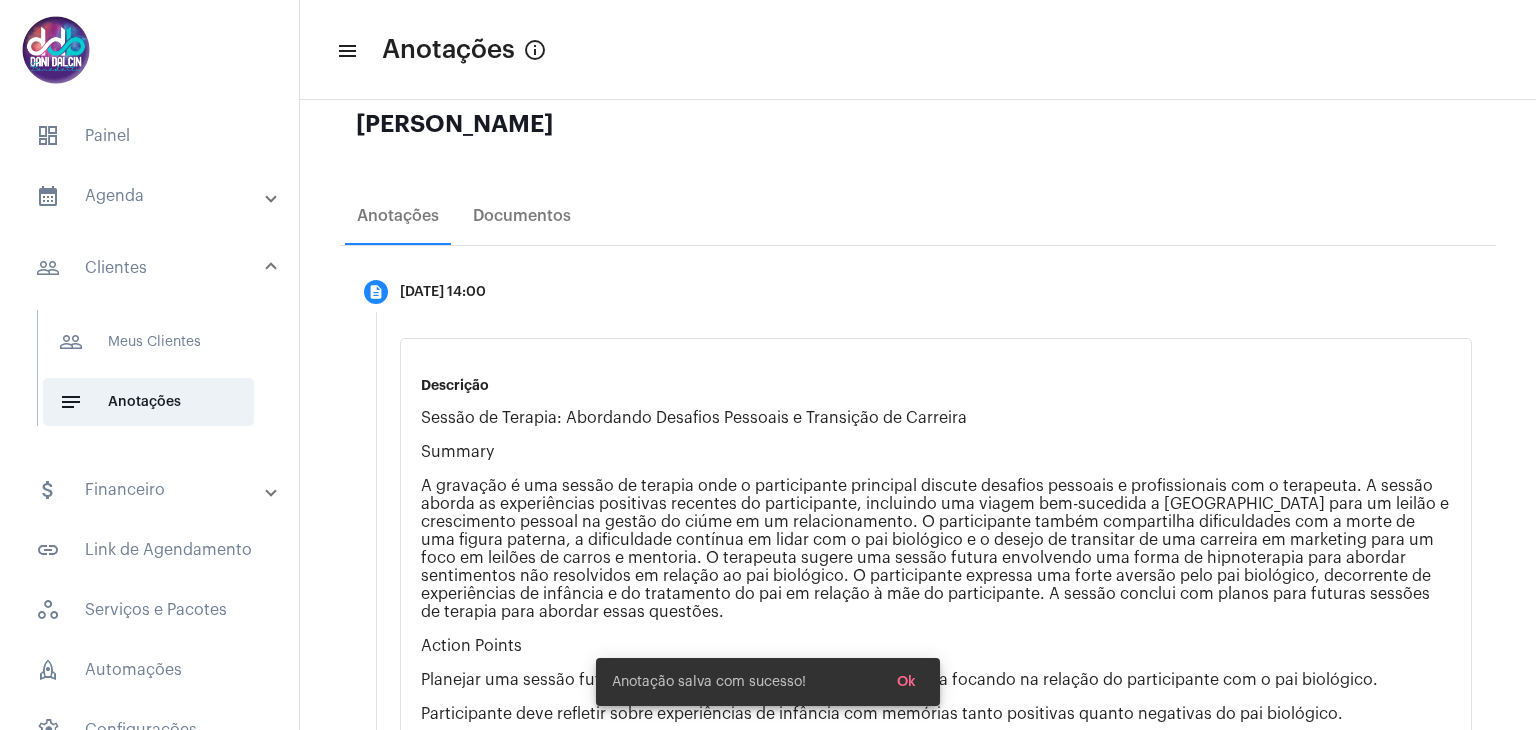 scroll, scrollTop: 300, scrollLeft: 0, axis: vertical 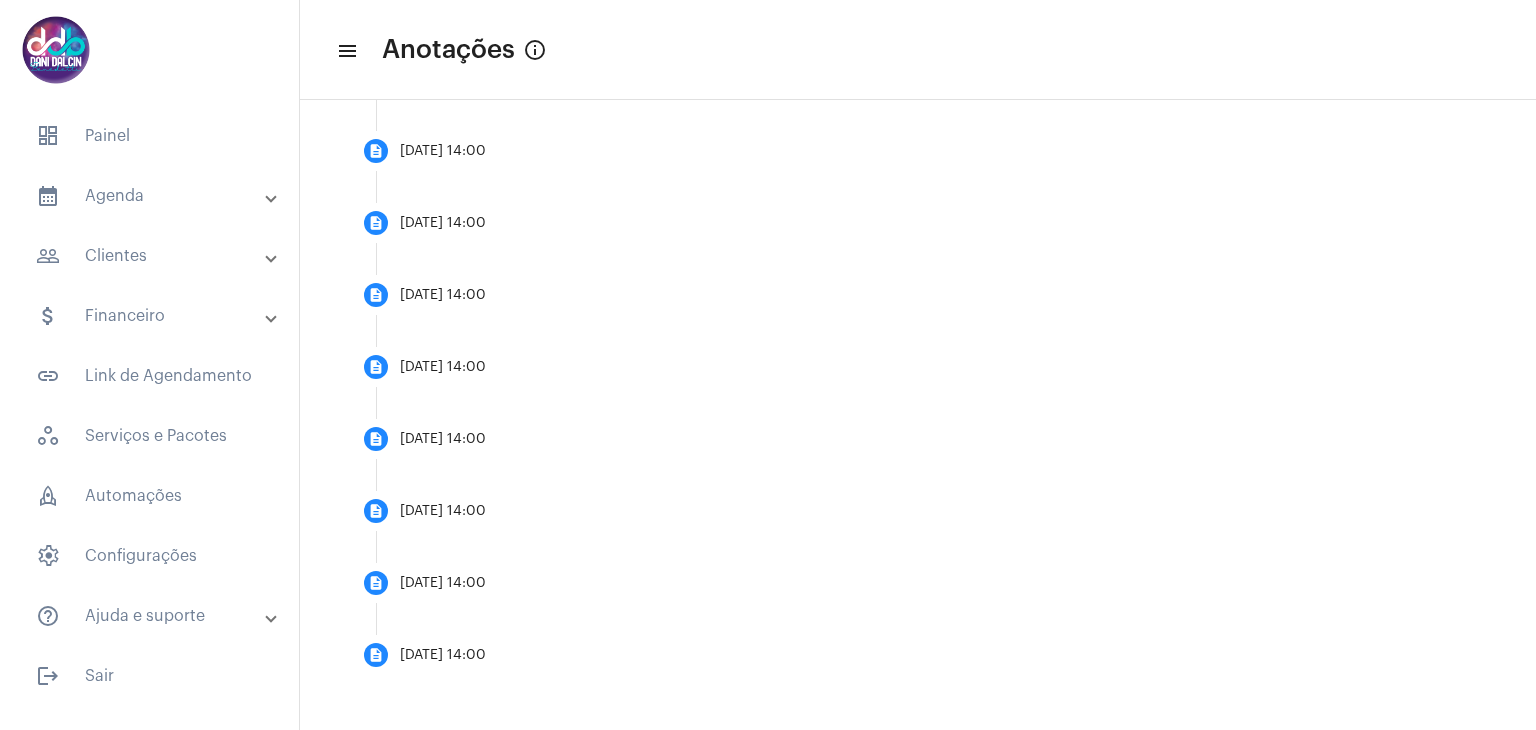 click on "calendar_month_outlined  Agenda" at bounding box center [151, 196] 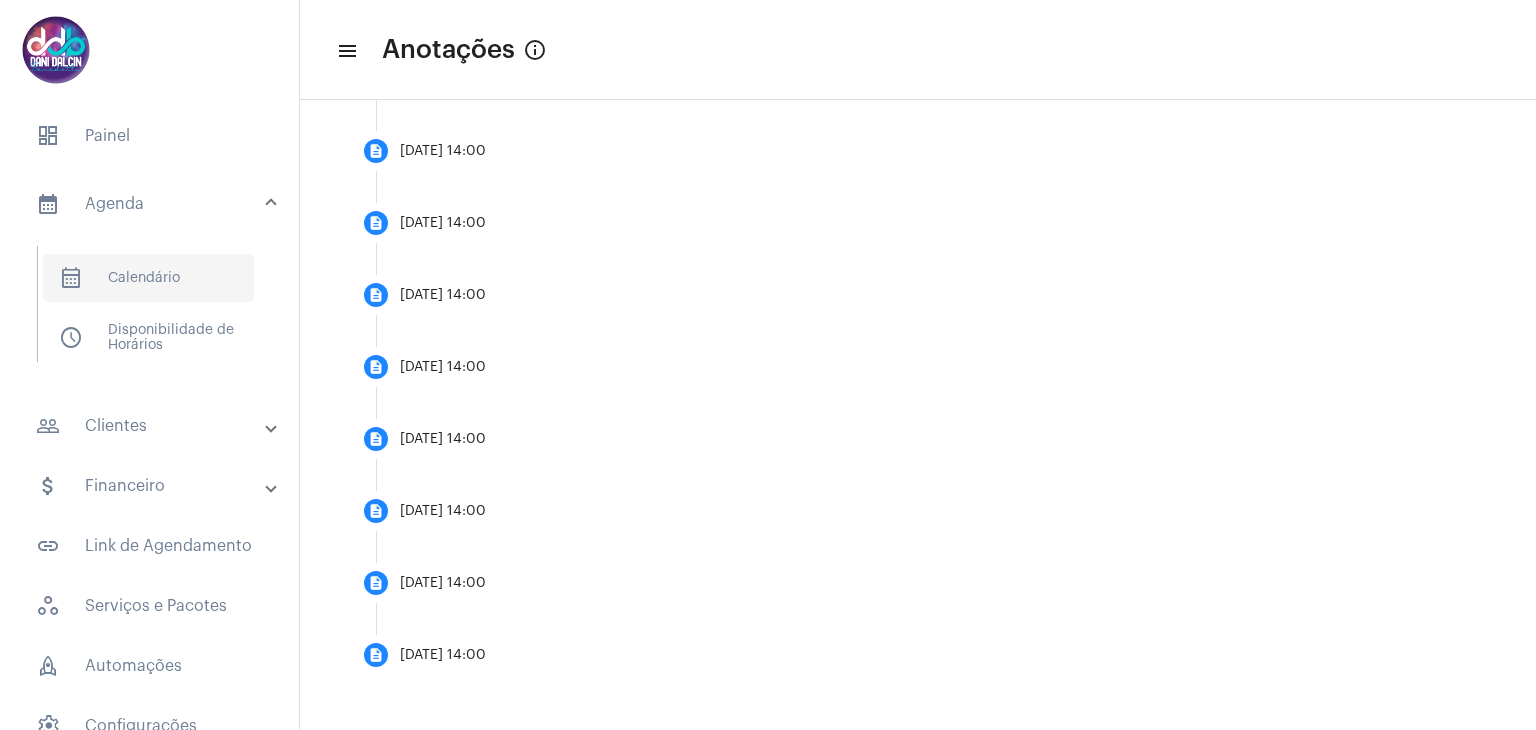 click on "calendar_month_outlined   Calendário" at bounding box center [148, 278] 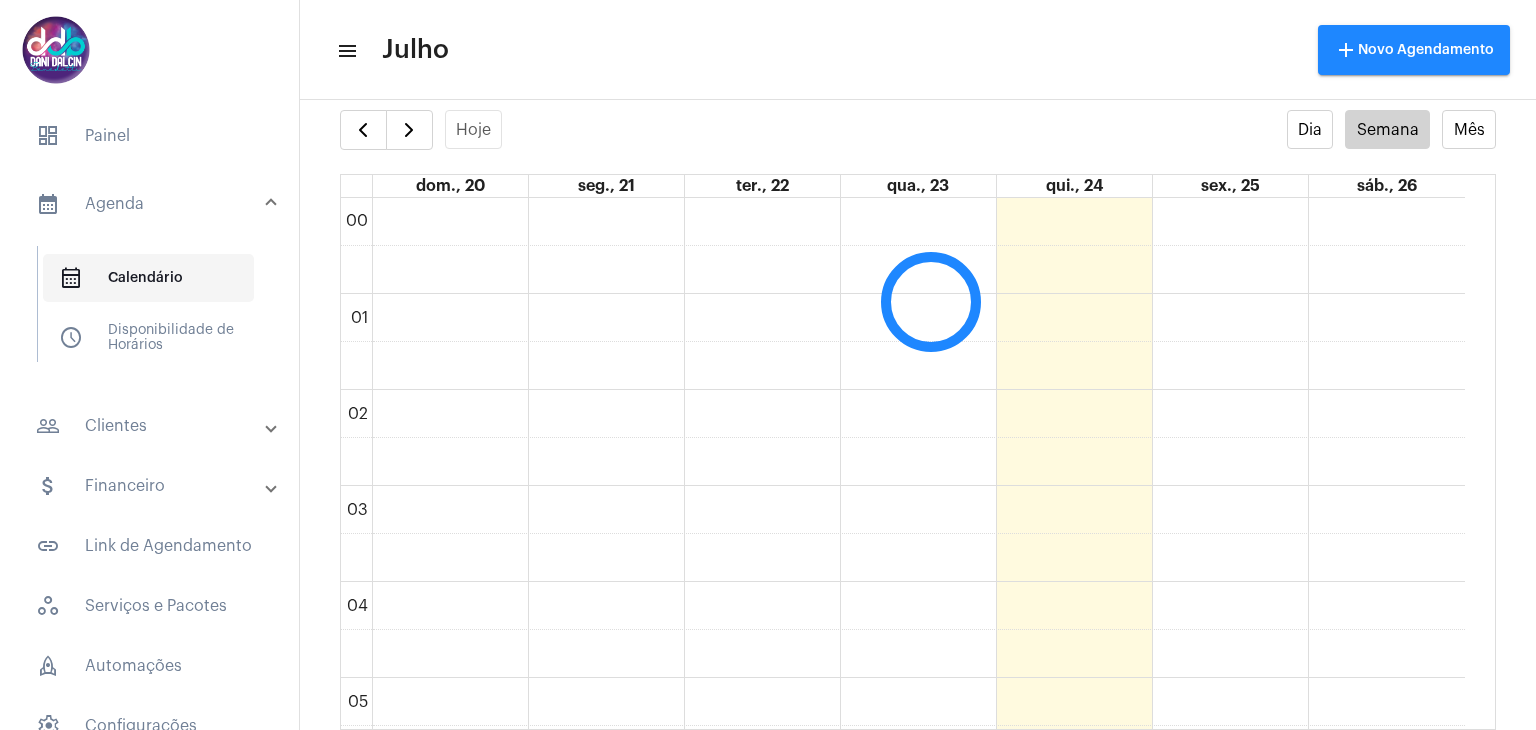 scroll, scrollTop: 40, scrollLeft: 0, axis: vertical 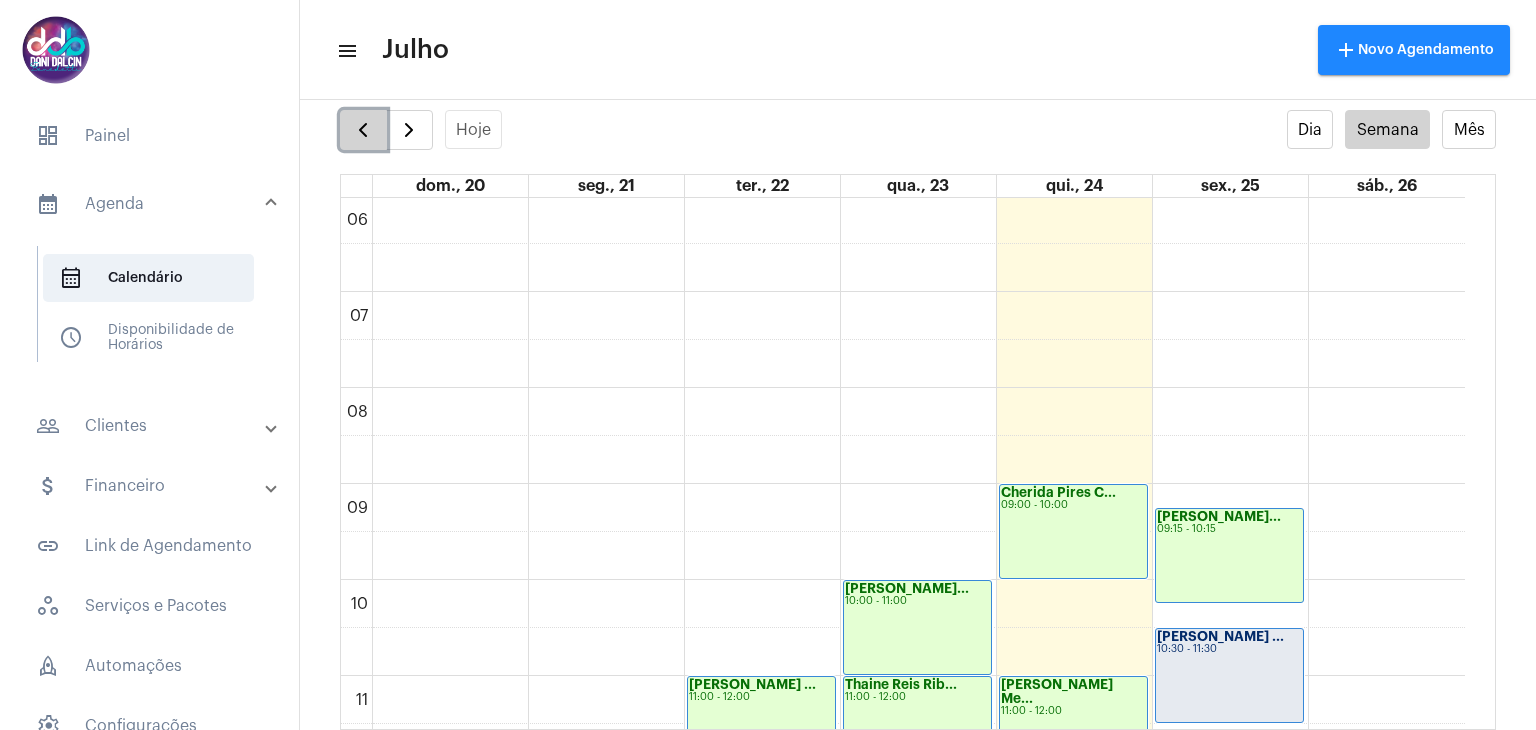 click 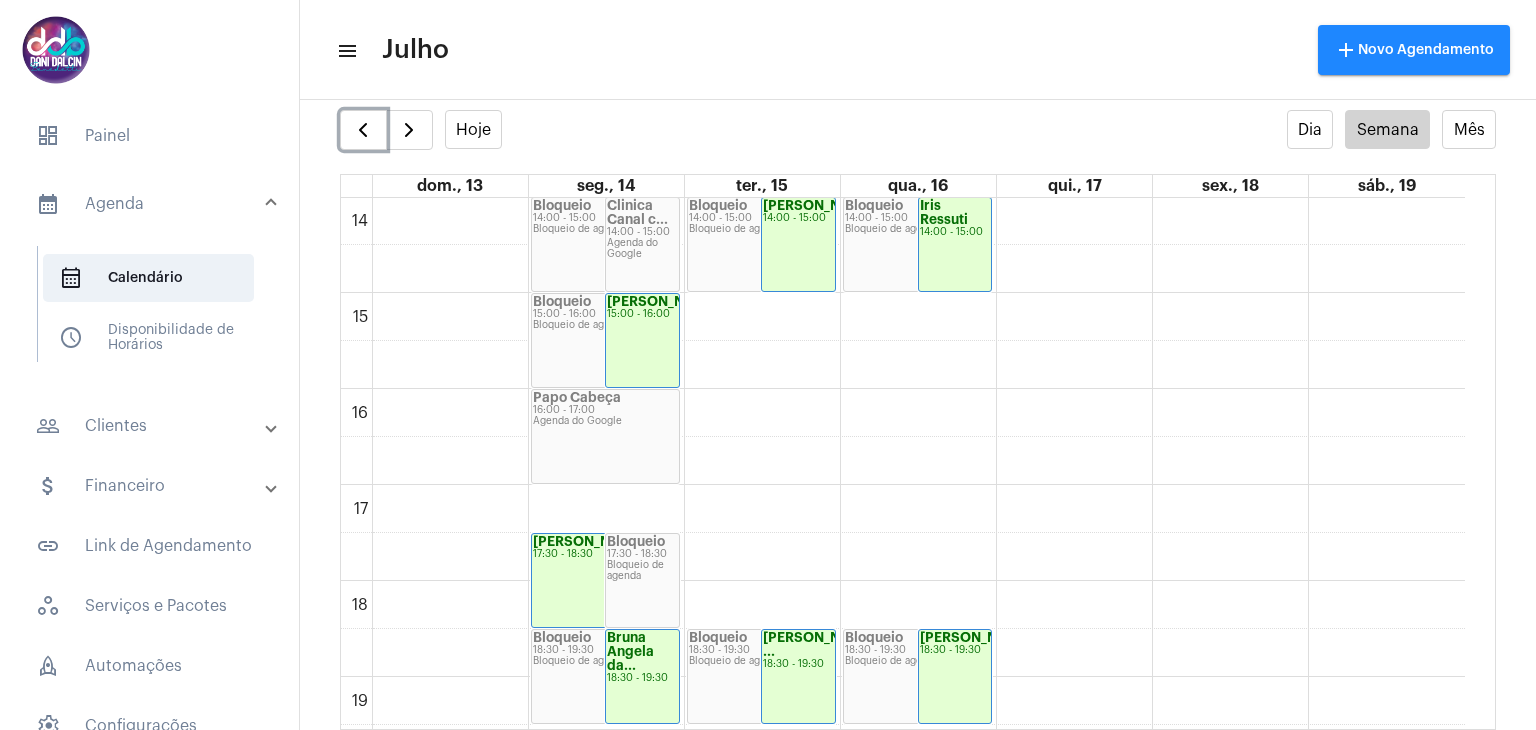 scroll, scrollTop: 1176, scrollLeft: 0, axis: vertical 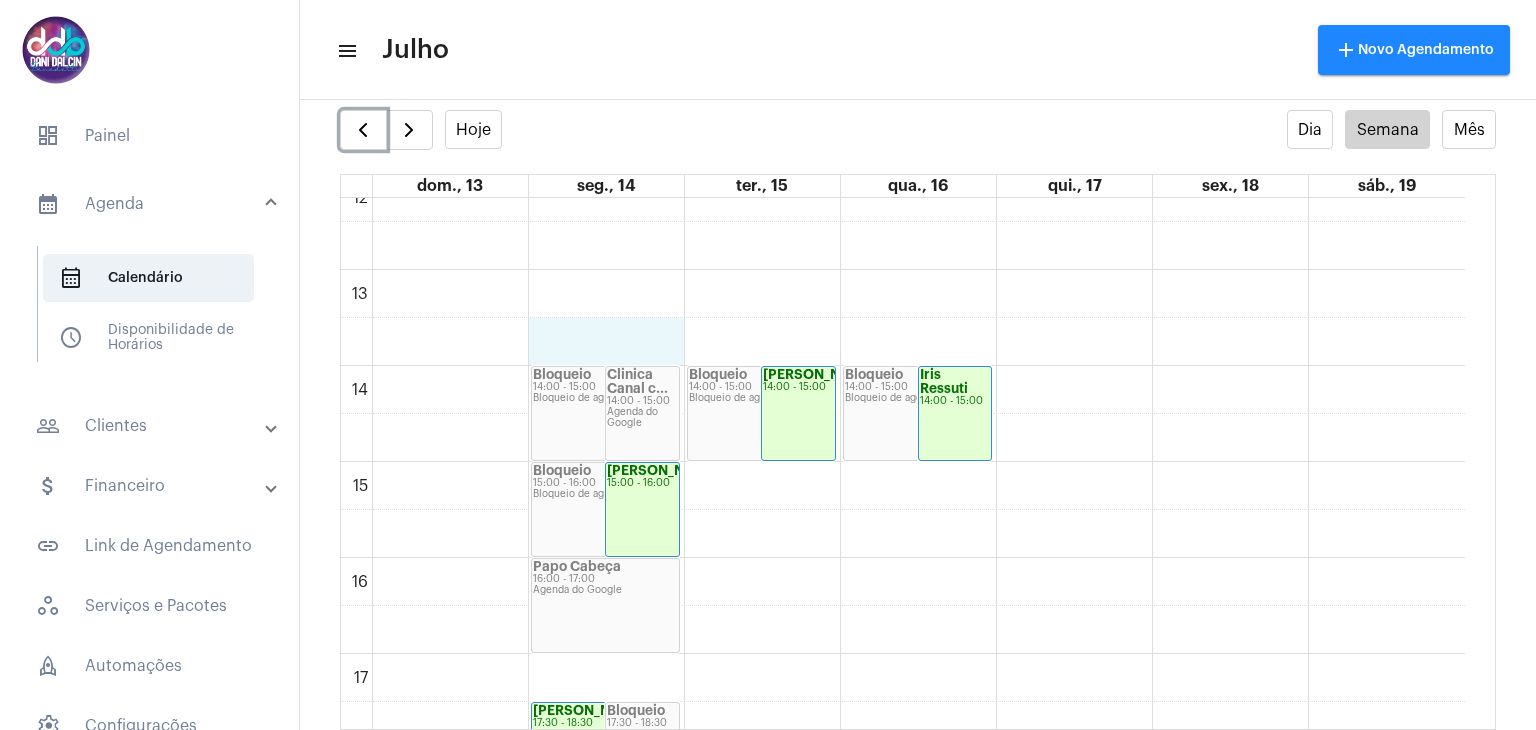 click on "00 01 02 03 04 05 06 07 08 09 10 11 12 13 14 15 16 17 18 19 20 21 22 23
Bloqueio
14:00 - 15:00
Bloqueio de agenda
Clinica Canal c...
14:00 - 15:00
Agenda do Google
Bloqueio
15:00 - 16:00
Bloqueio de agenda
[PERSON_NAME]...
15:00 - 16:00
[PERSON_NAME] ...
17:30 - 18:30
Bloqueio
17:30 - 18:30
Bloqueio de agenda
Bloqueio
18:30 - 19:30
Bloqueio de agenda
[PERSON_NAME] da...
18:30 - 19:30
Papo Cabeça
16:00 - 17:00
Agenda do Google" 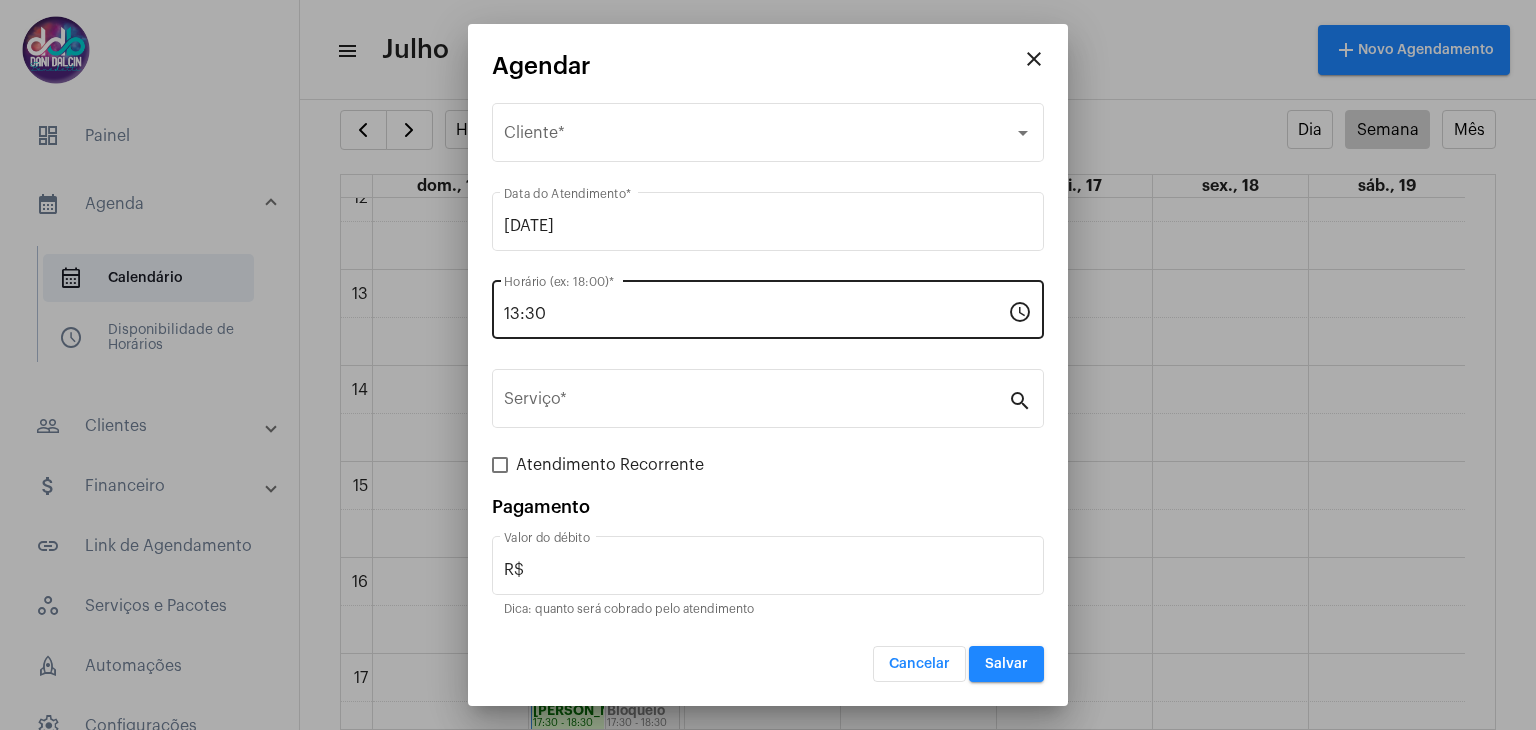 click on "13:30" at bounding box center (756, 314) 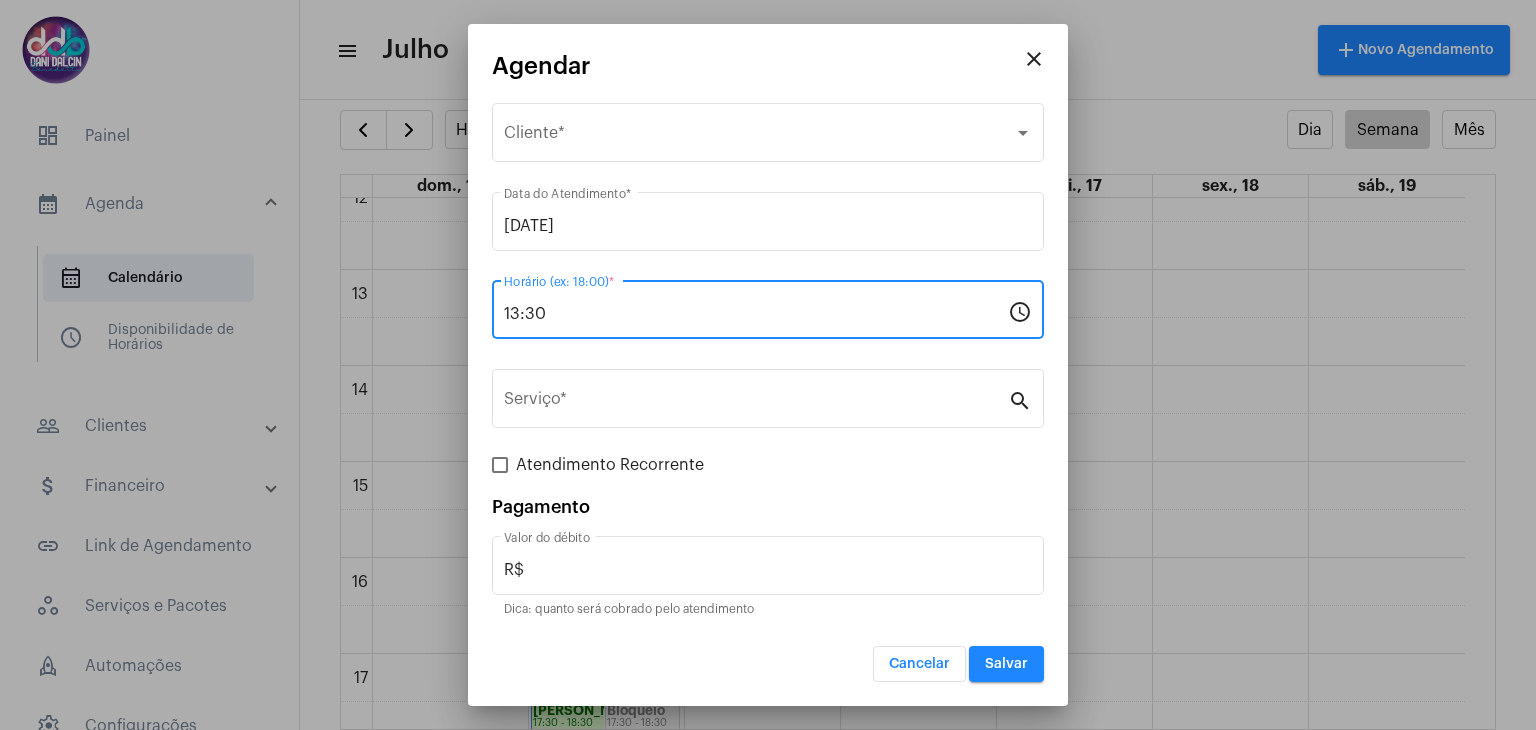 click on "13:30" at bounding box center [756, 314] 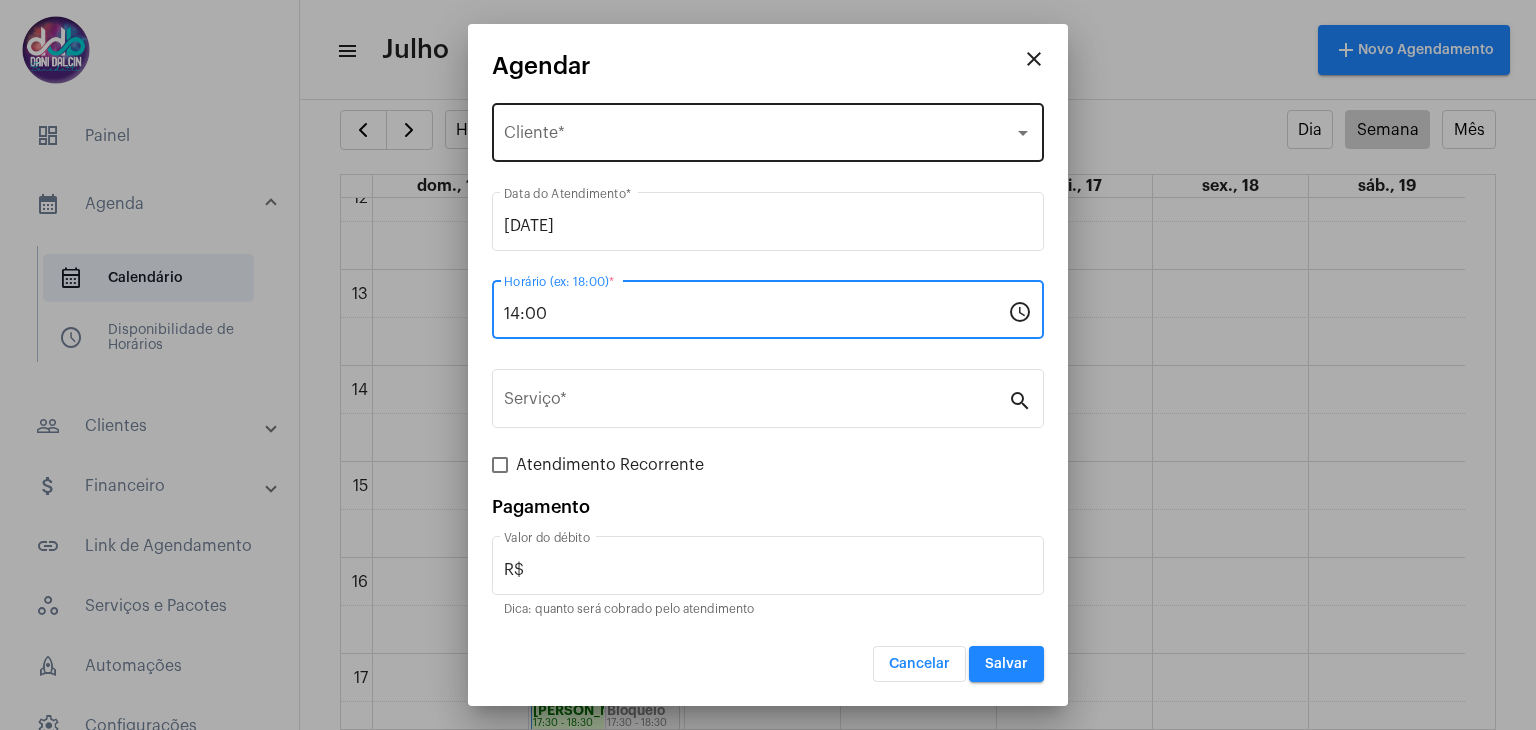 type on "14:00" 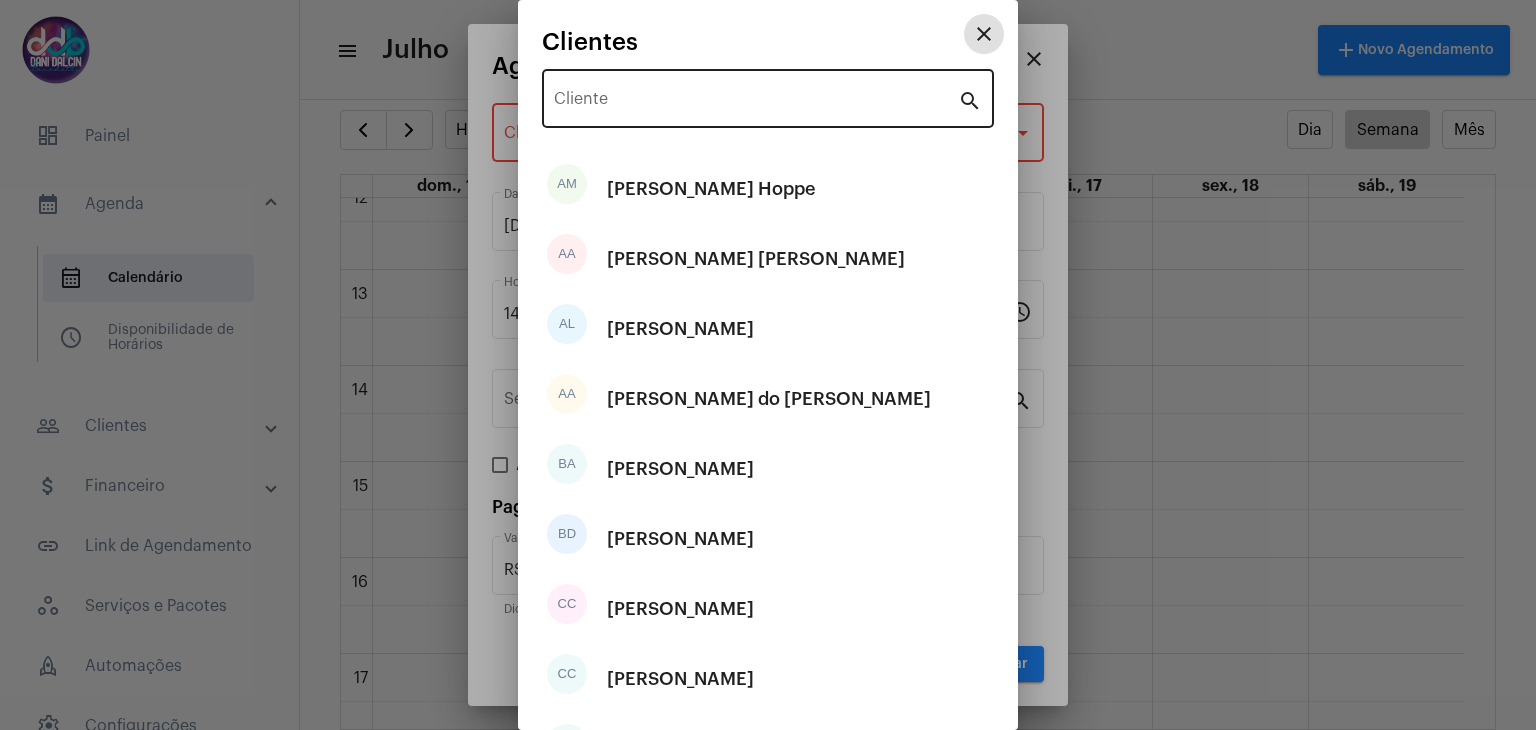 click on "Cliente" at bounding box center (756, 103) 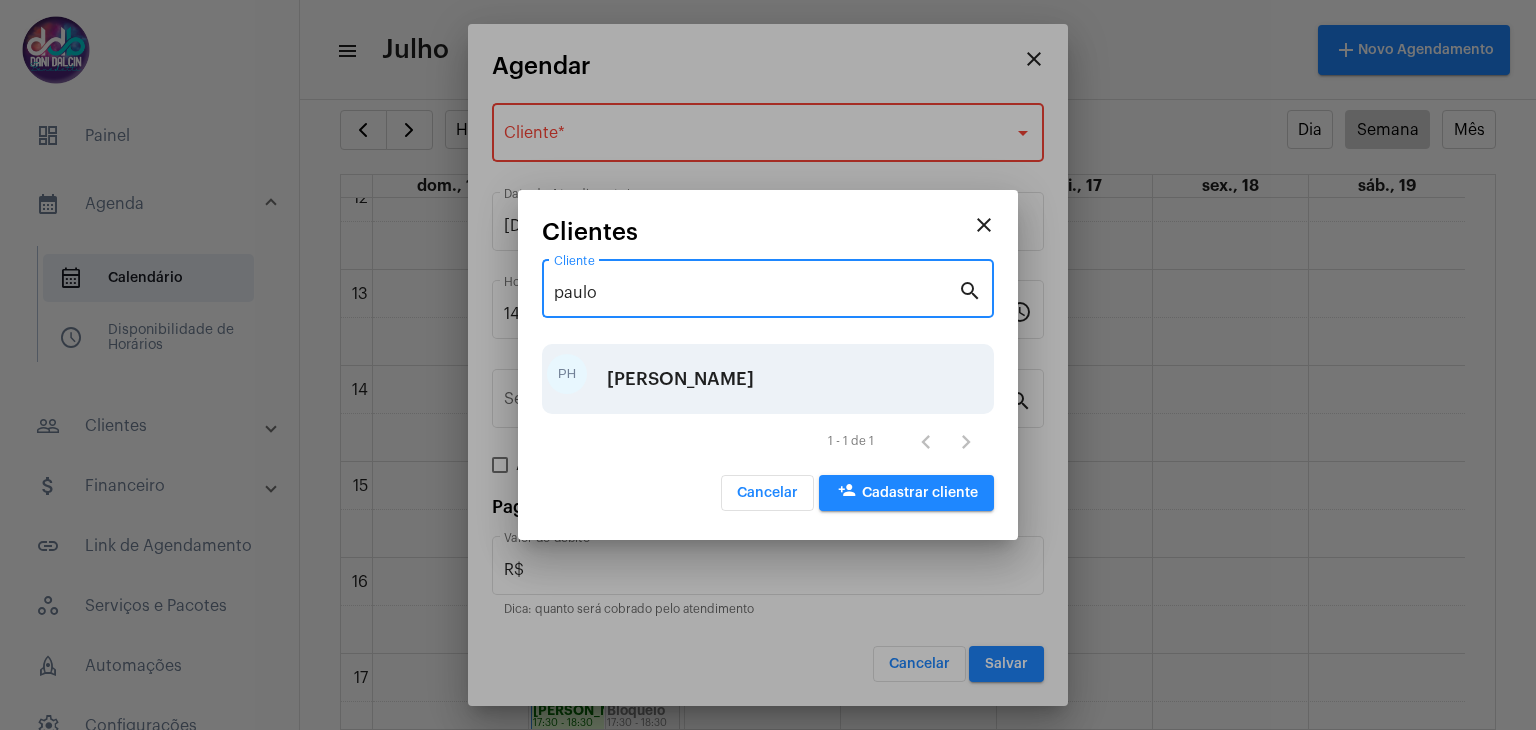 type on "paulo" 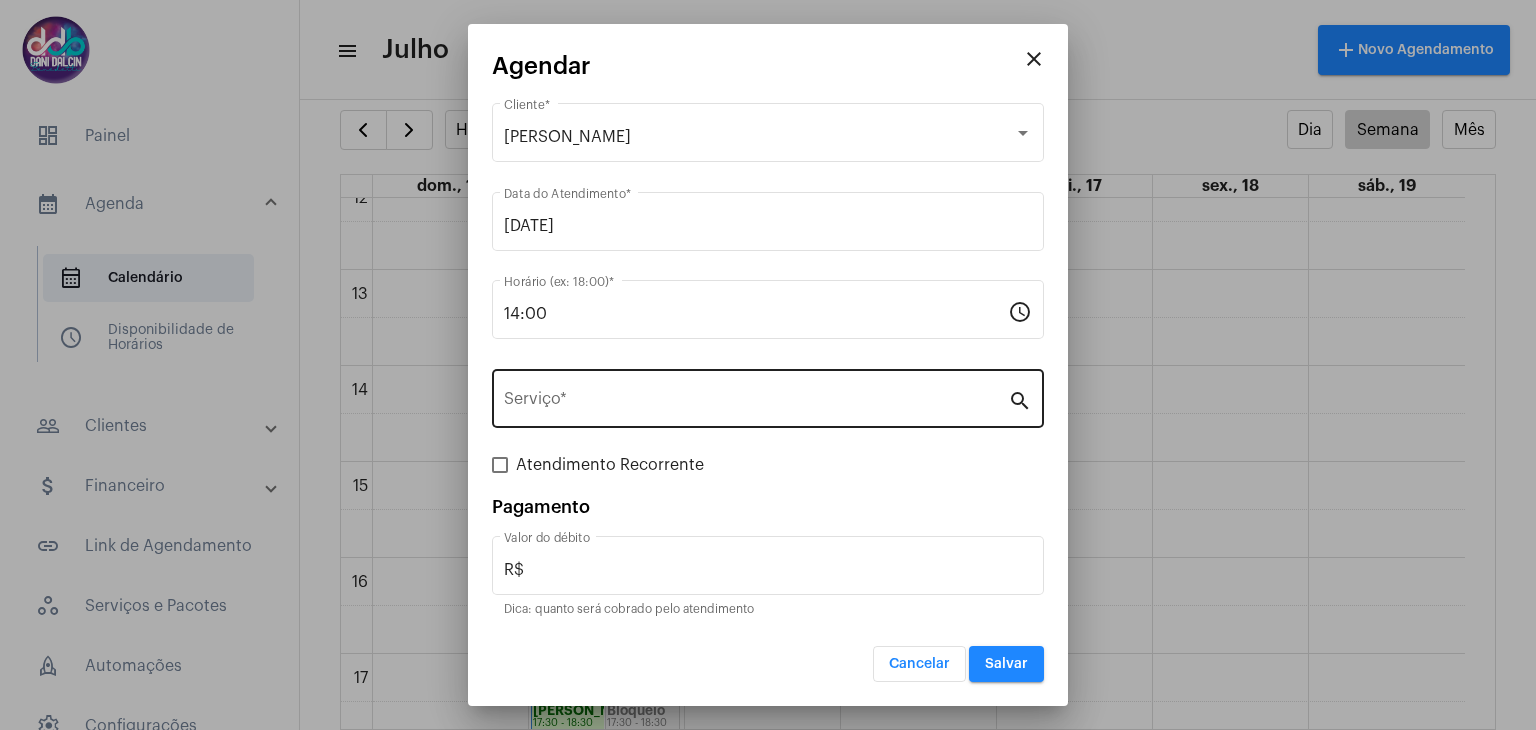 click on "Serviço  *" at bounding box center [756, 396] 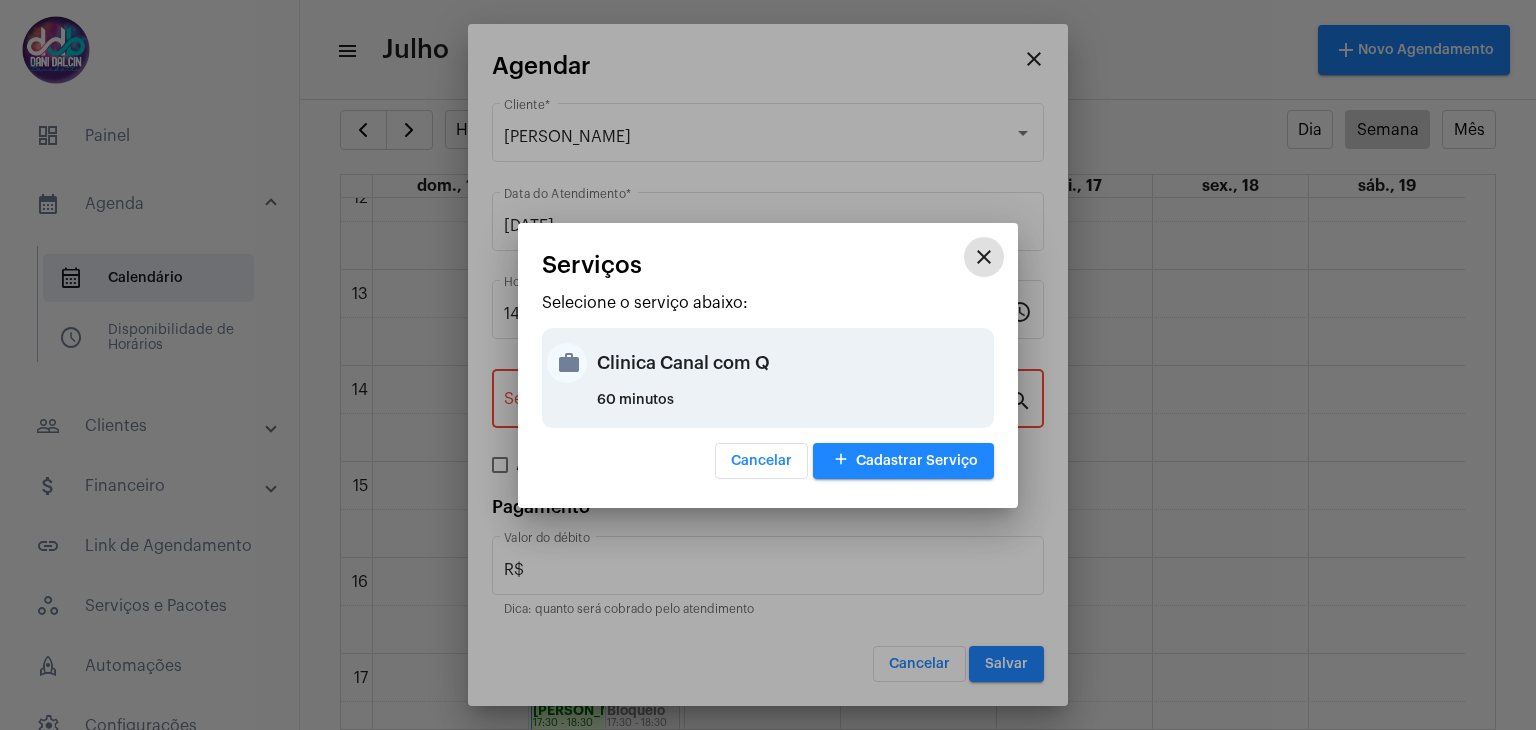 click on "Clinica Canal com Q" at bounding box center [793, 363] 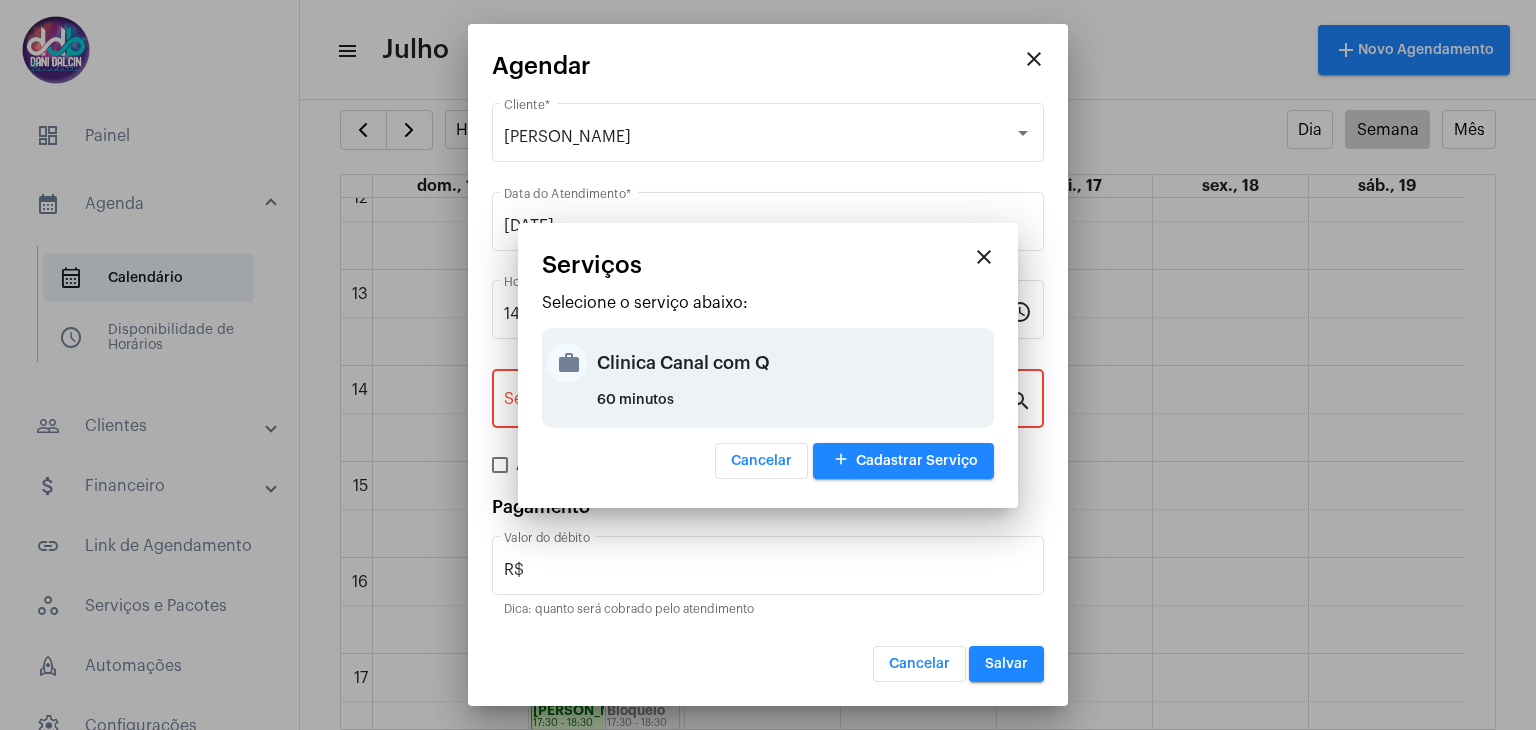 type on "Clinica Canal com Q" 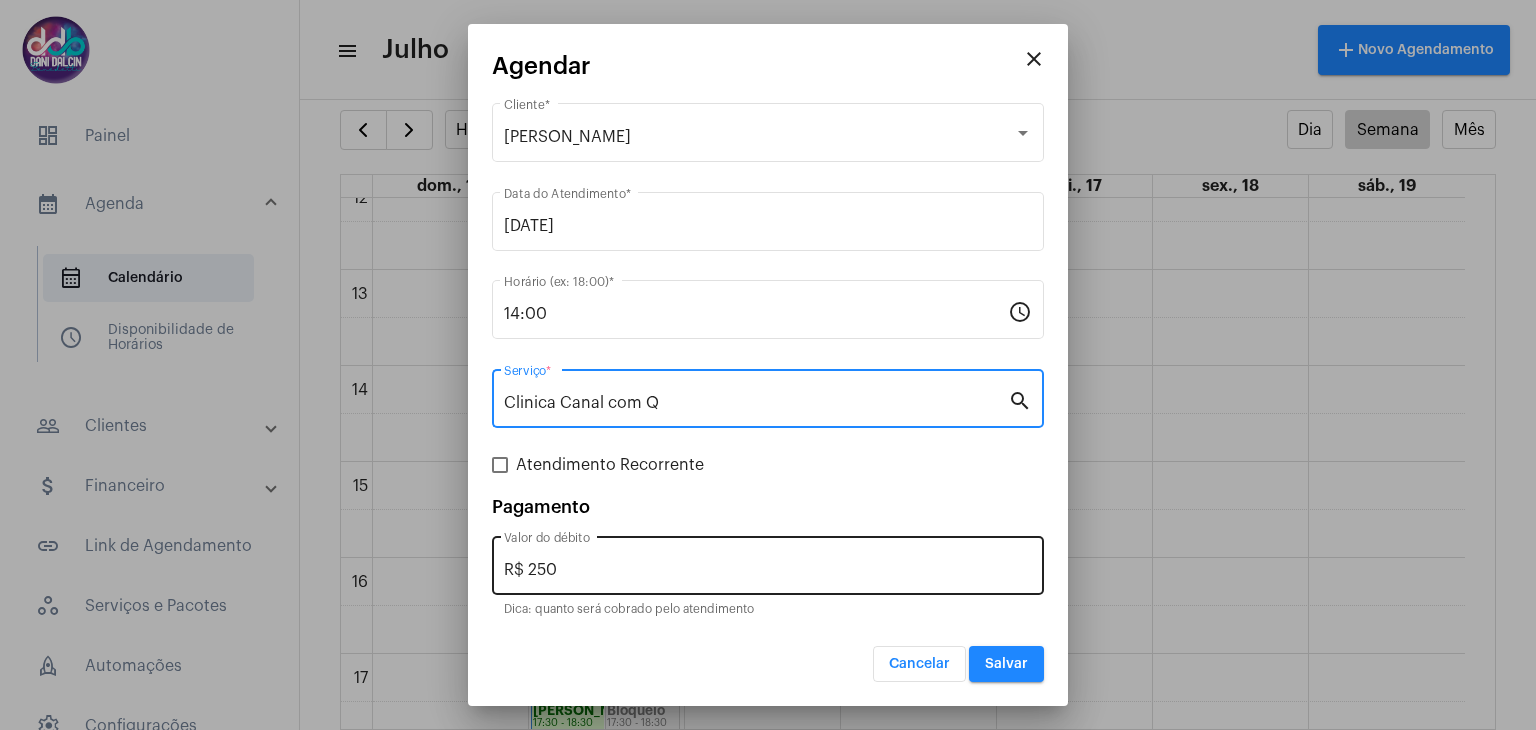 click on "R$ 250" at bounding box center (768, 570) 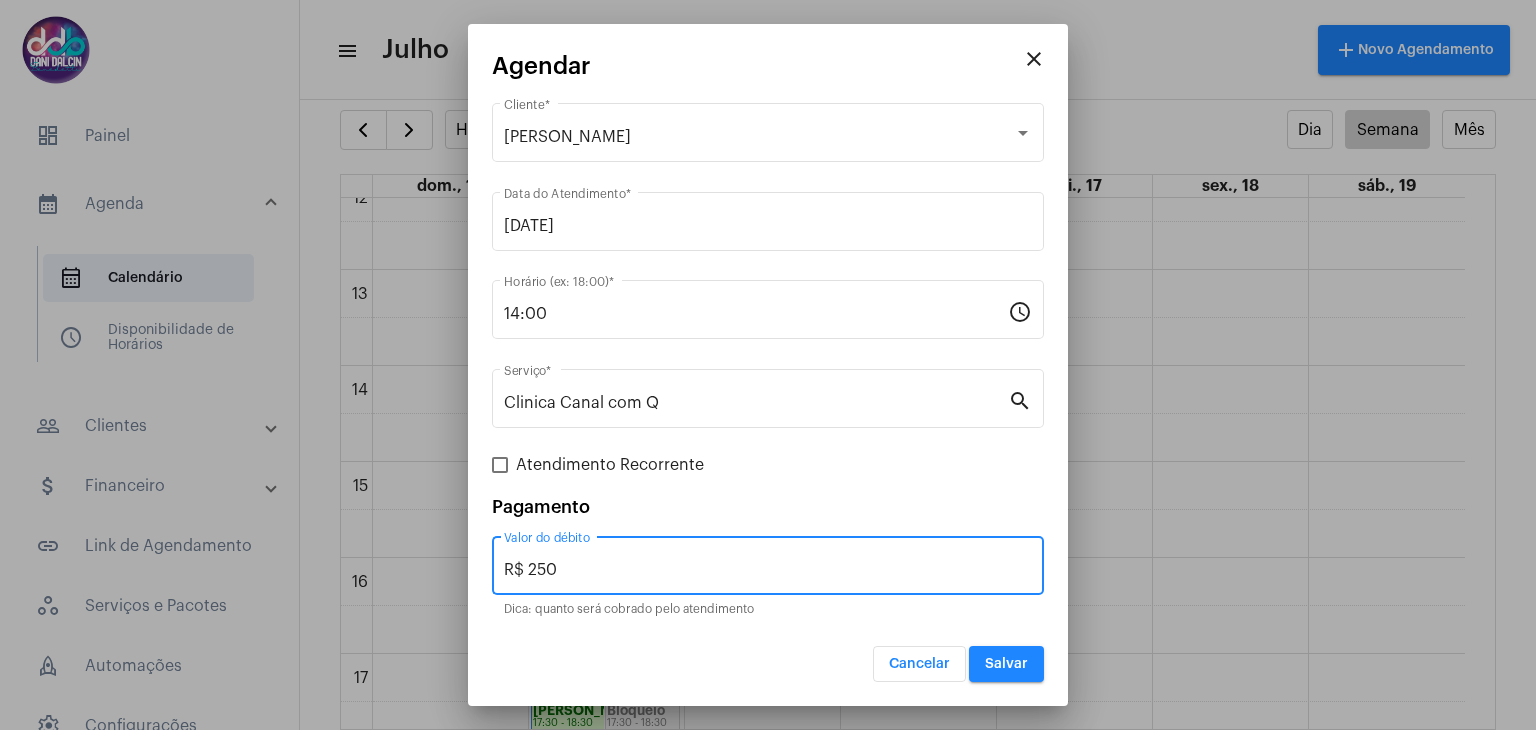 click on "R$ 250" at bounding box center [768, 570] 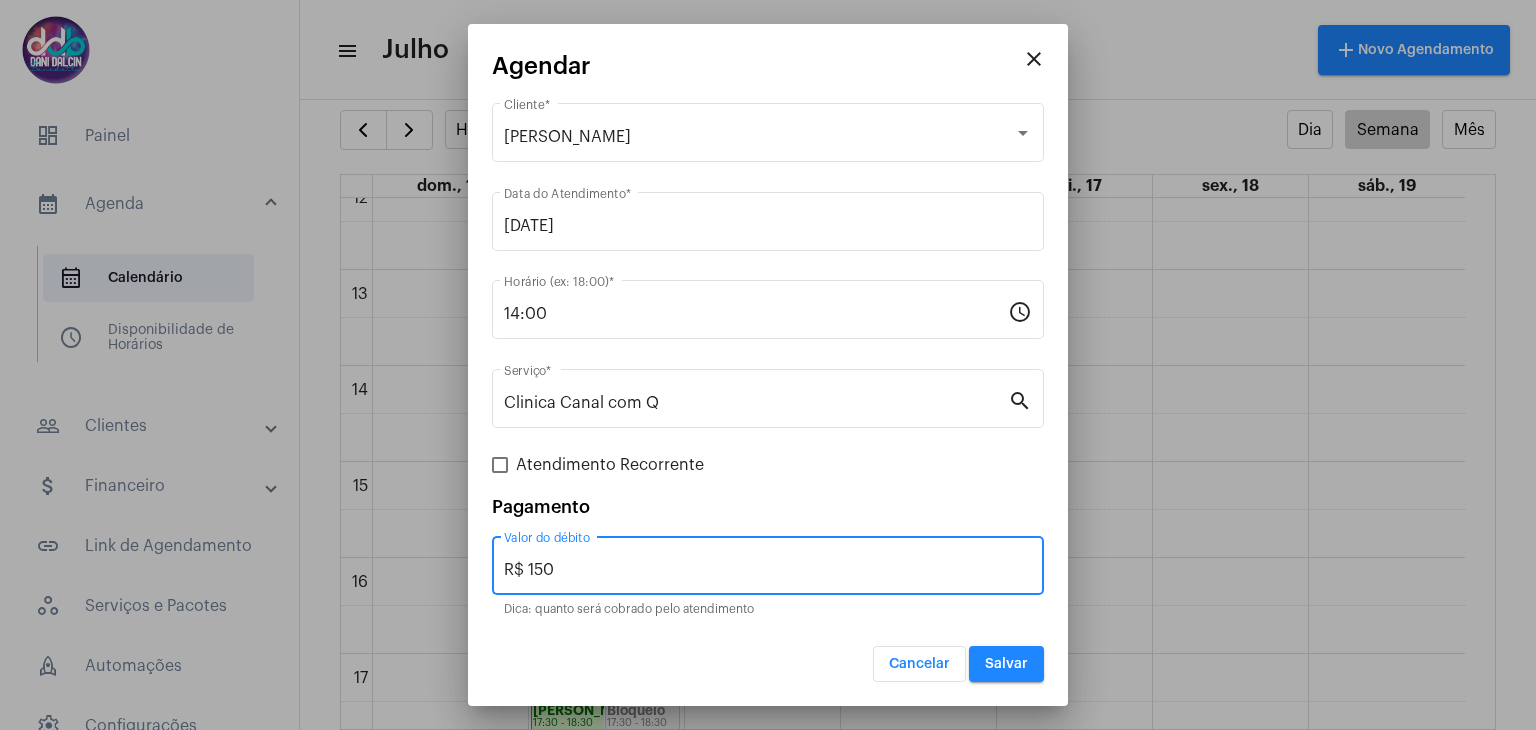 type on "R$ 150" 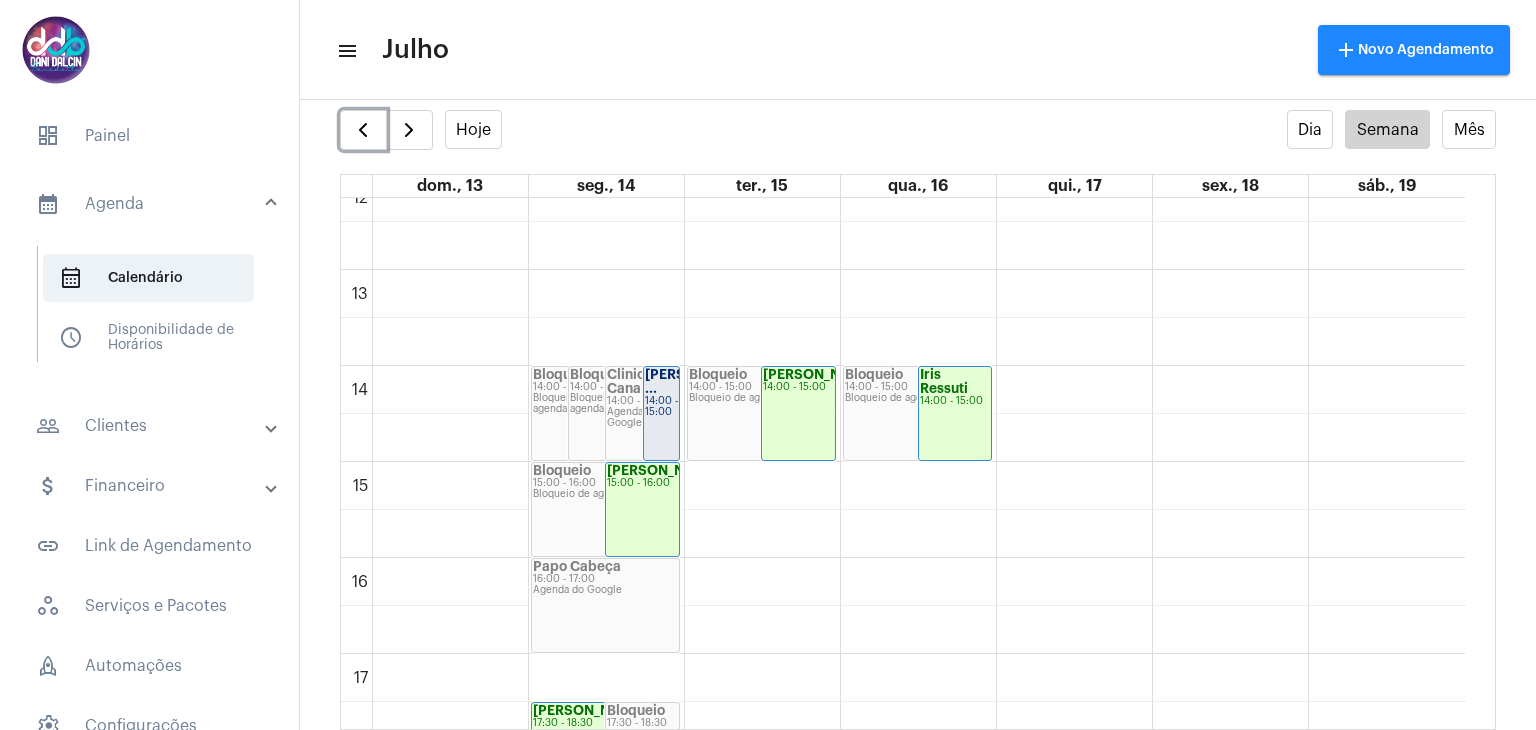 click on "[PERSON_NAME] ..." 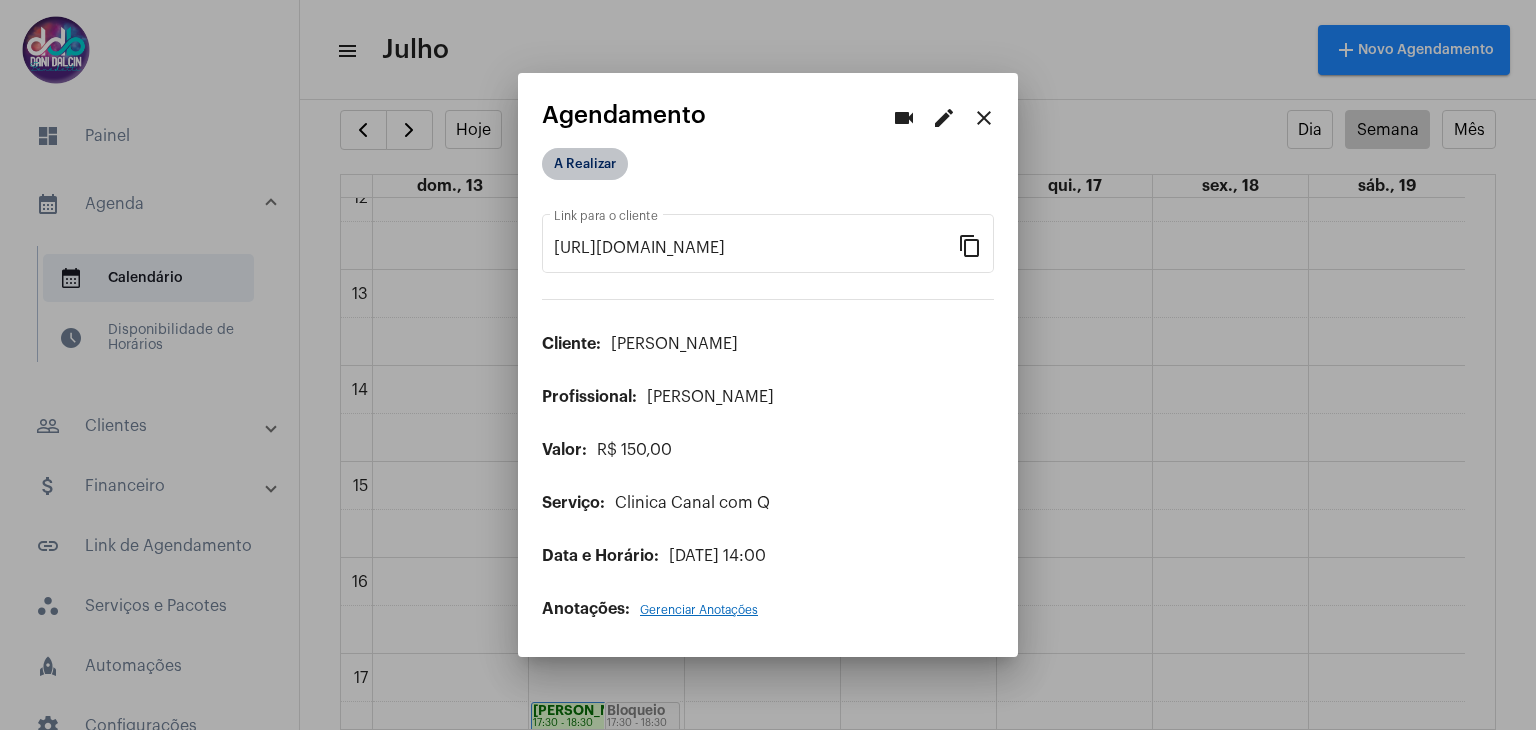 click on "A Realizar" at bounding box center [585, 164] 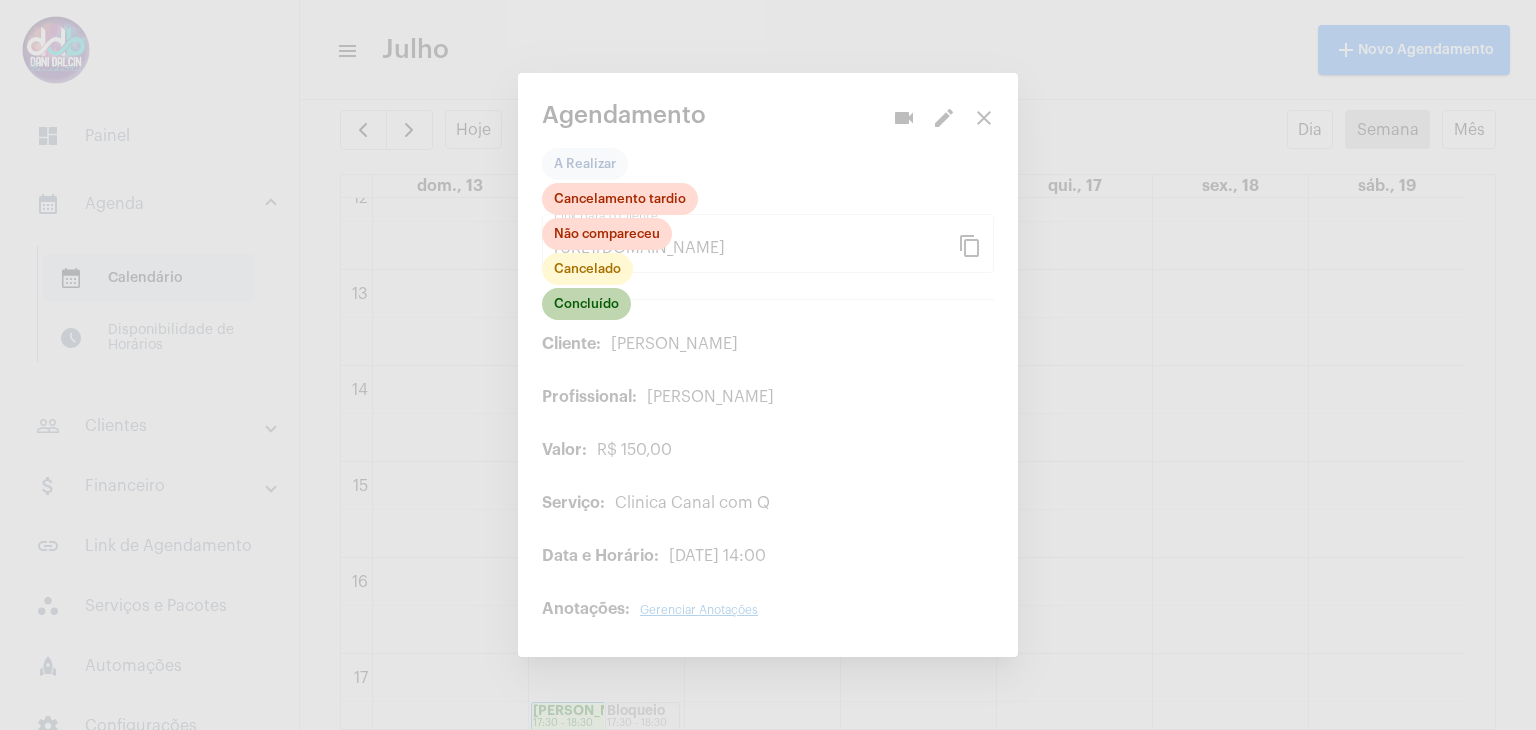 click on "Concluído" 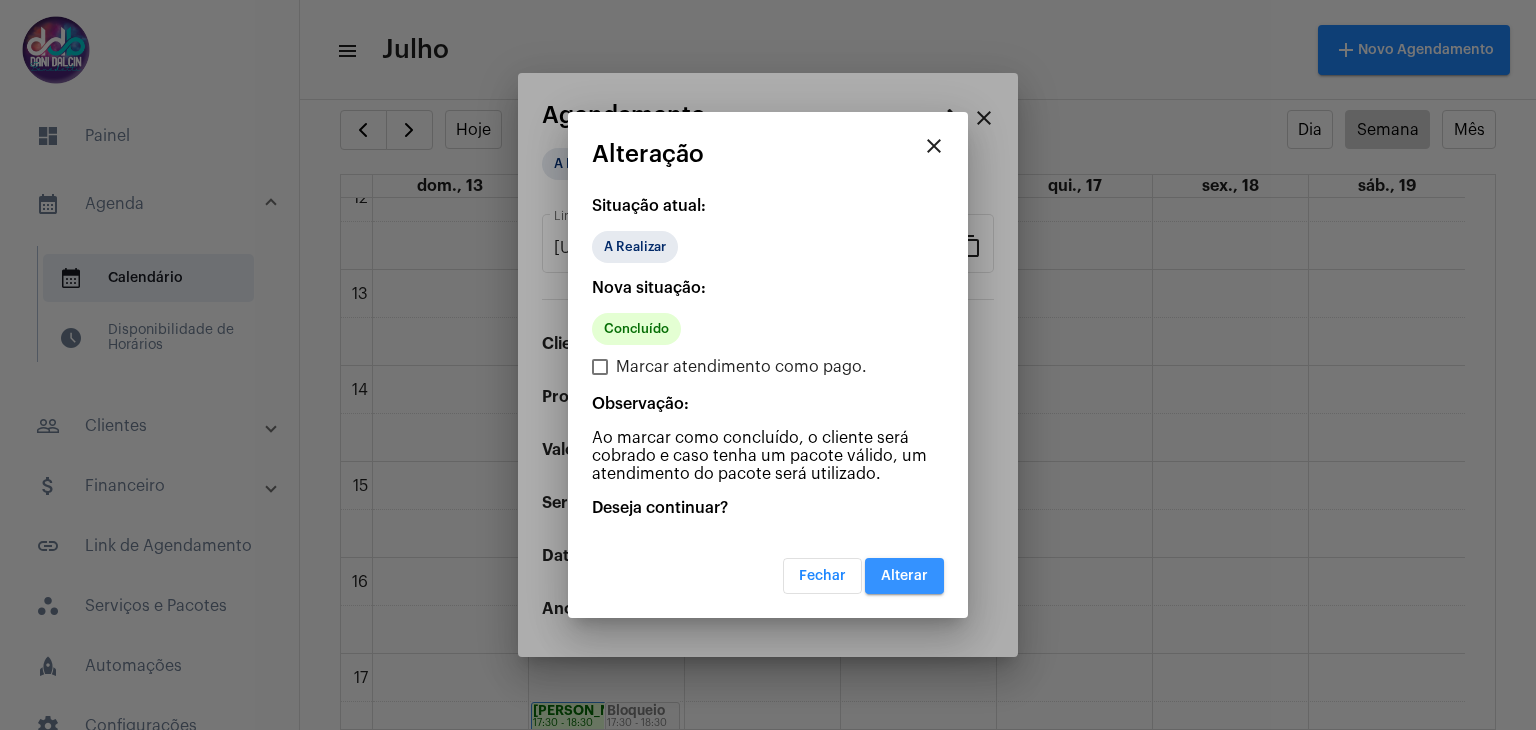 click on "Alterar" at bounding box center (904, 576) 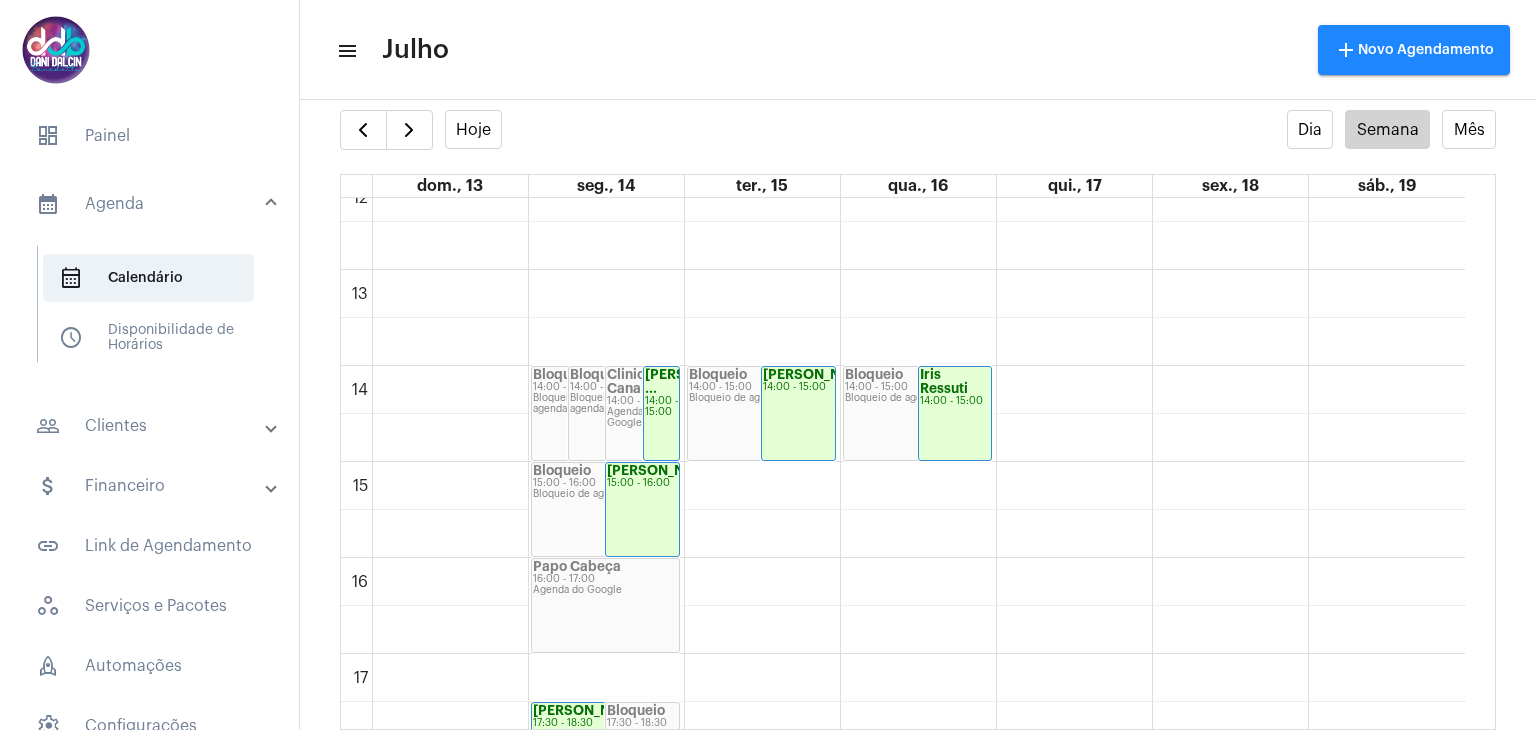 click on "people_outline  Clientes" at bounding box center (151, 426) 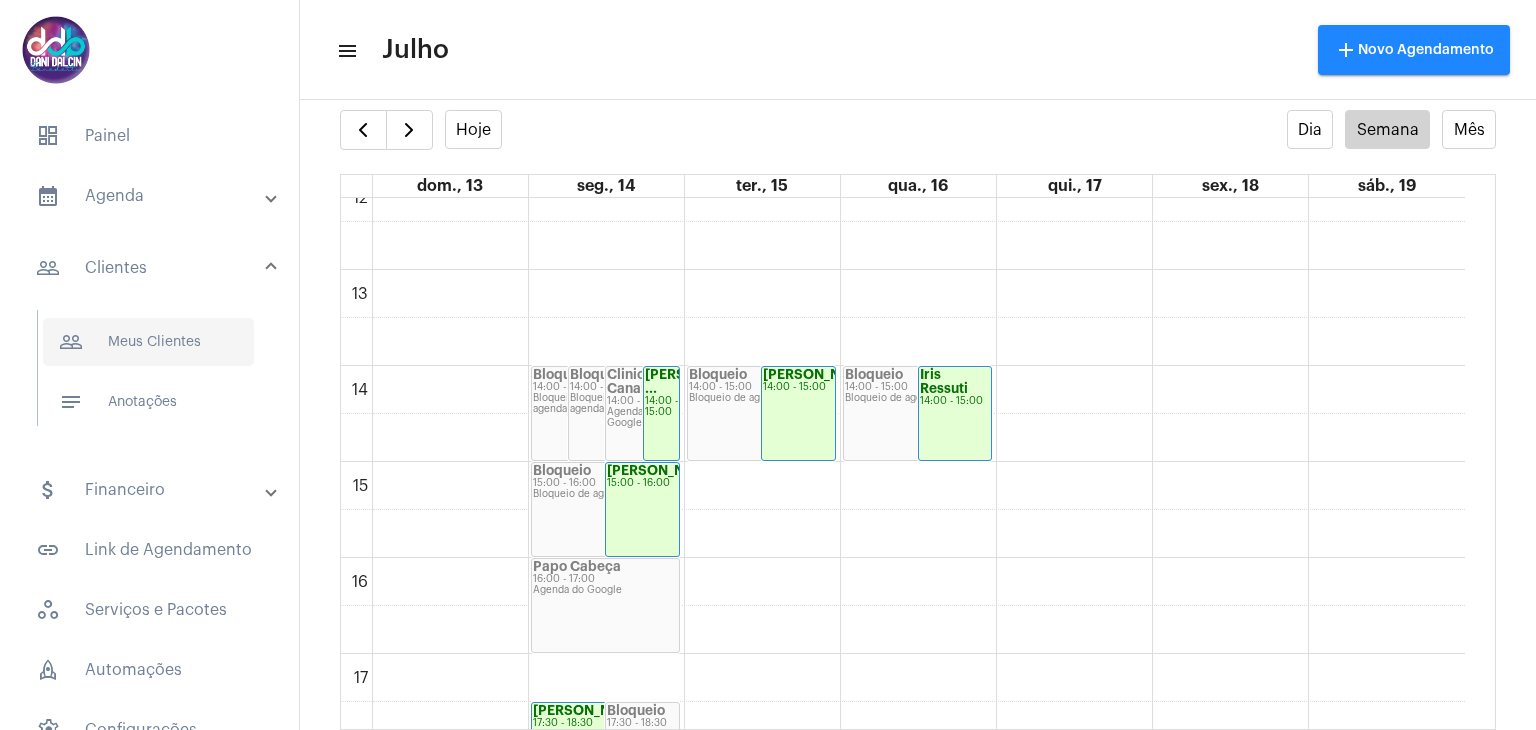 click on "people_outline  Meus Clientes" at bounding box center (148, 342) 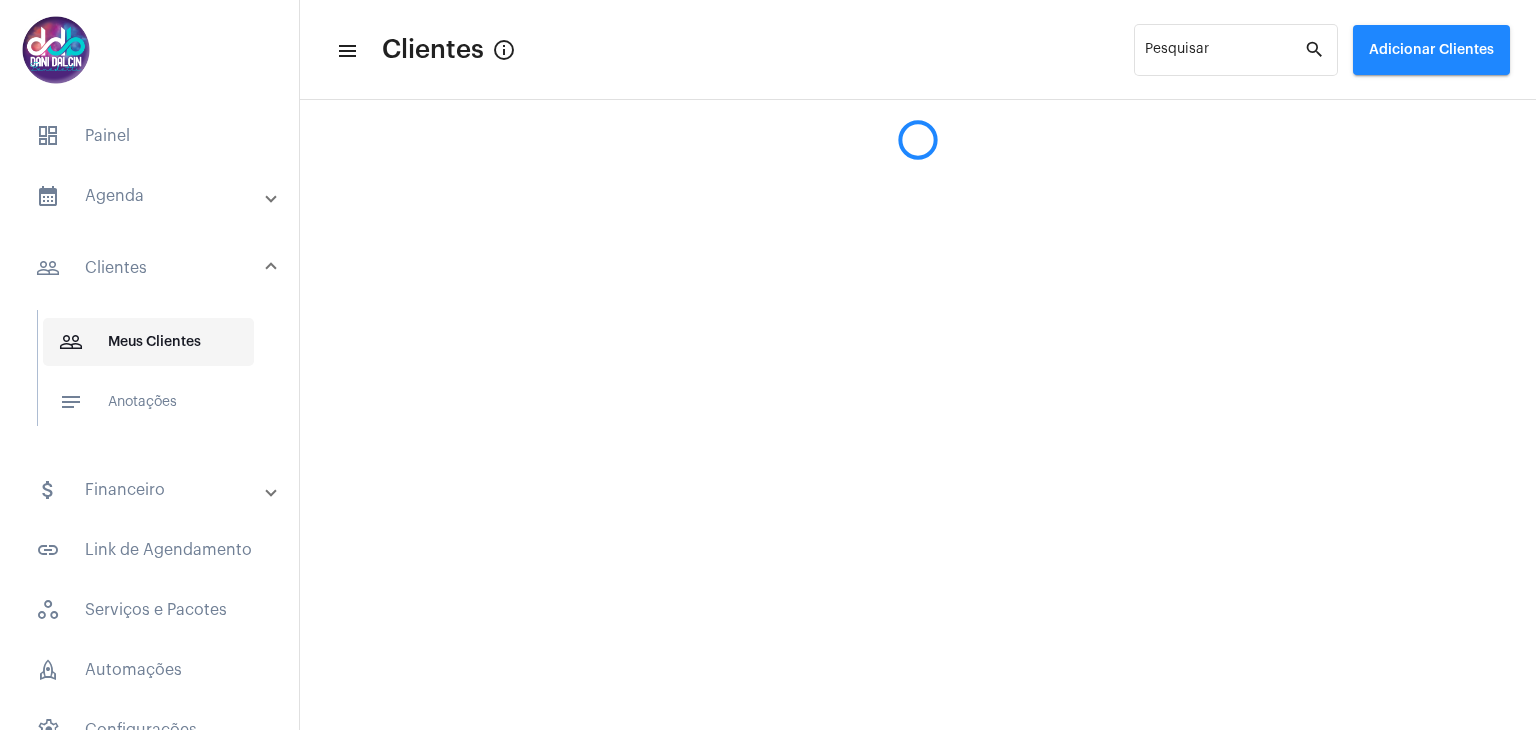 scroll, scrollTop: 0, scrollLeft: 0, axis: both 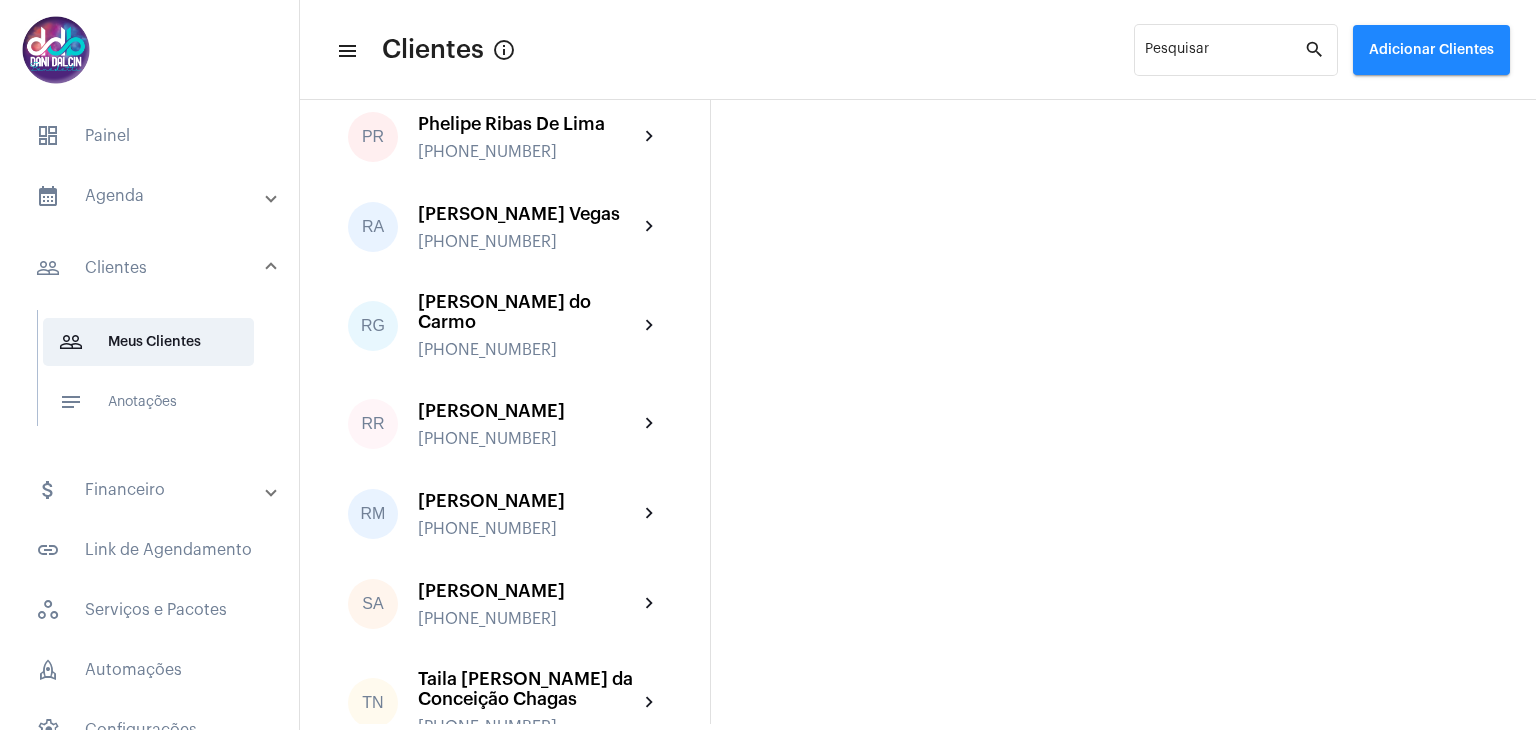 click on "[PERSON_NAME]" 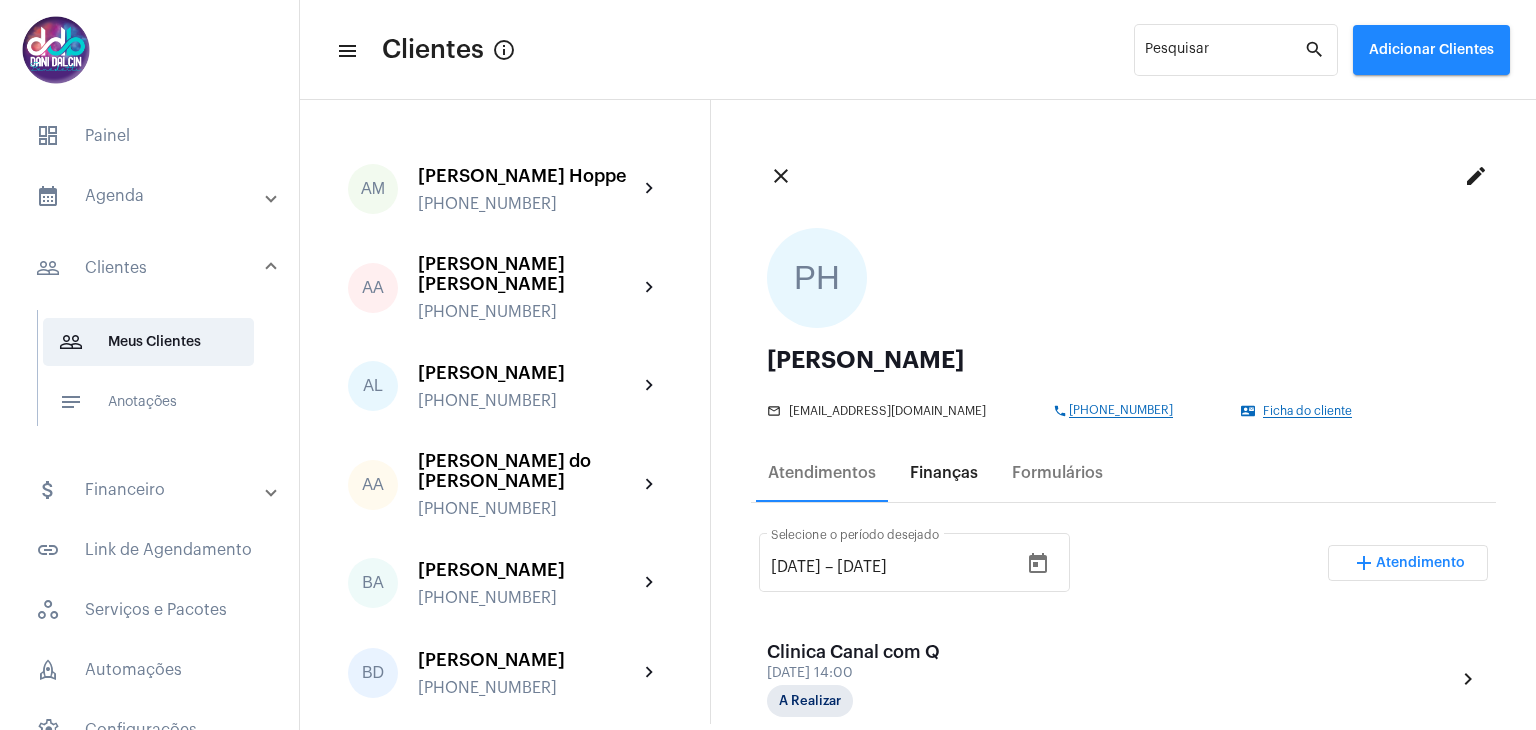 click on "Finanças" at bounding box center (944, 473) 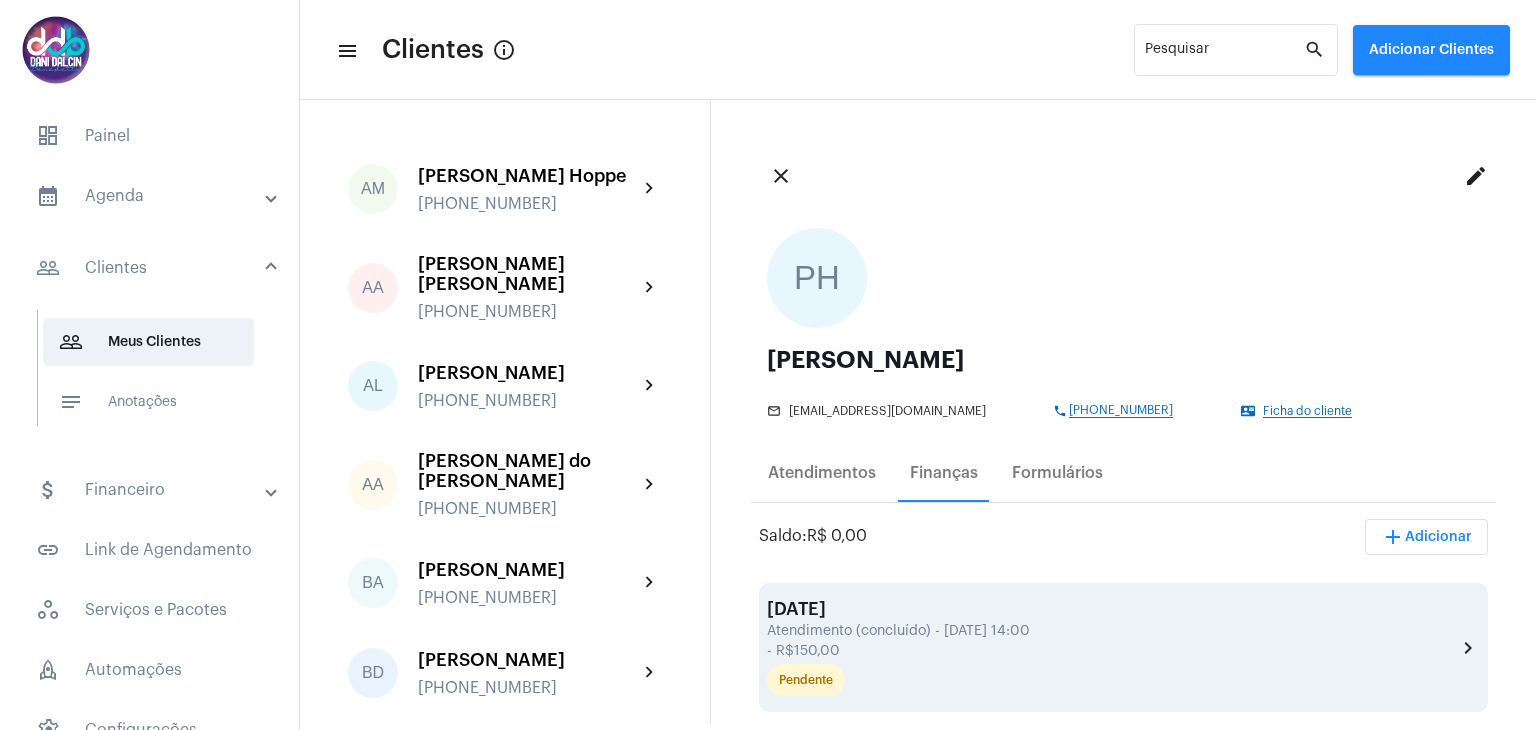 click on "[DATE]   Atendimento (concluído) - [DATE] 14:00   - R$150,00  Pendente chevron_right" at bounding box center [1123, 647] 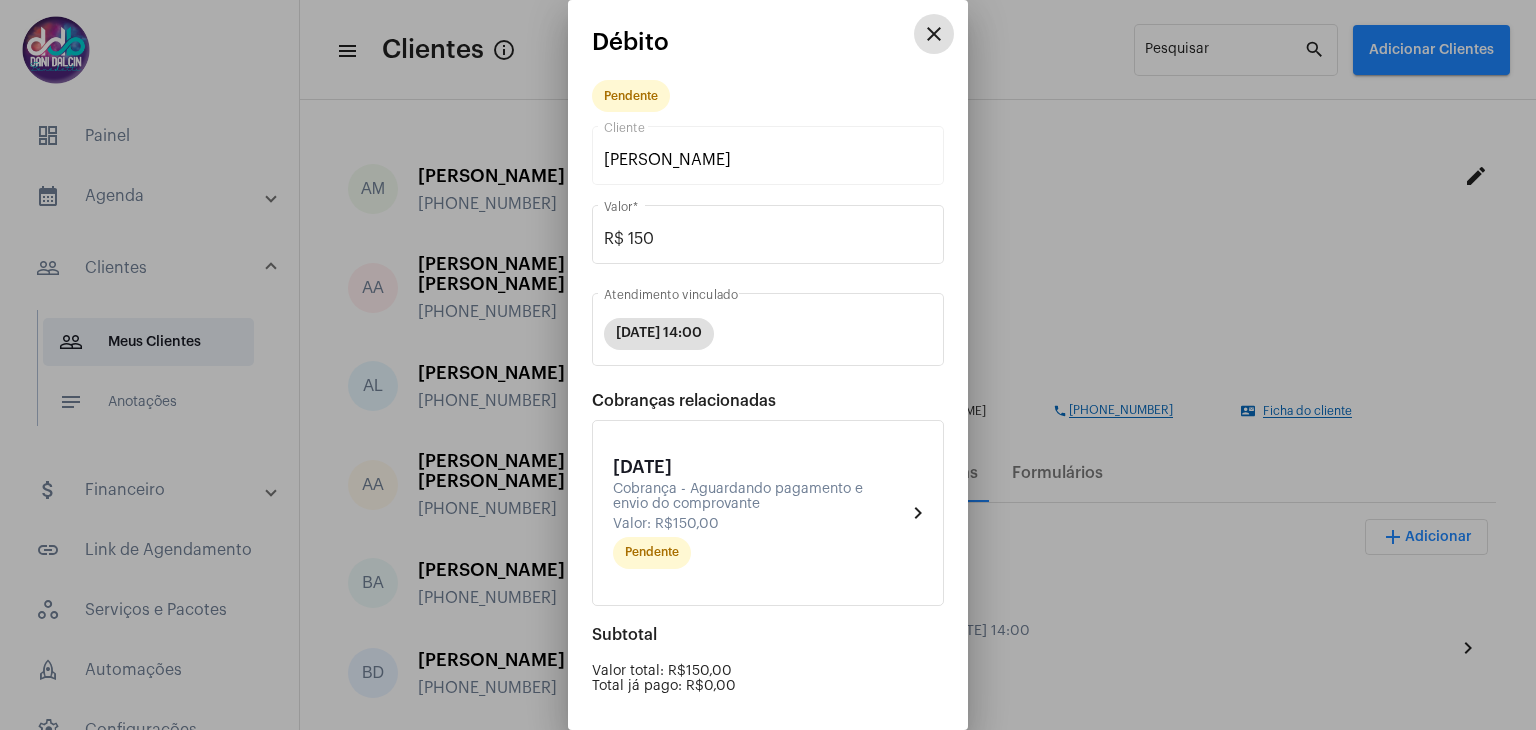 click on "close" at bounding box center (934, 34) 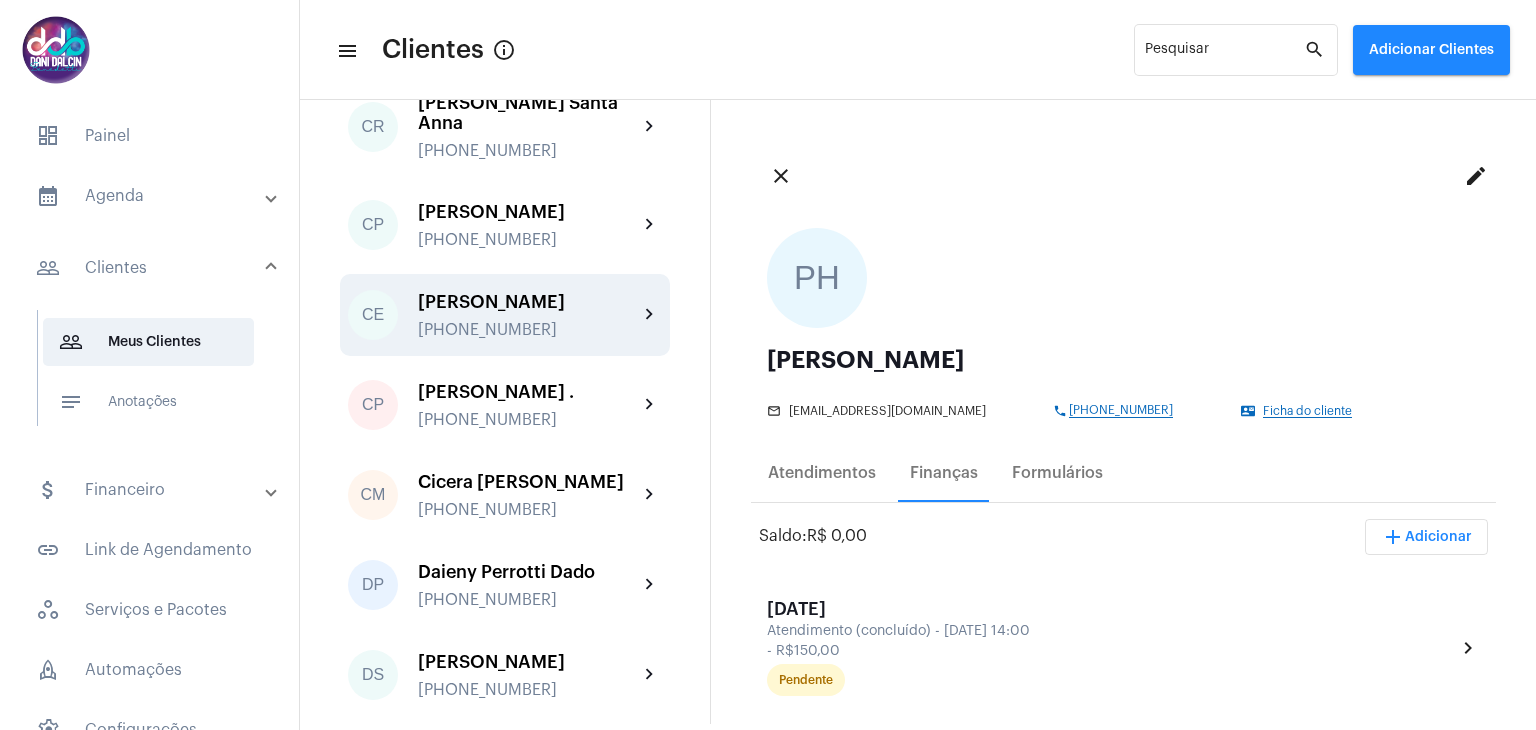scroll, scrollTop: 1000, scrollLeft: 0, axis: vertical 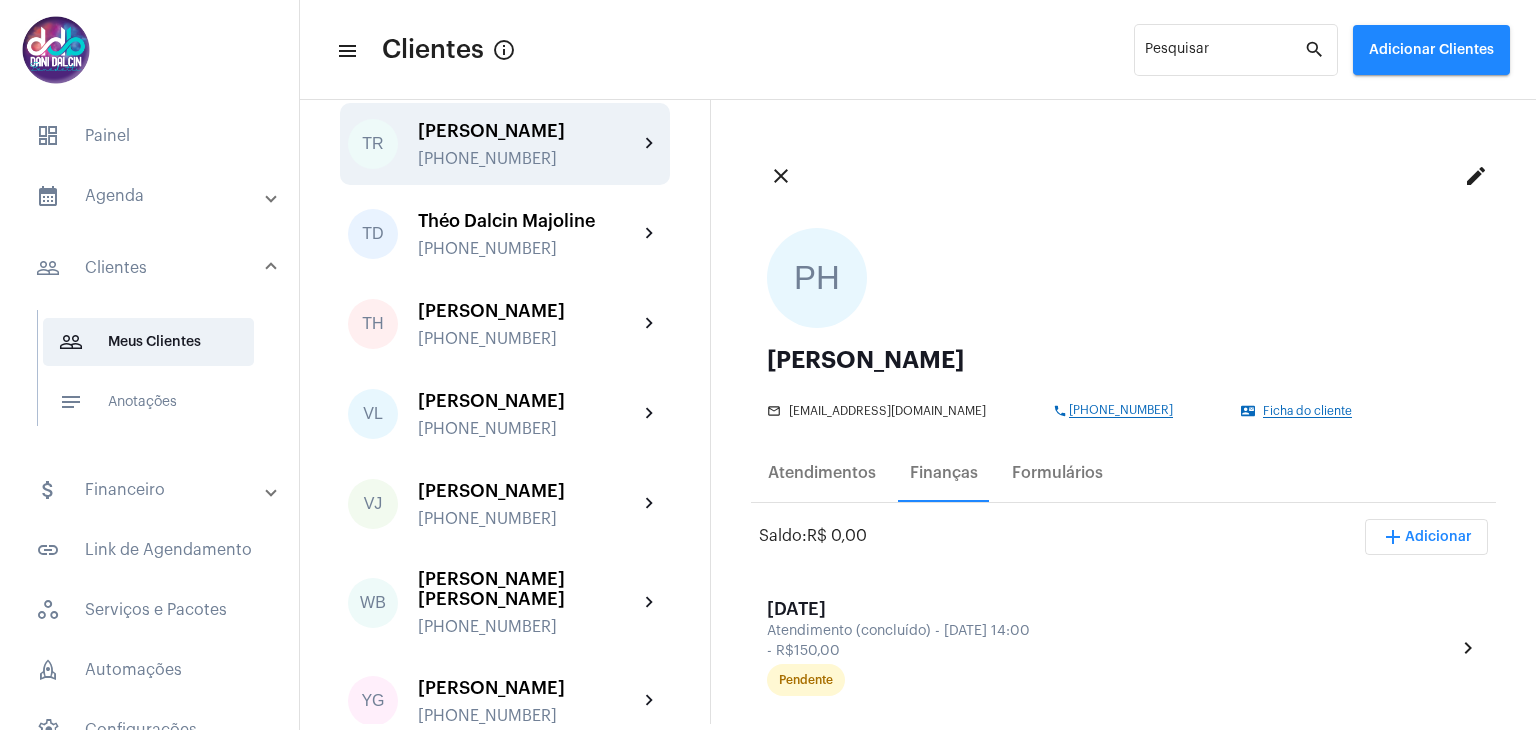 click on "[PERSON_NAME]" 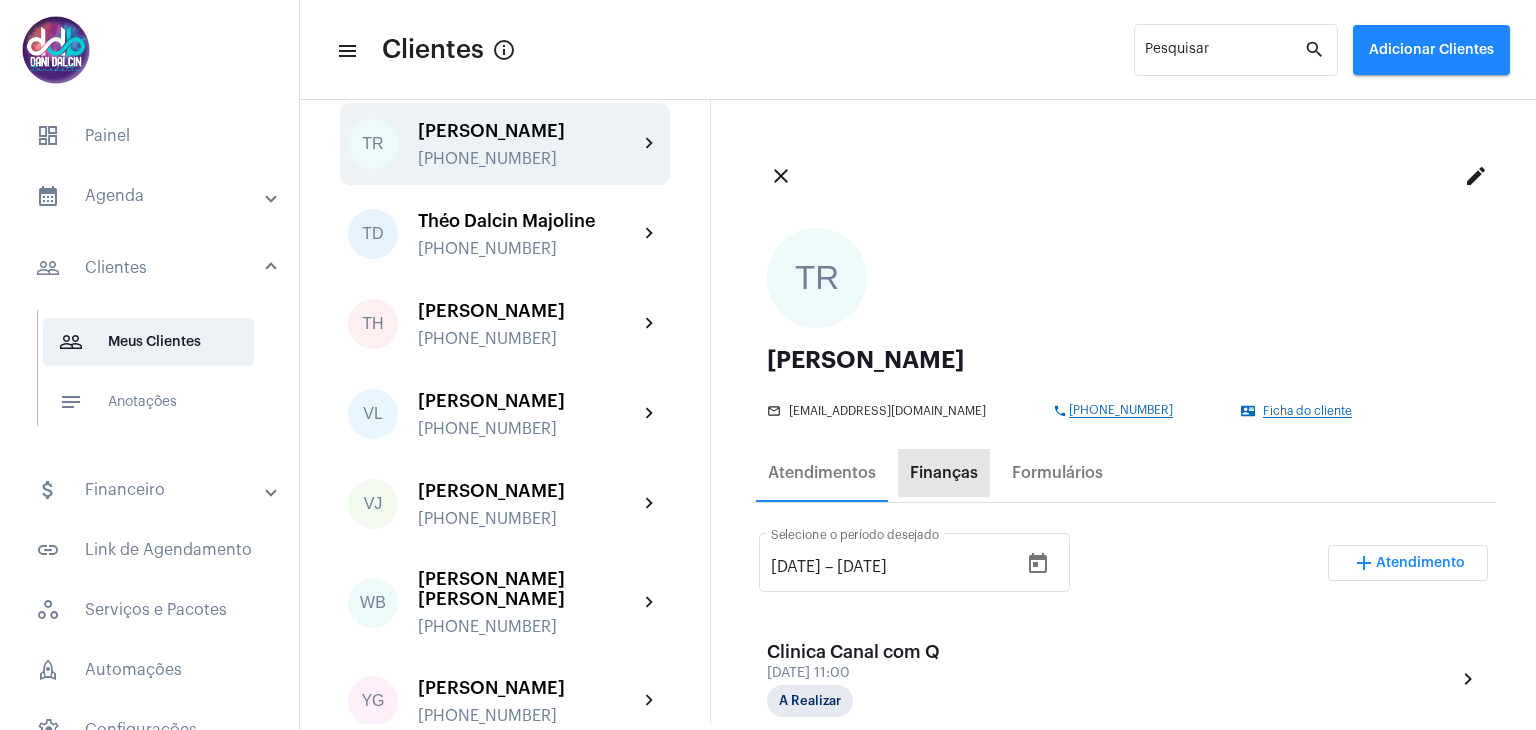 click on "Finanças" at bounding box center [944, 473] 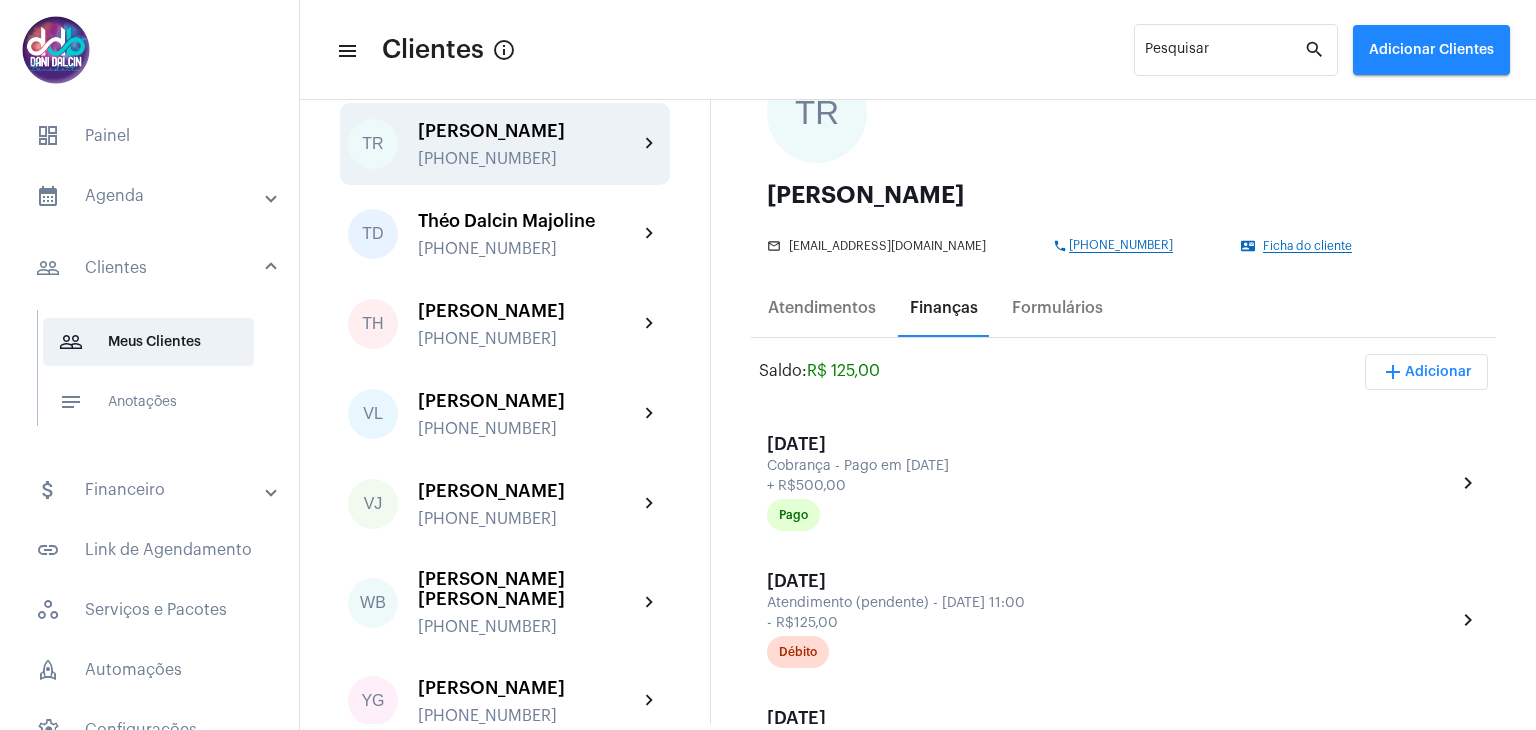 scroll, scrollTop: 200, scrollLeft: 0, axis: vertical 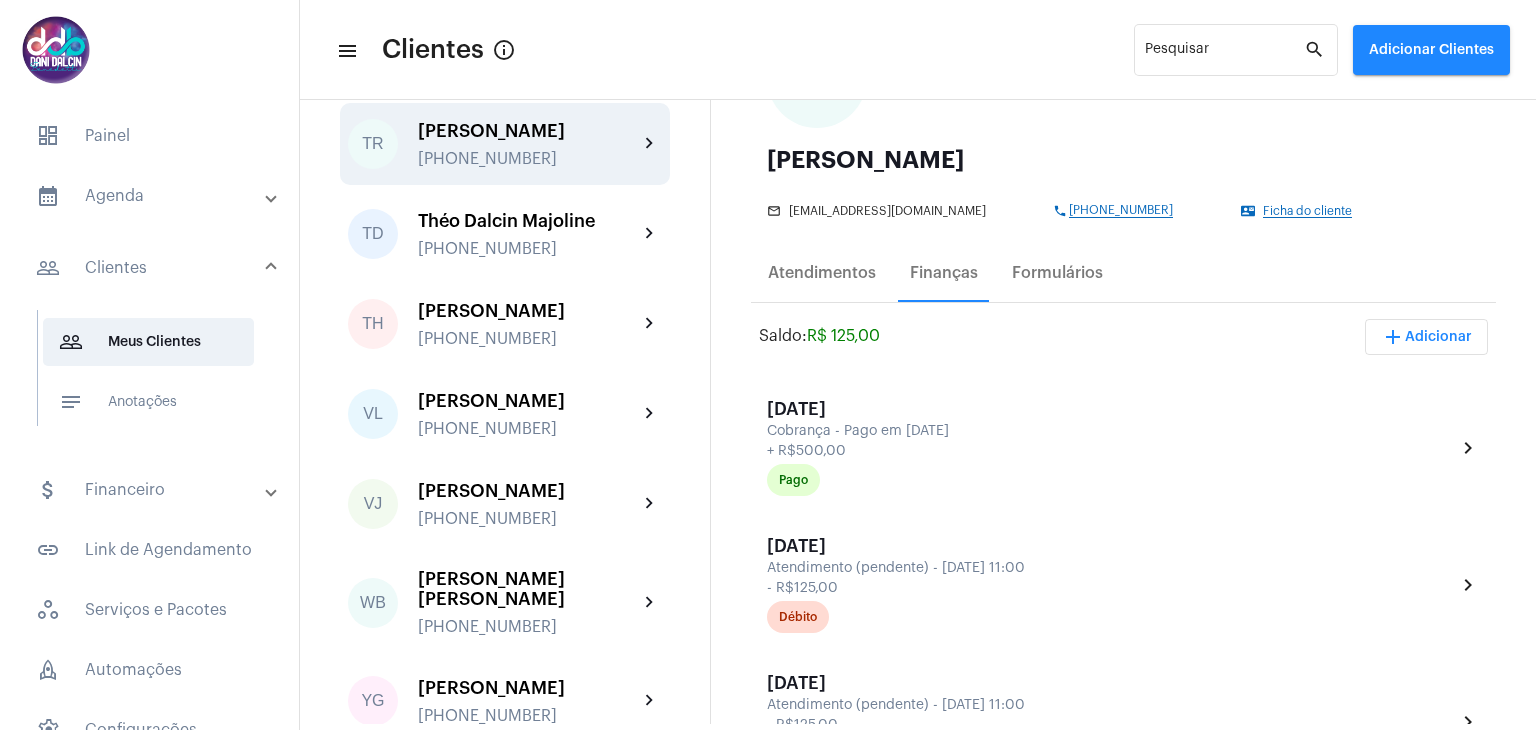 click on "calendar_month_outlined  Agenda" at bounding box center [151, 196] 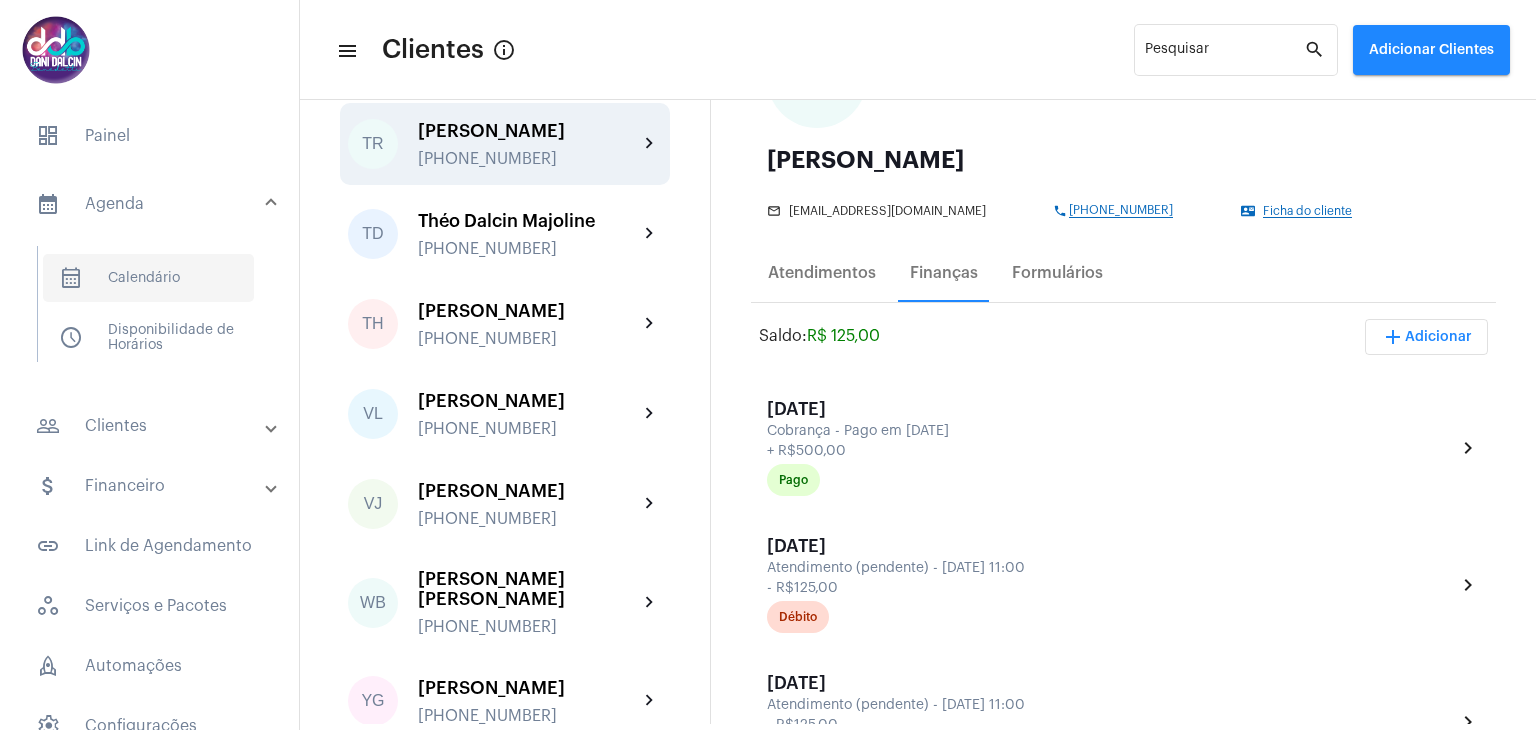 click on "calendar_month_outlined   Calendário" at bounding box center (148, 278) 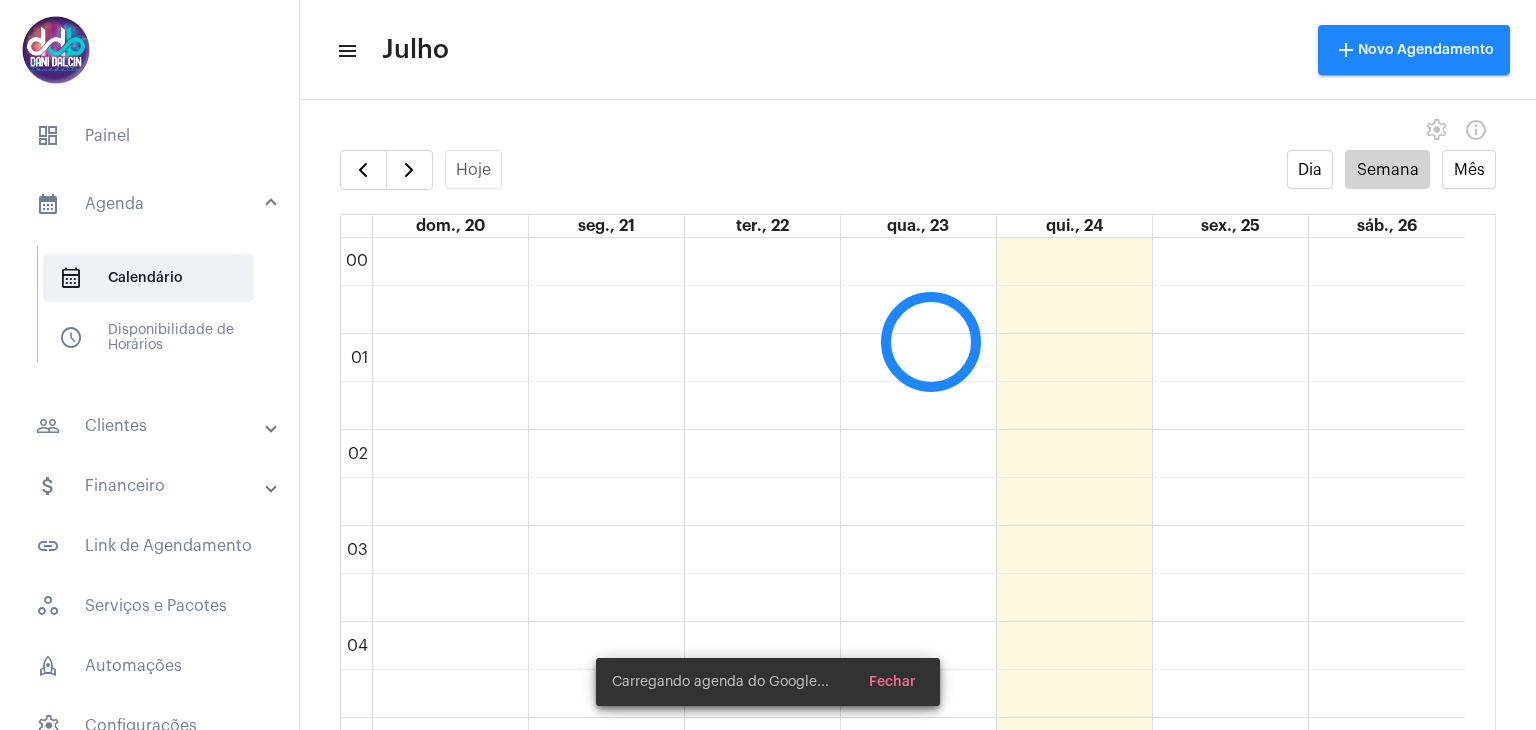 scroll, scrollTop: 578, scrollLeft: 0, axis: vertical 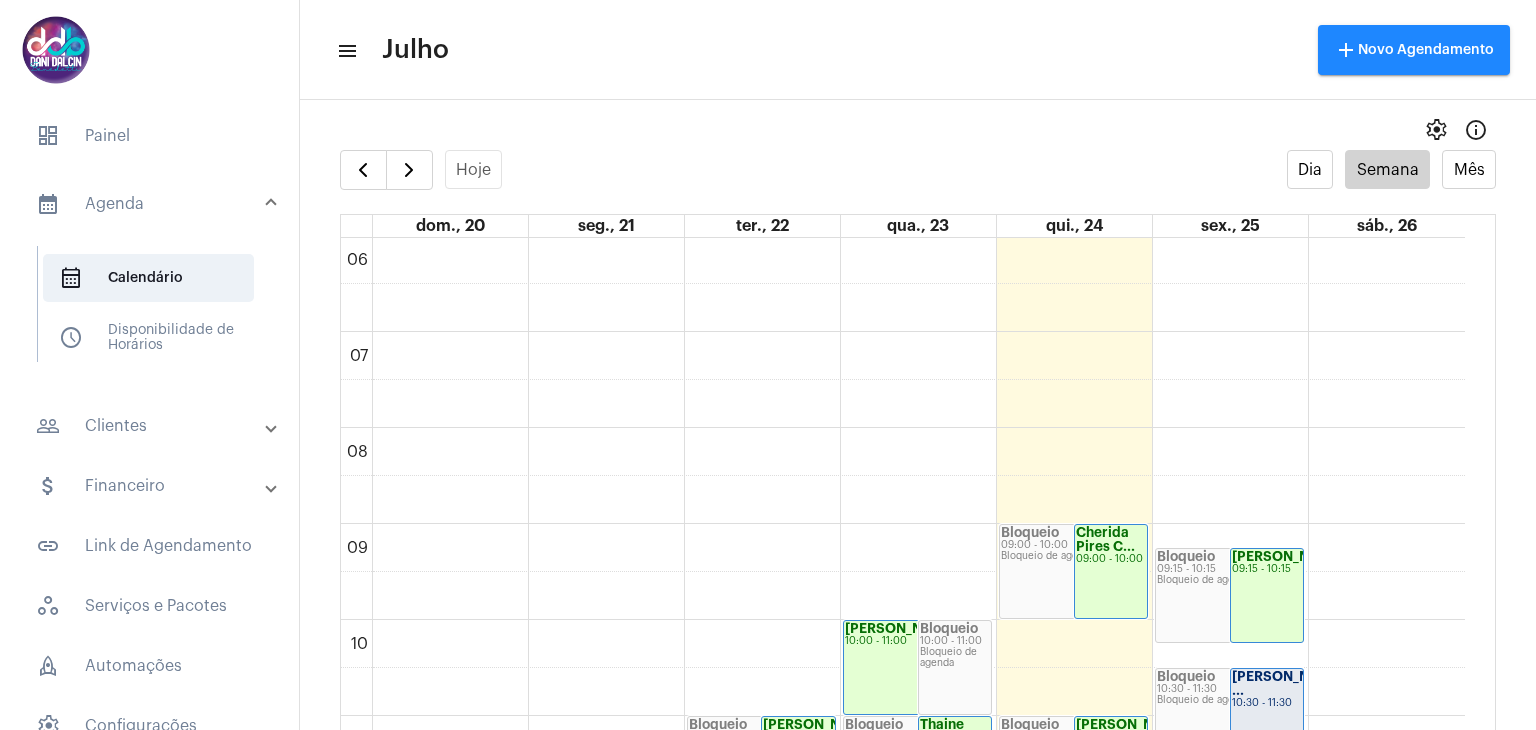 click on "people_outline  Clientes" at bounding box center [151, 426] 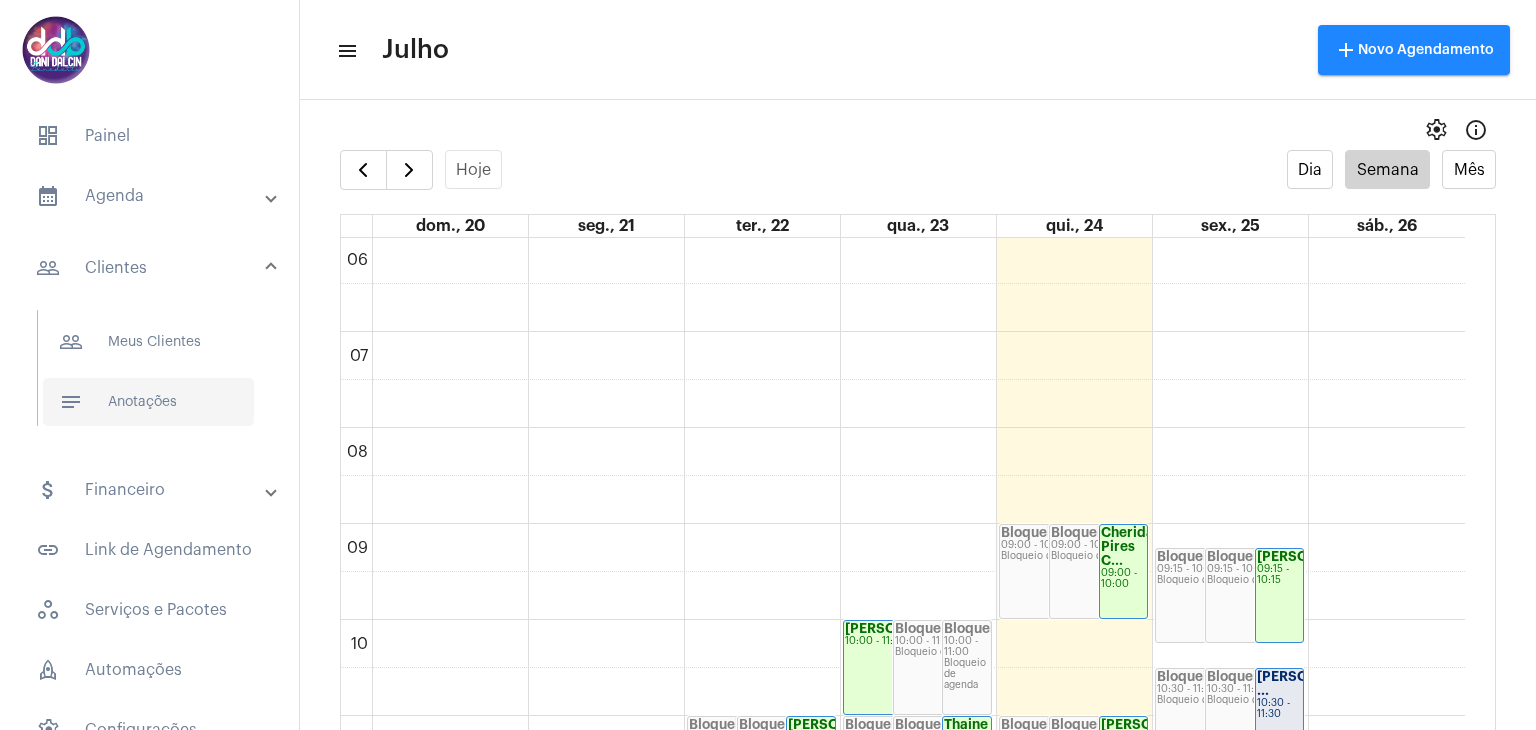 click on "notes  Anotações" at bounding box center (148, 402) 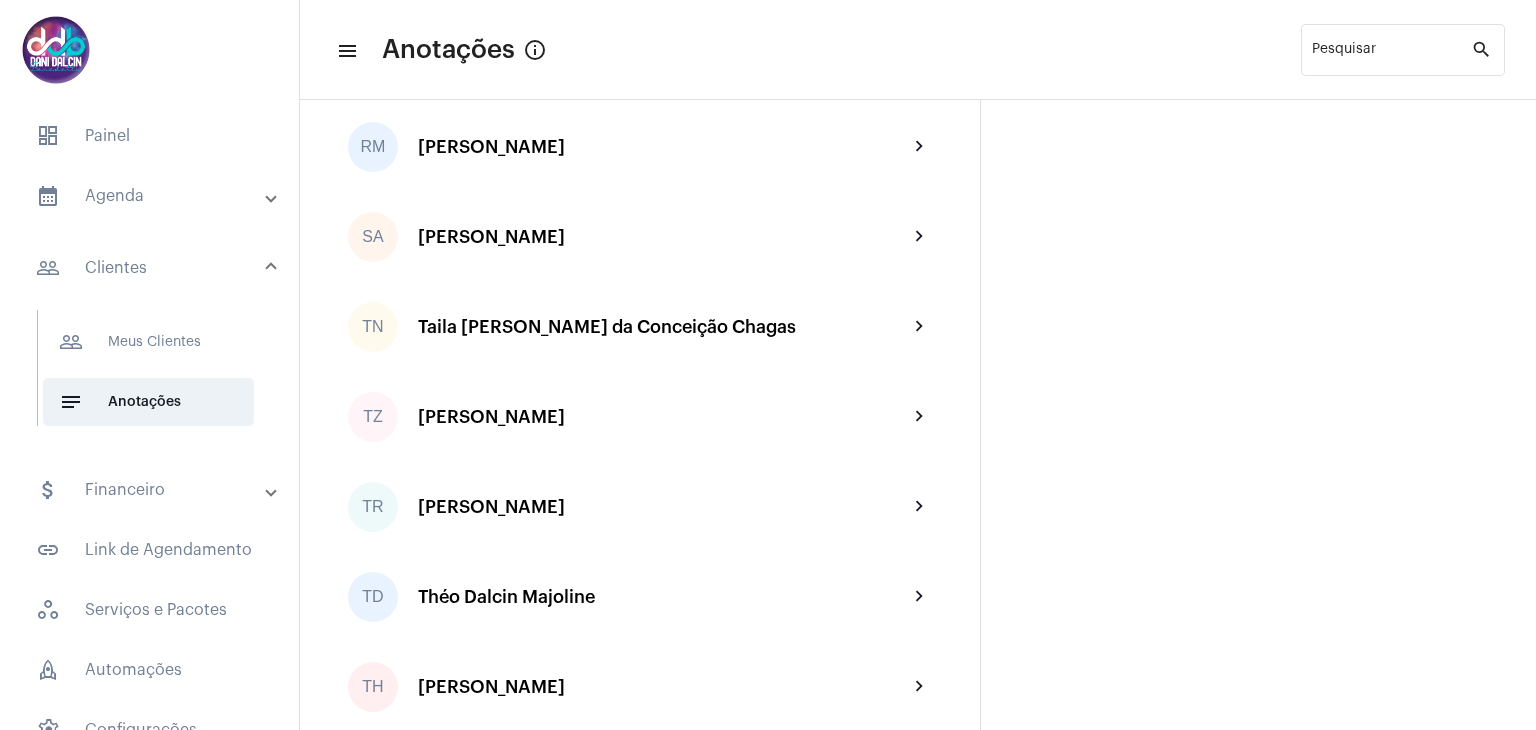 scroll, scrollTop: 4200, scrollLeft: 0, axis: vertical 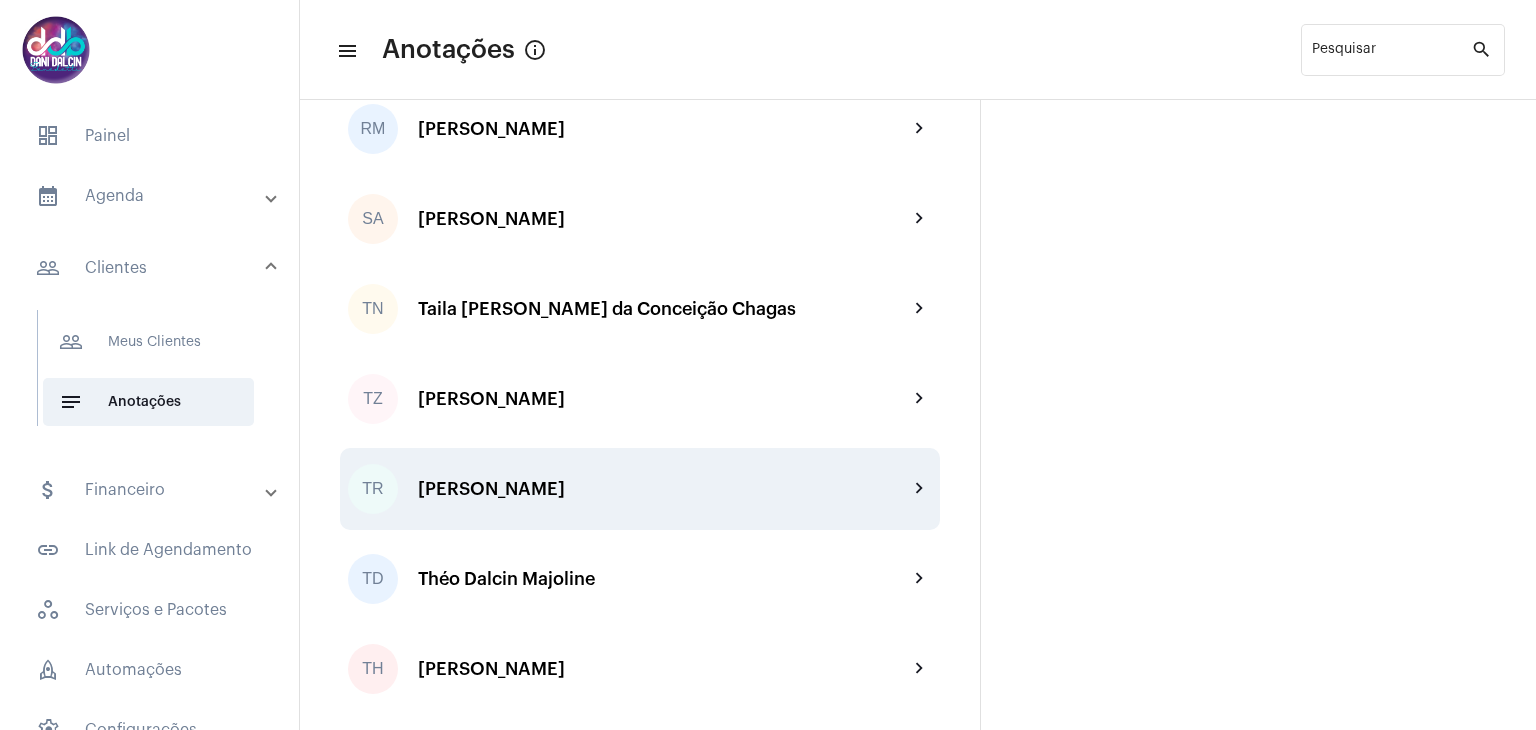 click on "TR  [PERSON_NAME] chevron_right" 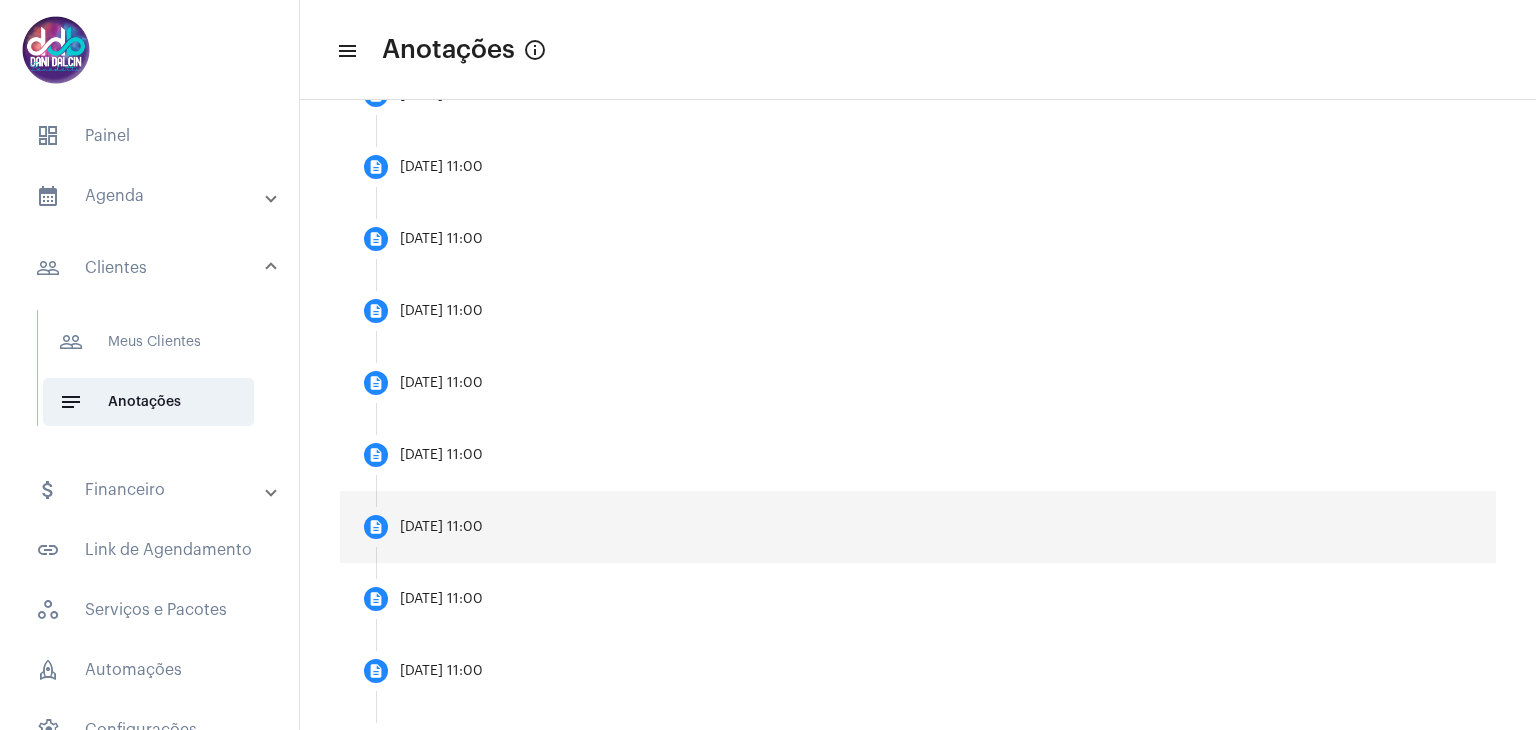 scroll, scrollTop: 1300, scrollLeft: 0, axis: vertical 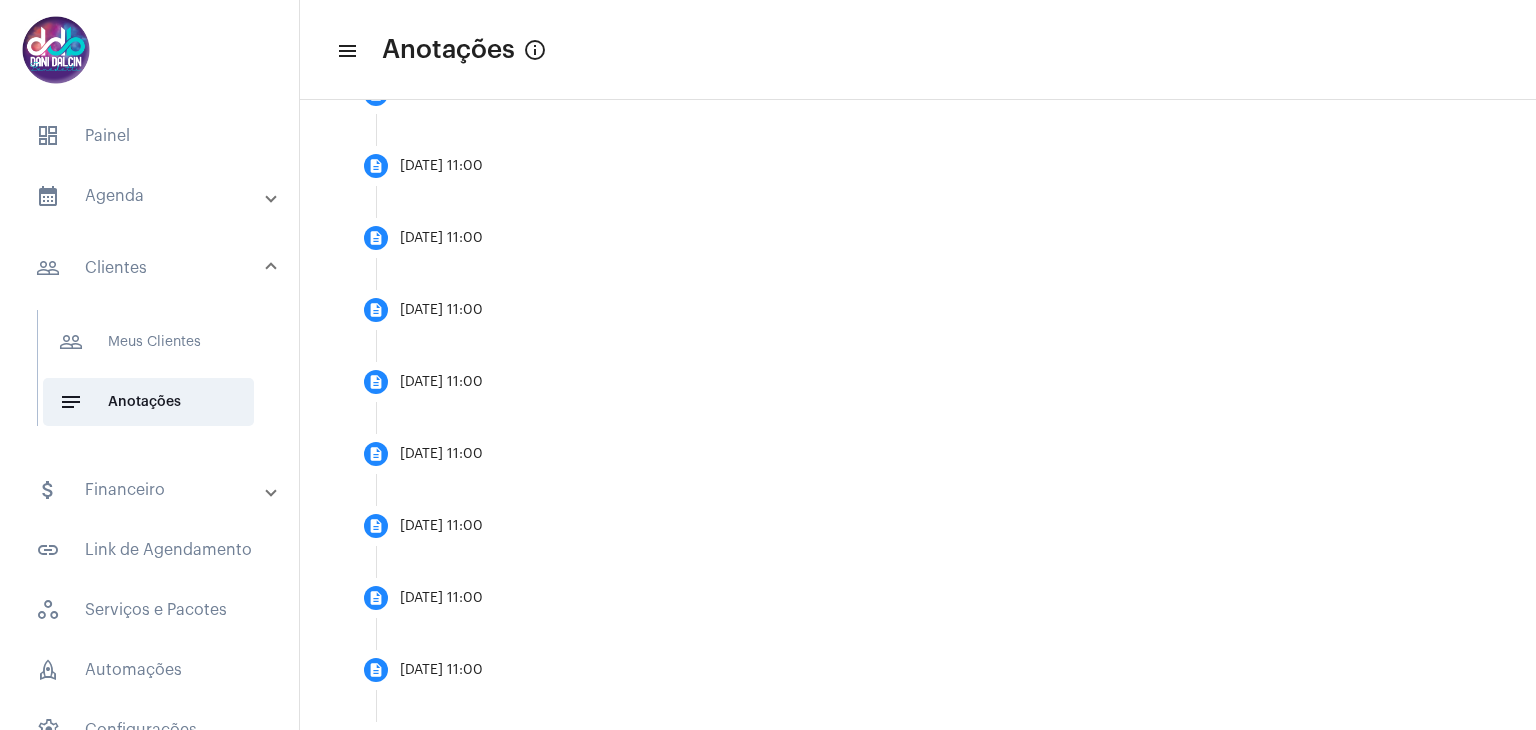 click on "calendar_month_outlined  Agenda" at bounding box center [151, 196] 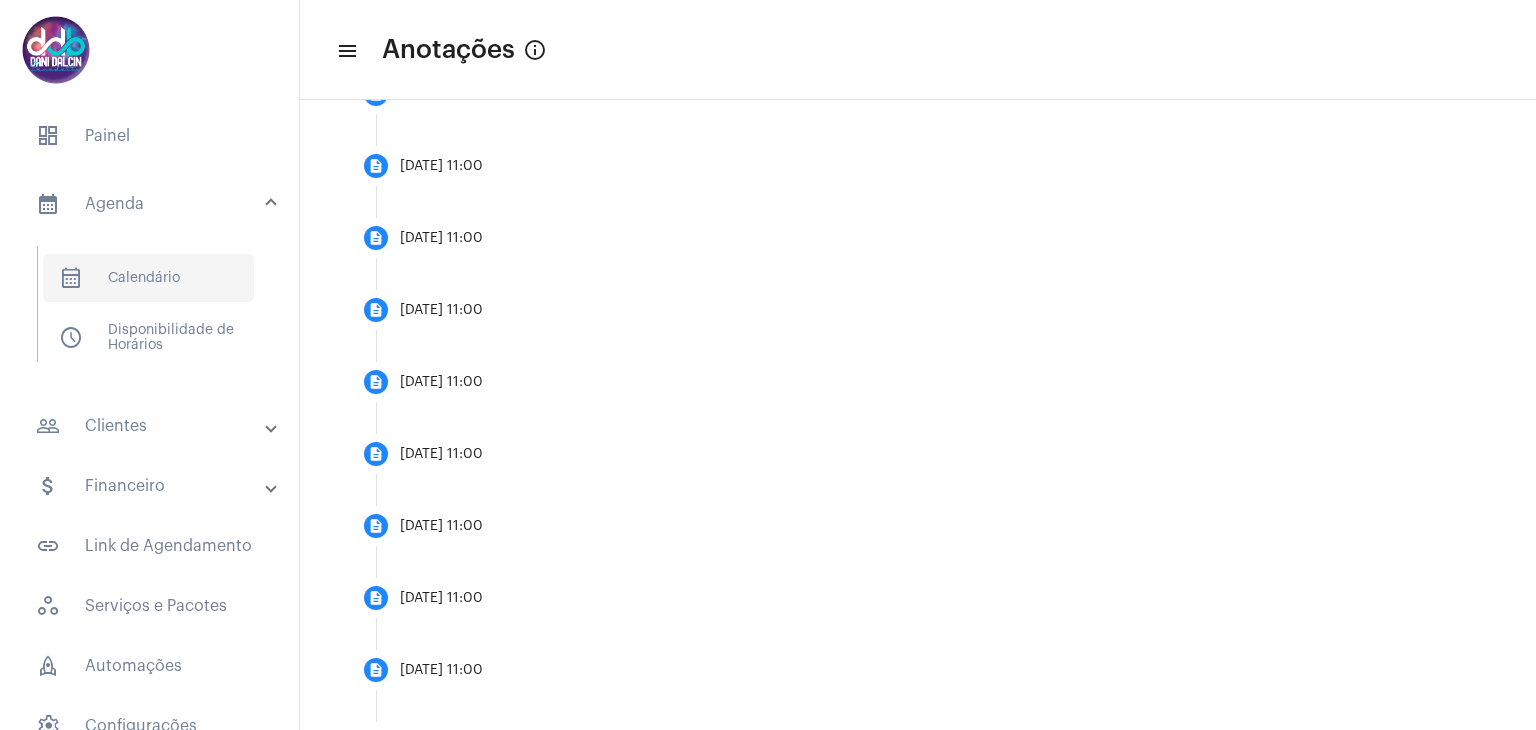 click on "calendar_month_outlined   Calendário" at bounding box center (148, 278) 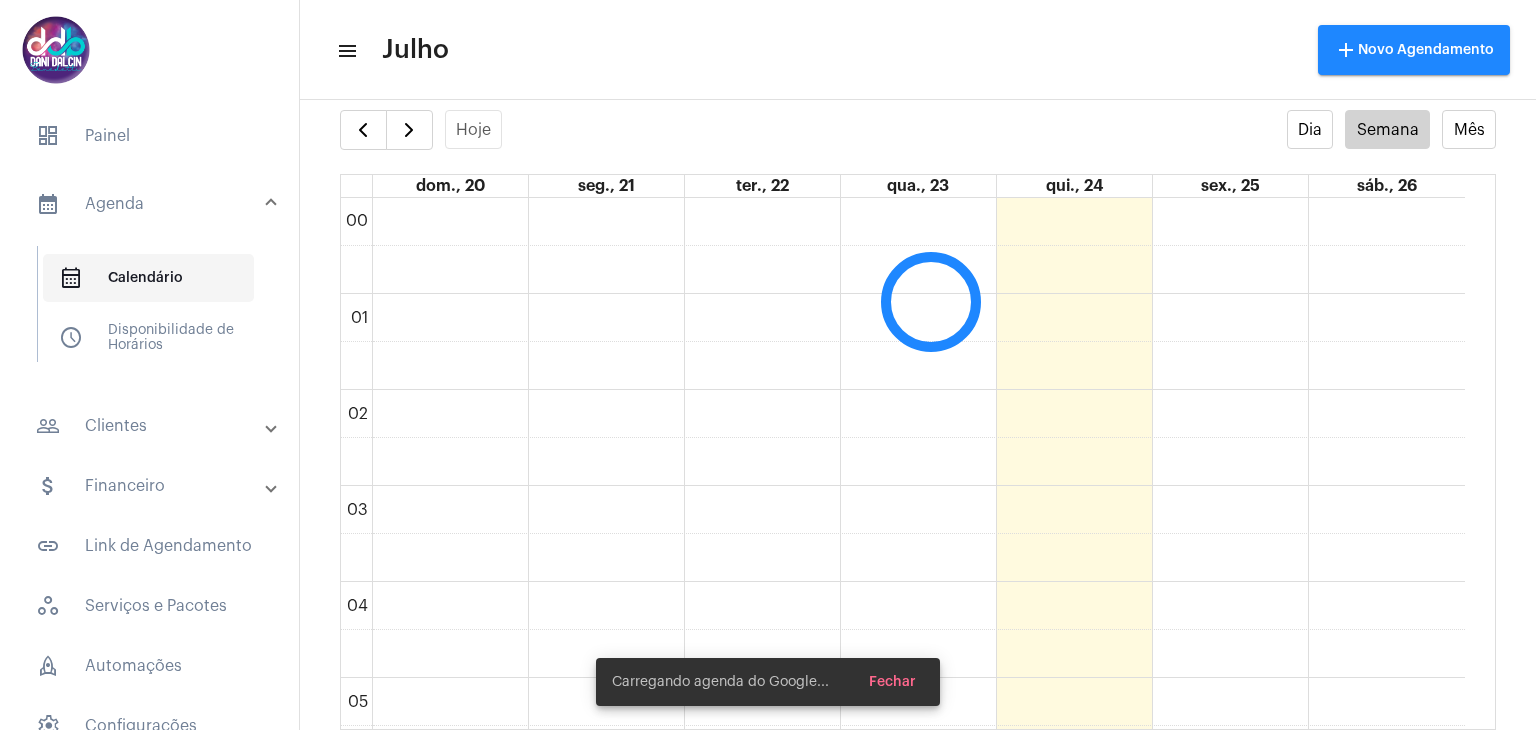 scroll, scrollTop: 40, scrollLeft: 0, axis: vertical 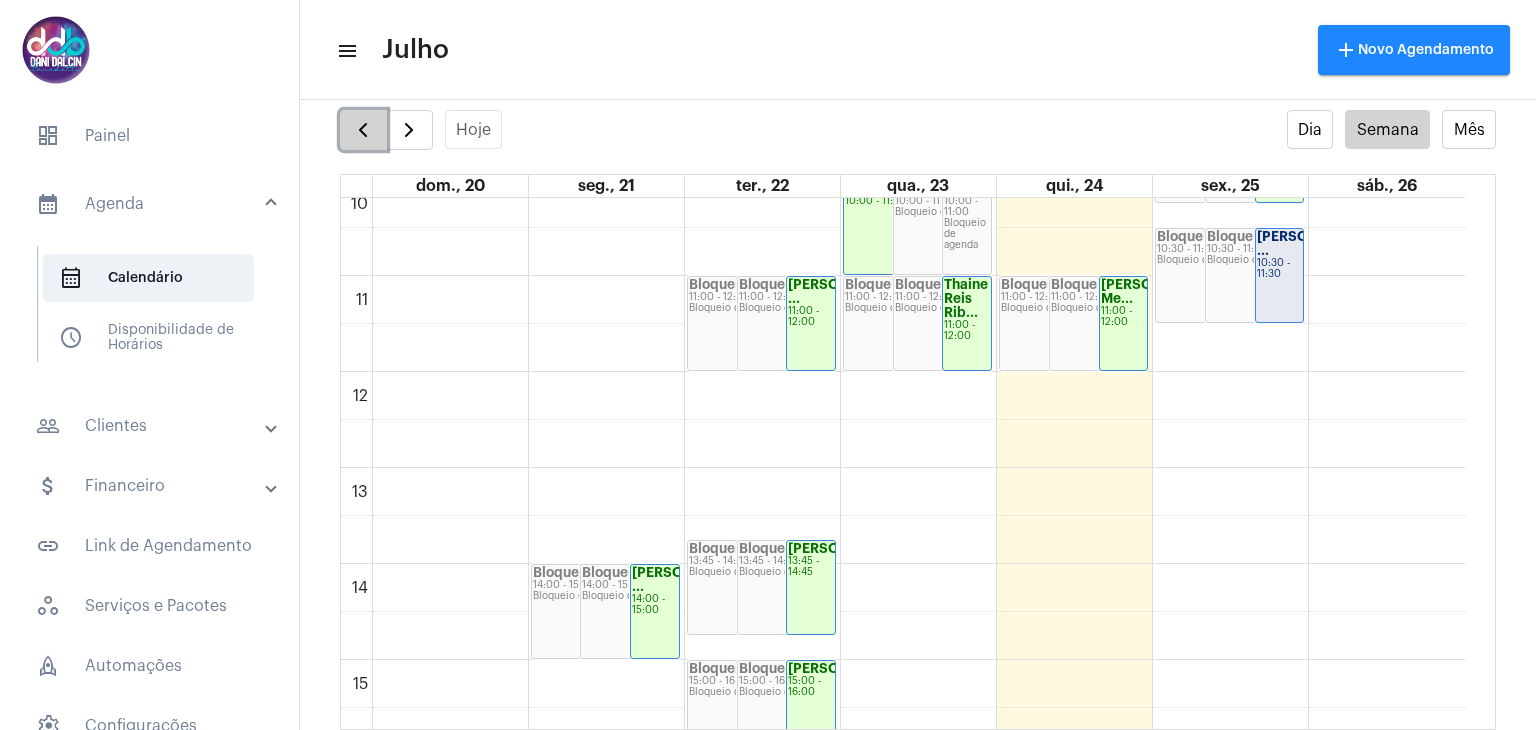 click 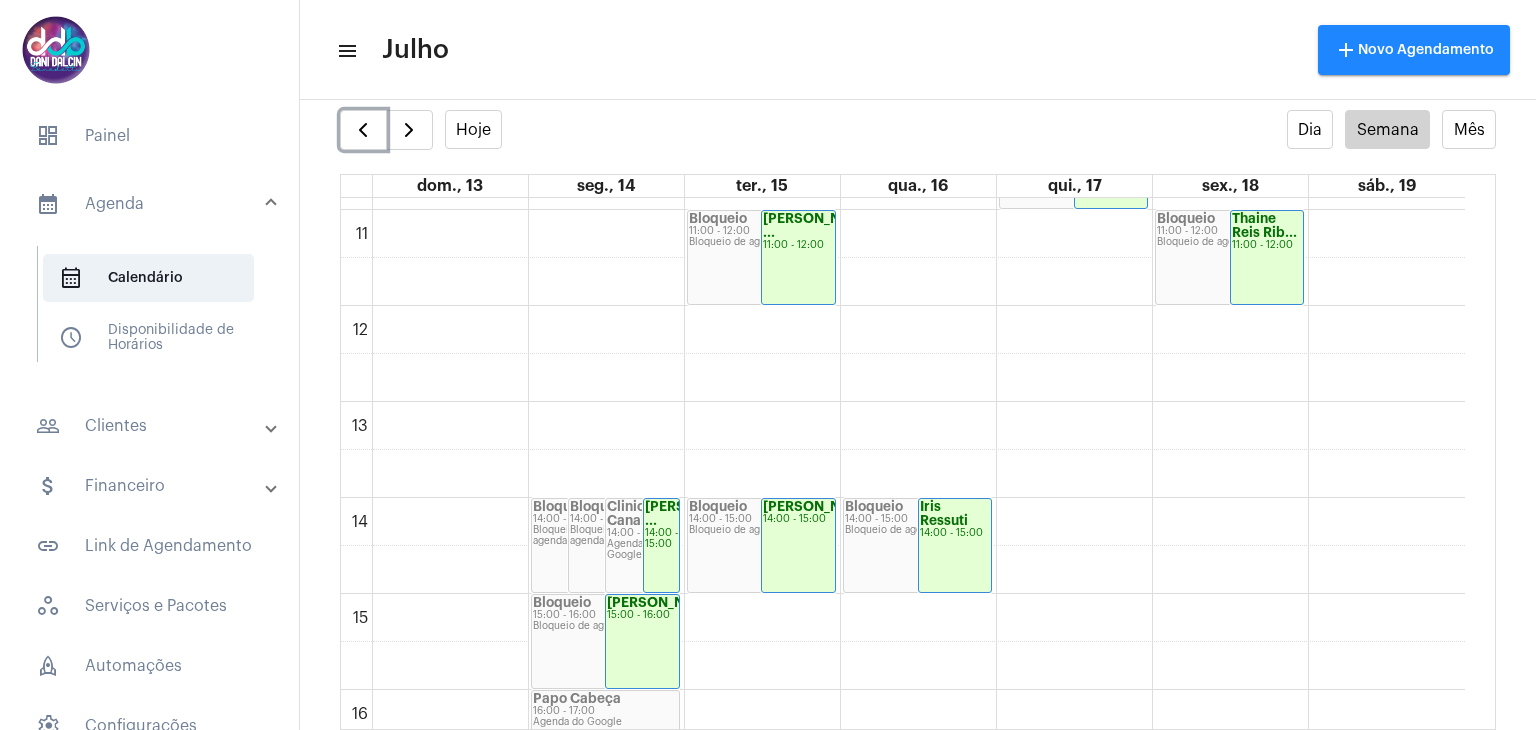 scroll, scrollTop: 878, scrollLeft: 0, axis: vertical 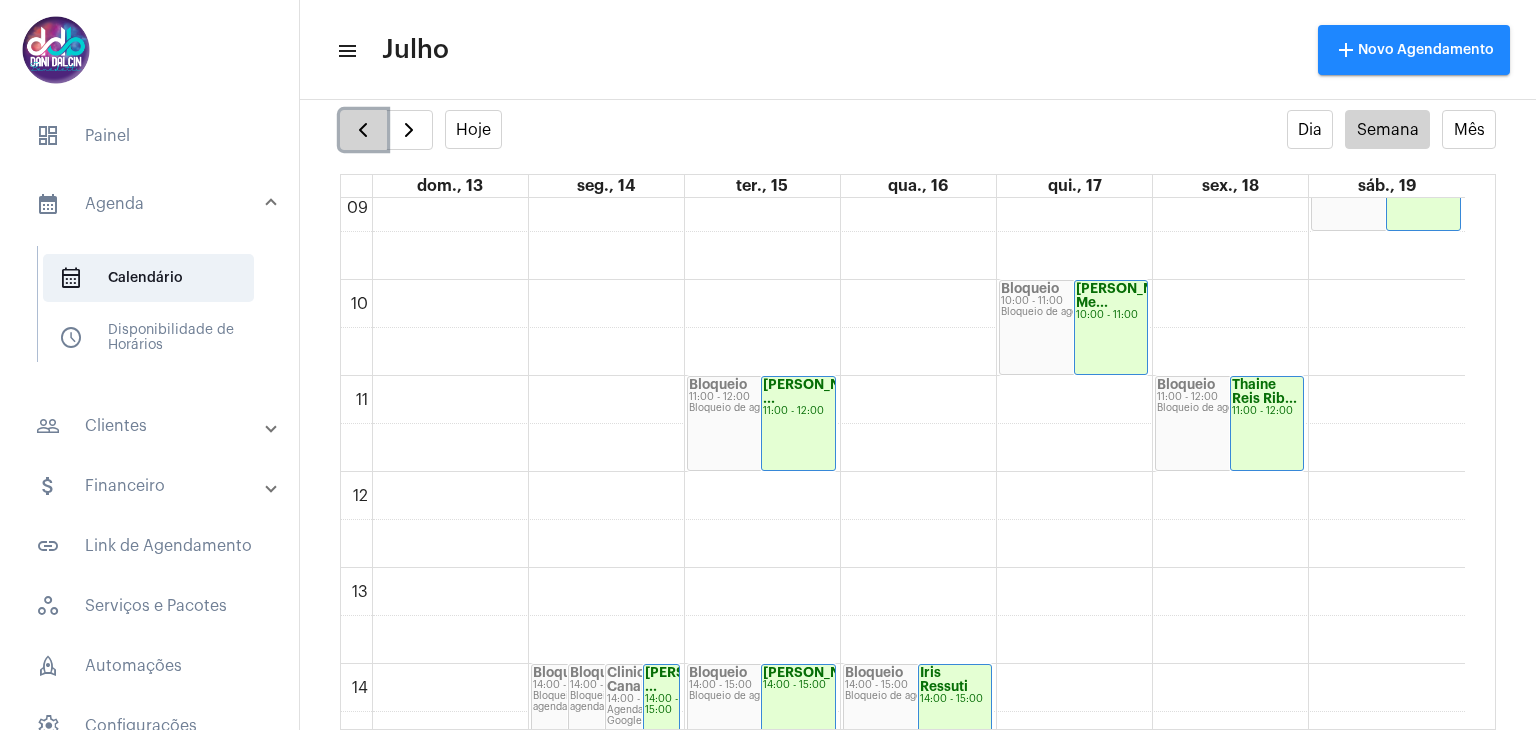 click 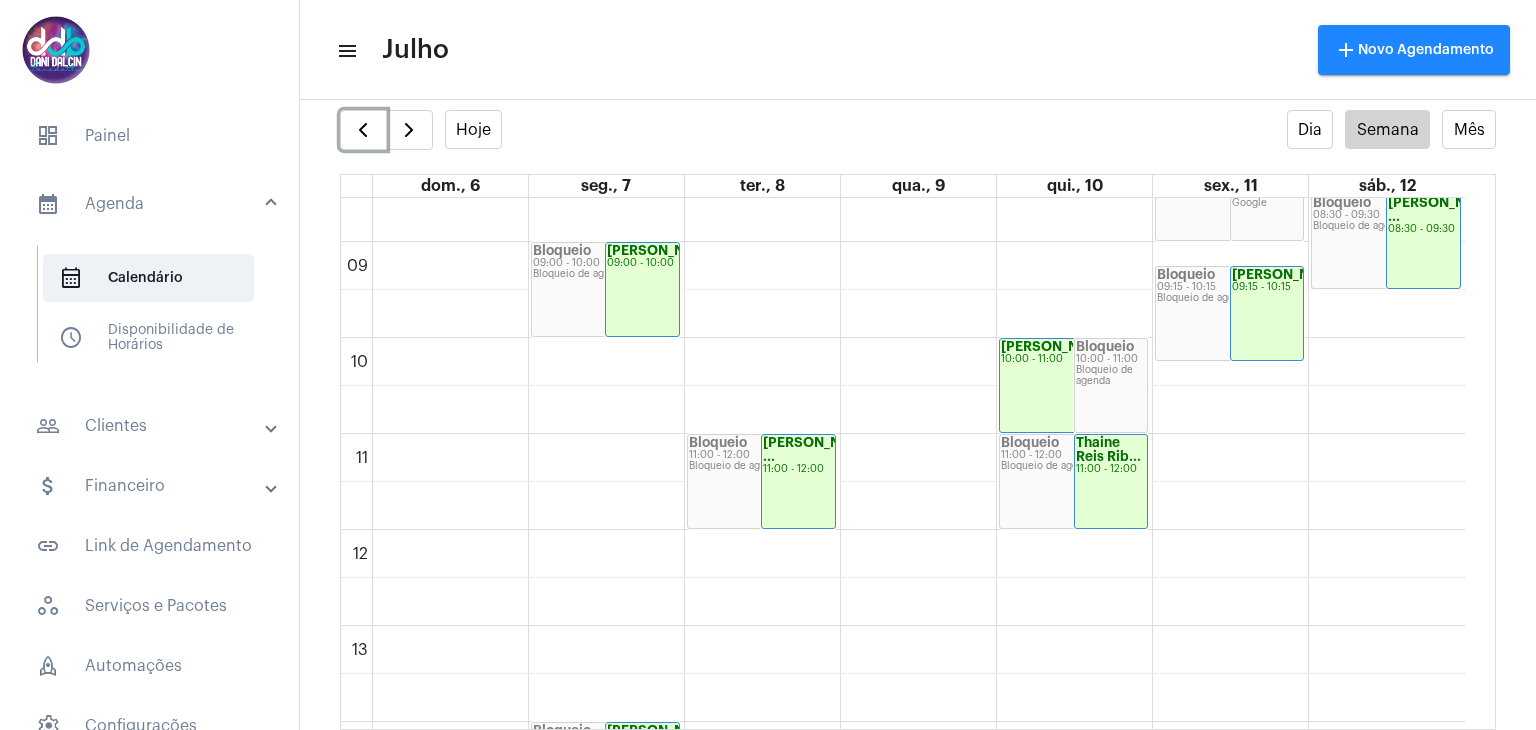 scroll, scrollTop: 878, scrollLeft: 0, axis: vertical 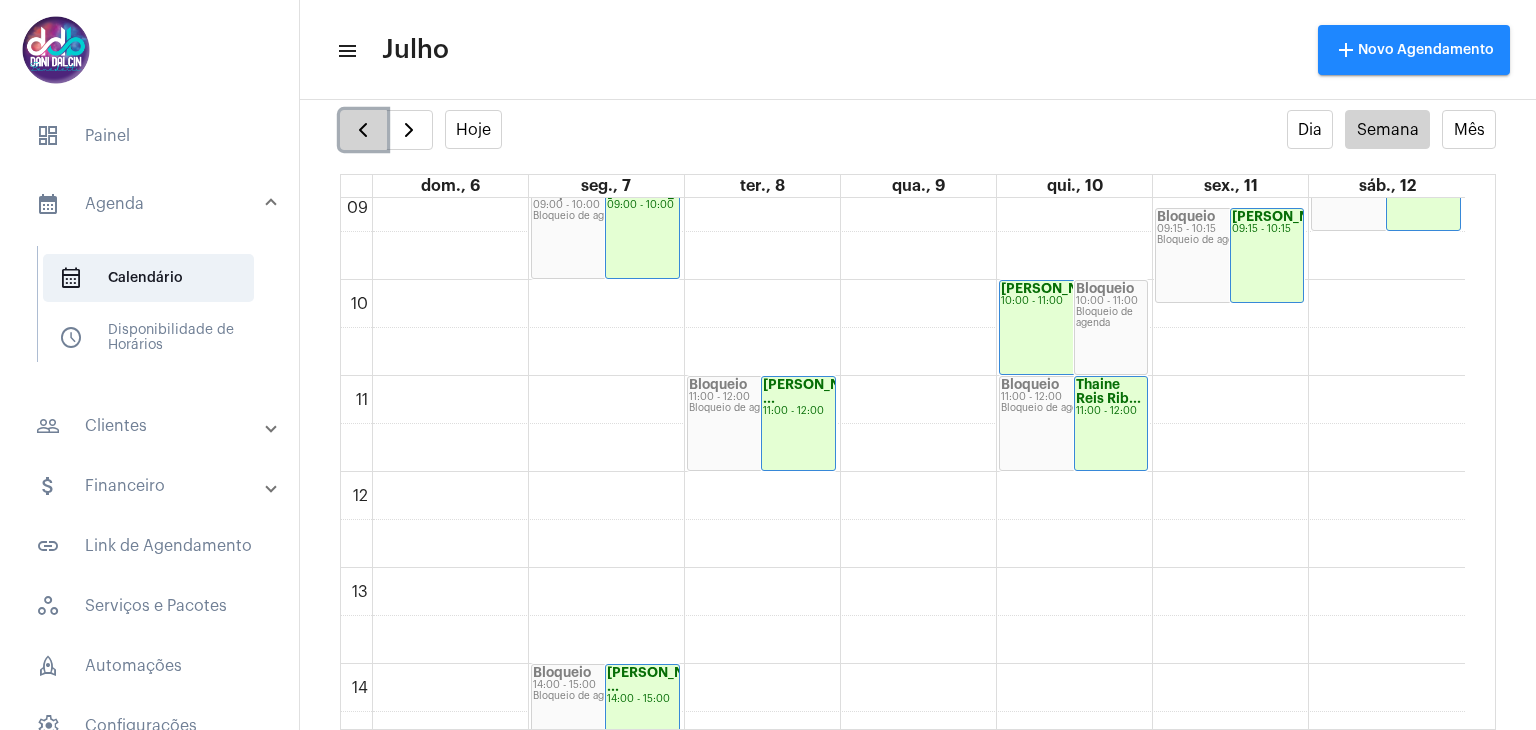 click 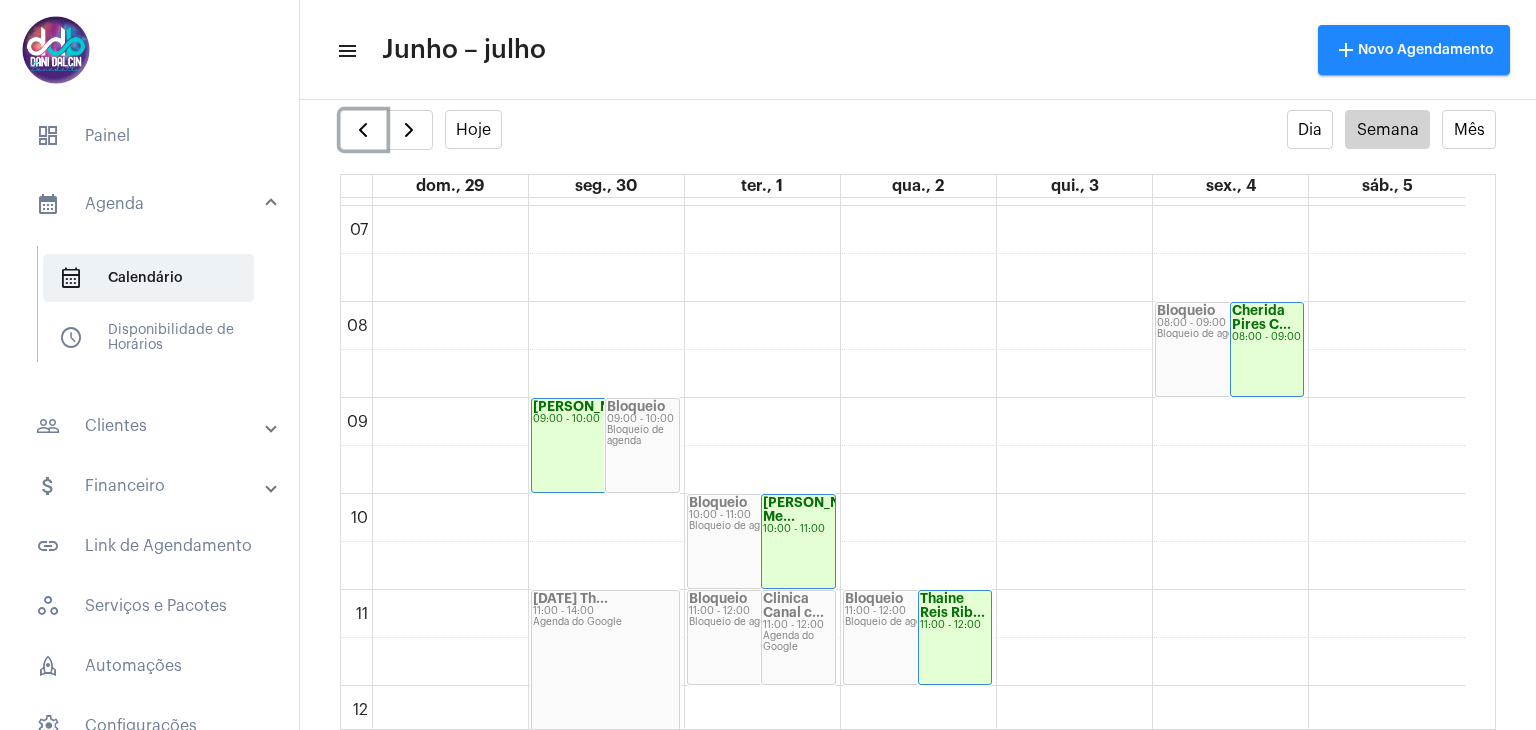 scroll, scrollTop: 776, scrollLeft: 0, axis: vertical 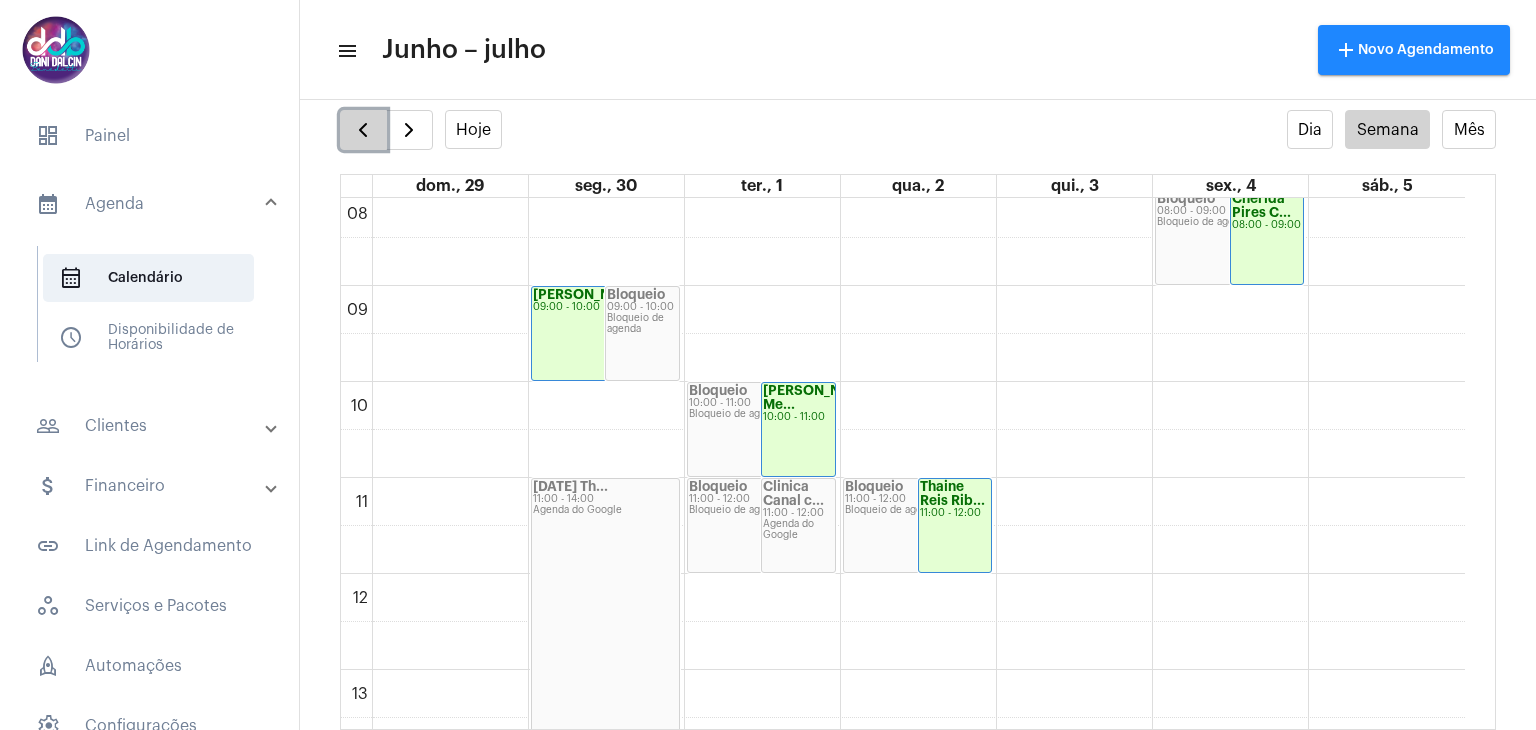click 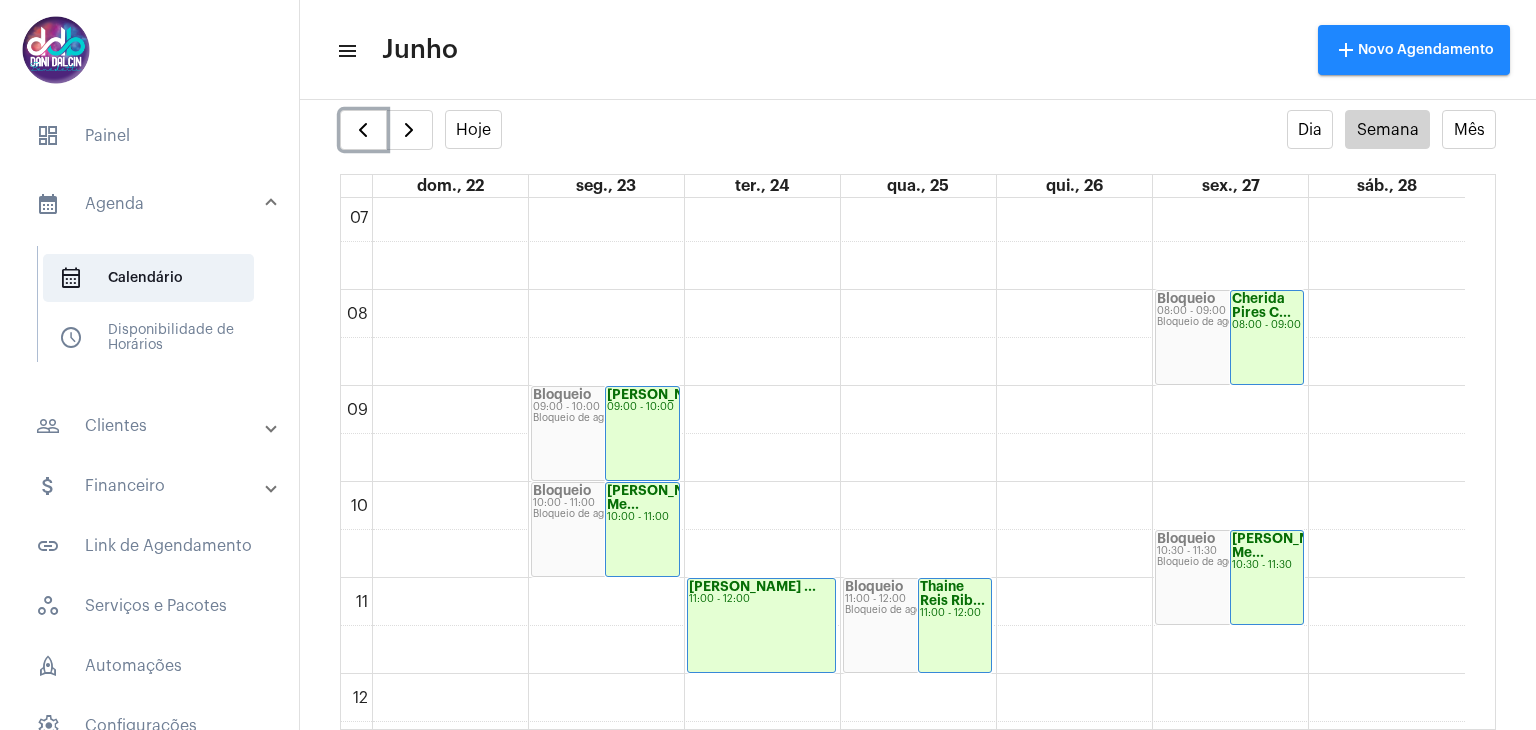 scroll, scrollTop: 876, scrollLeft: 0, axis: vertical 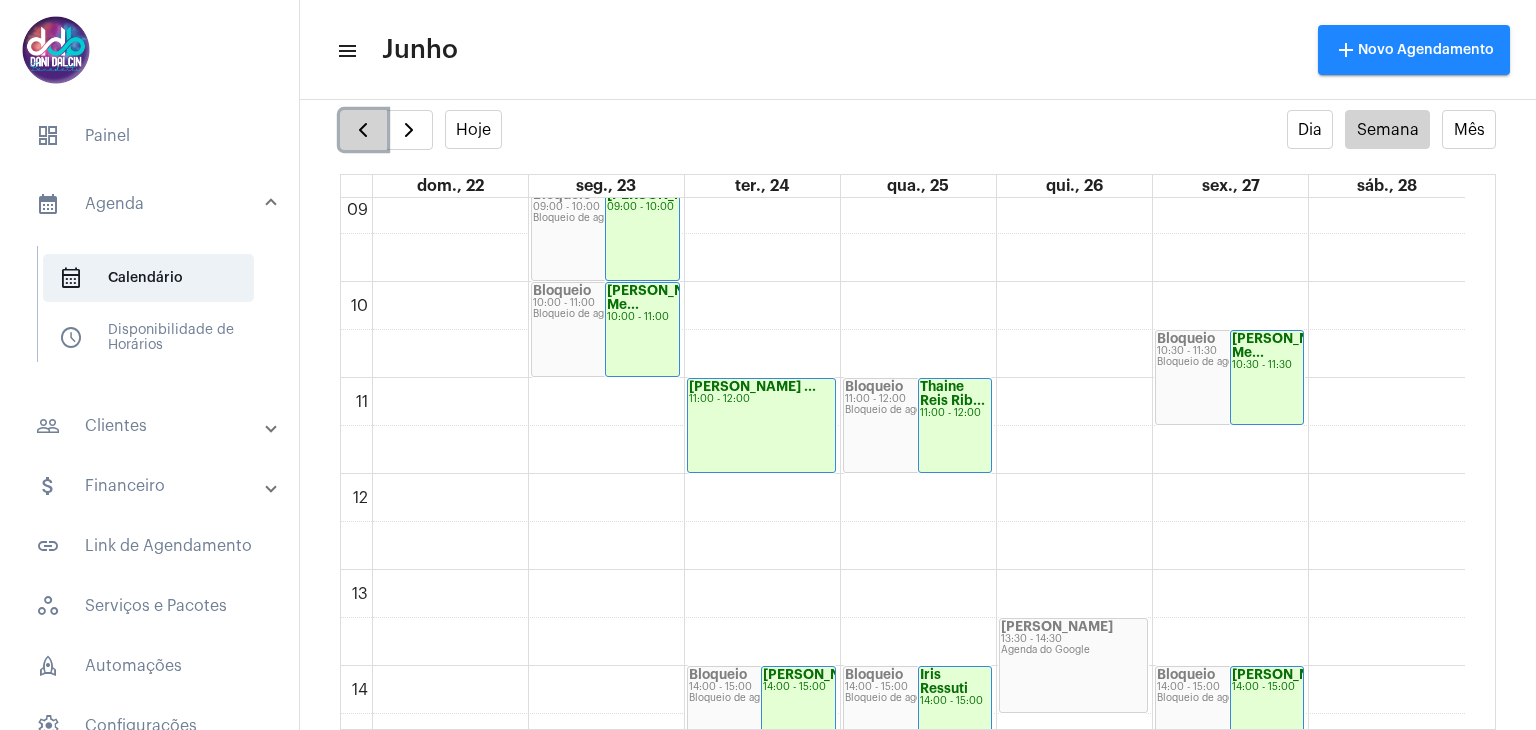 click 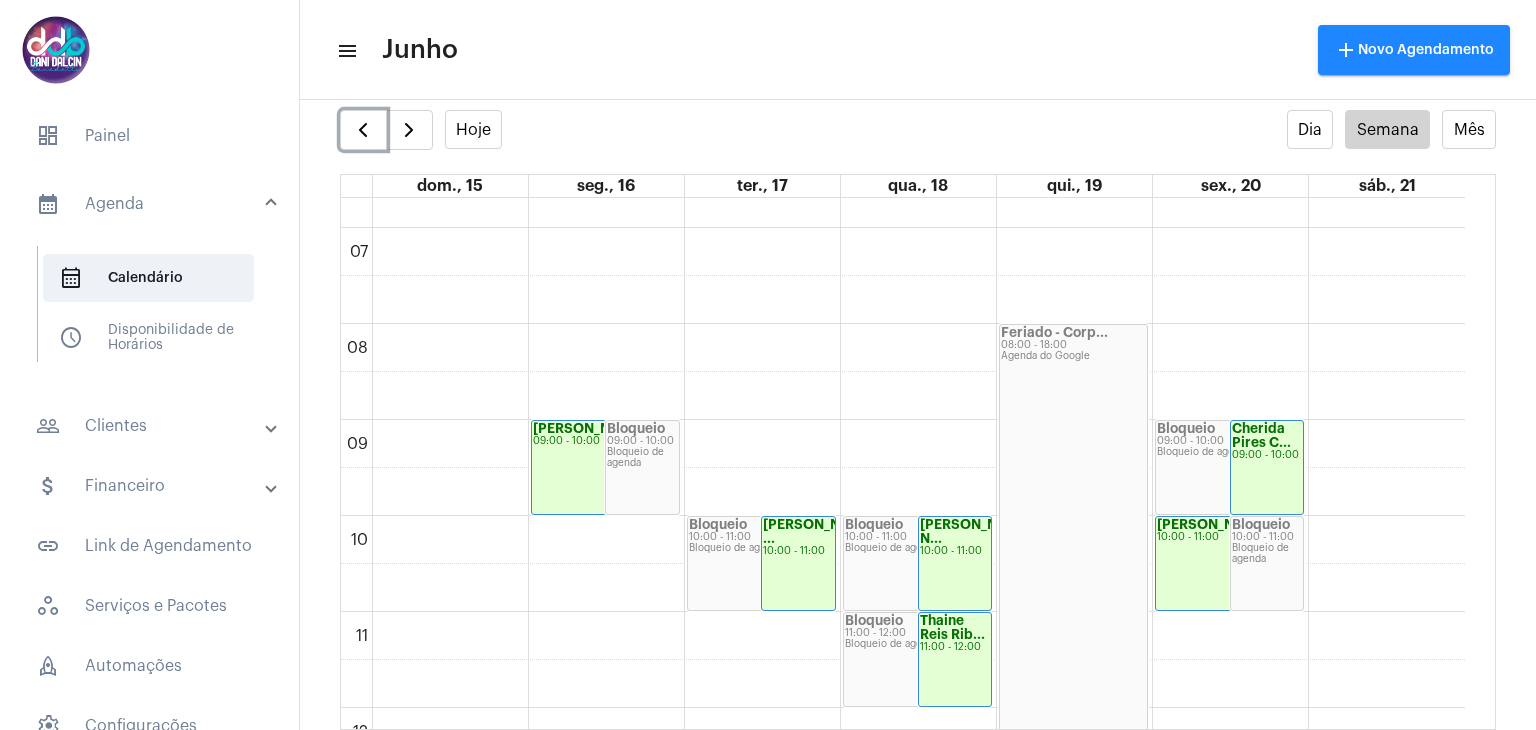 scroll, scrollTop: 676, scrollLeft: 0, axis: vertical 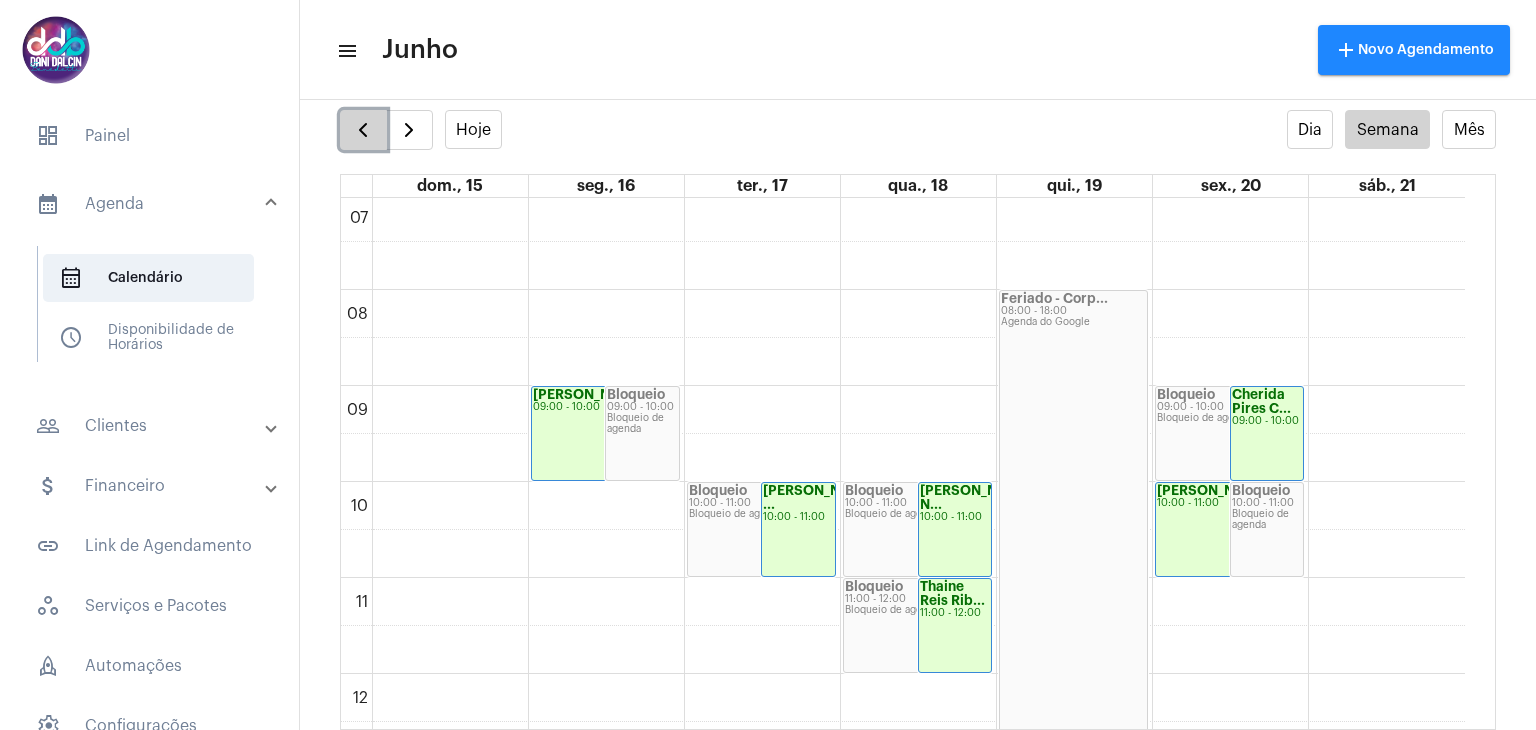 click 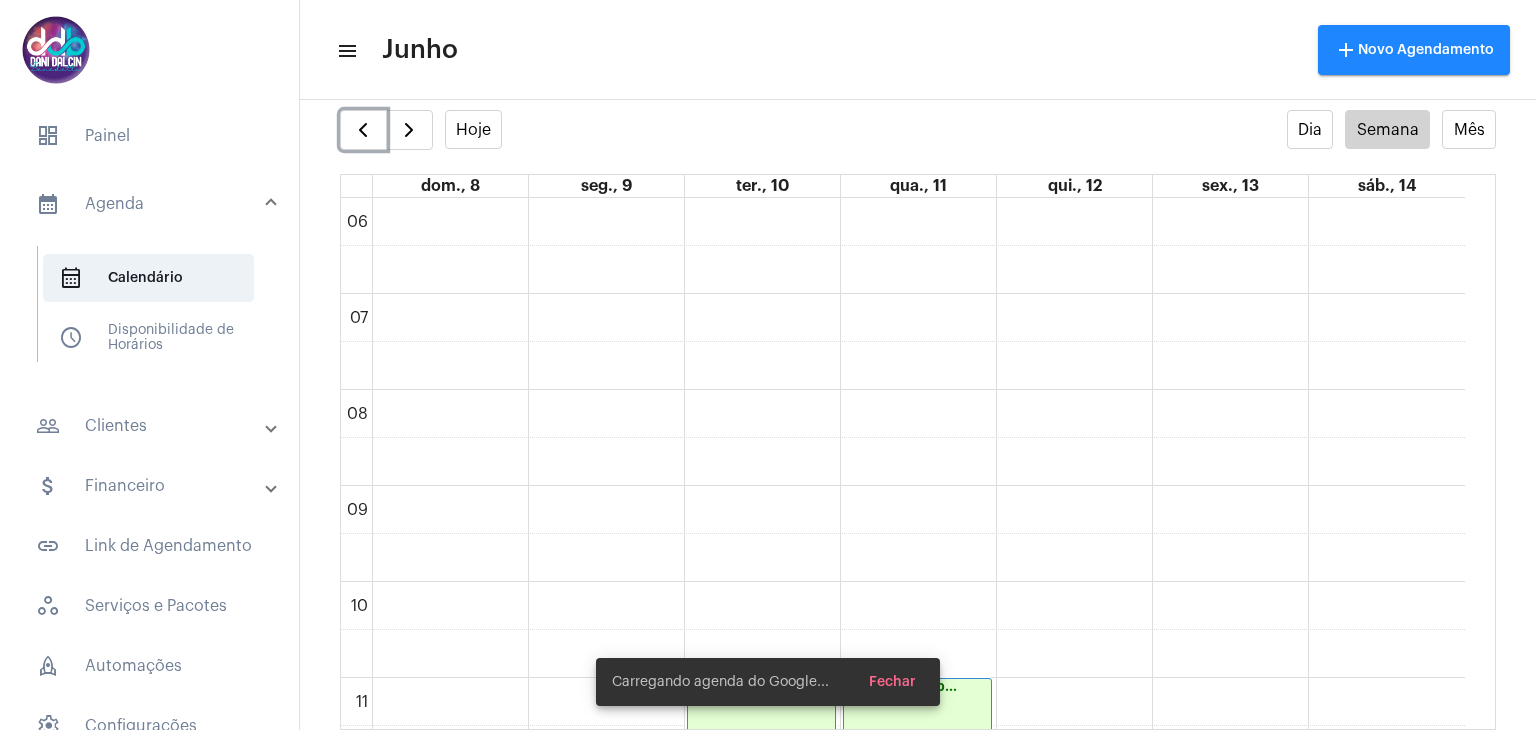 scroll, scrollTop: 676, scrollLeft: 0, axis: vertical 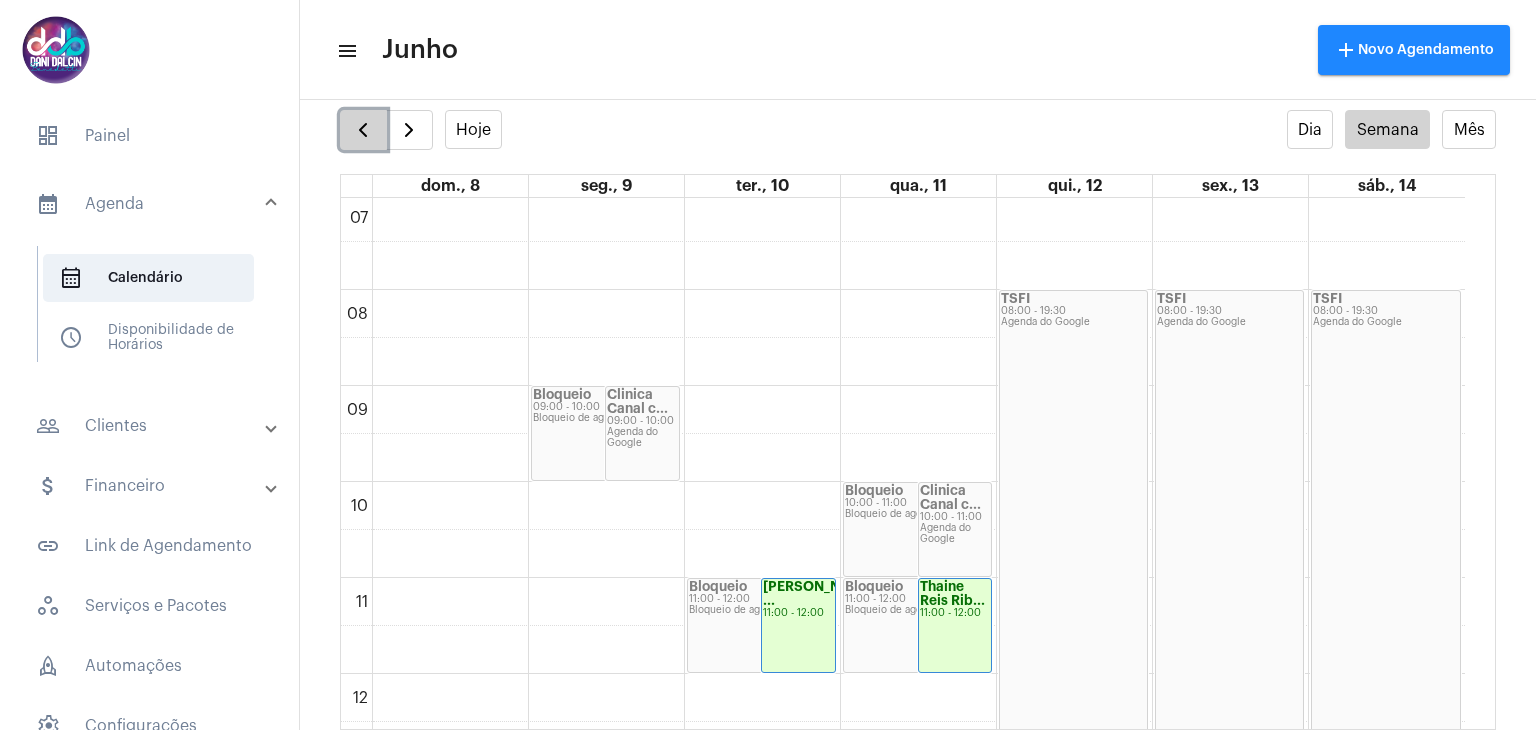 click 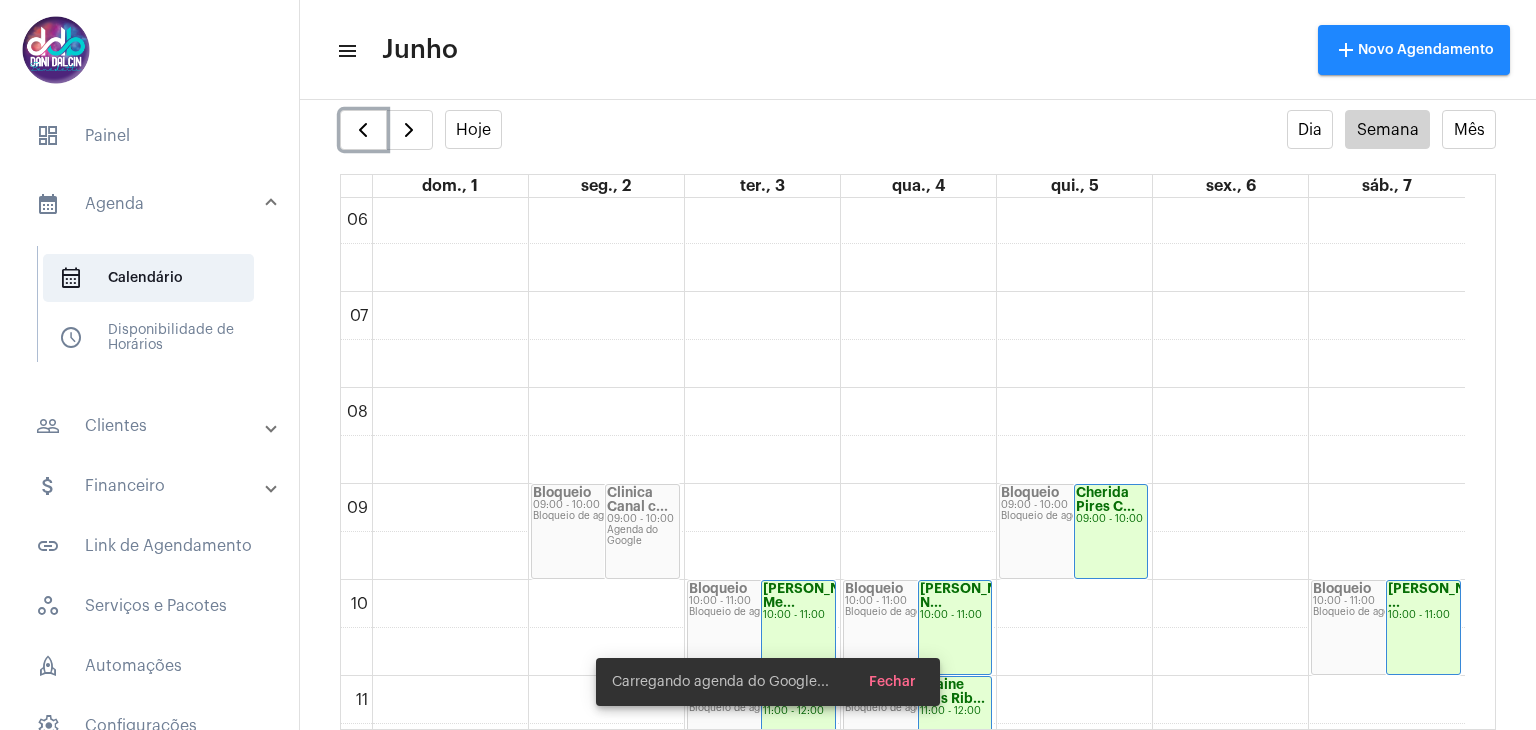 scroll, scrollTop: 778, scrollLeft: 0, axis: vertical 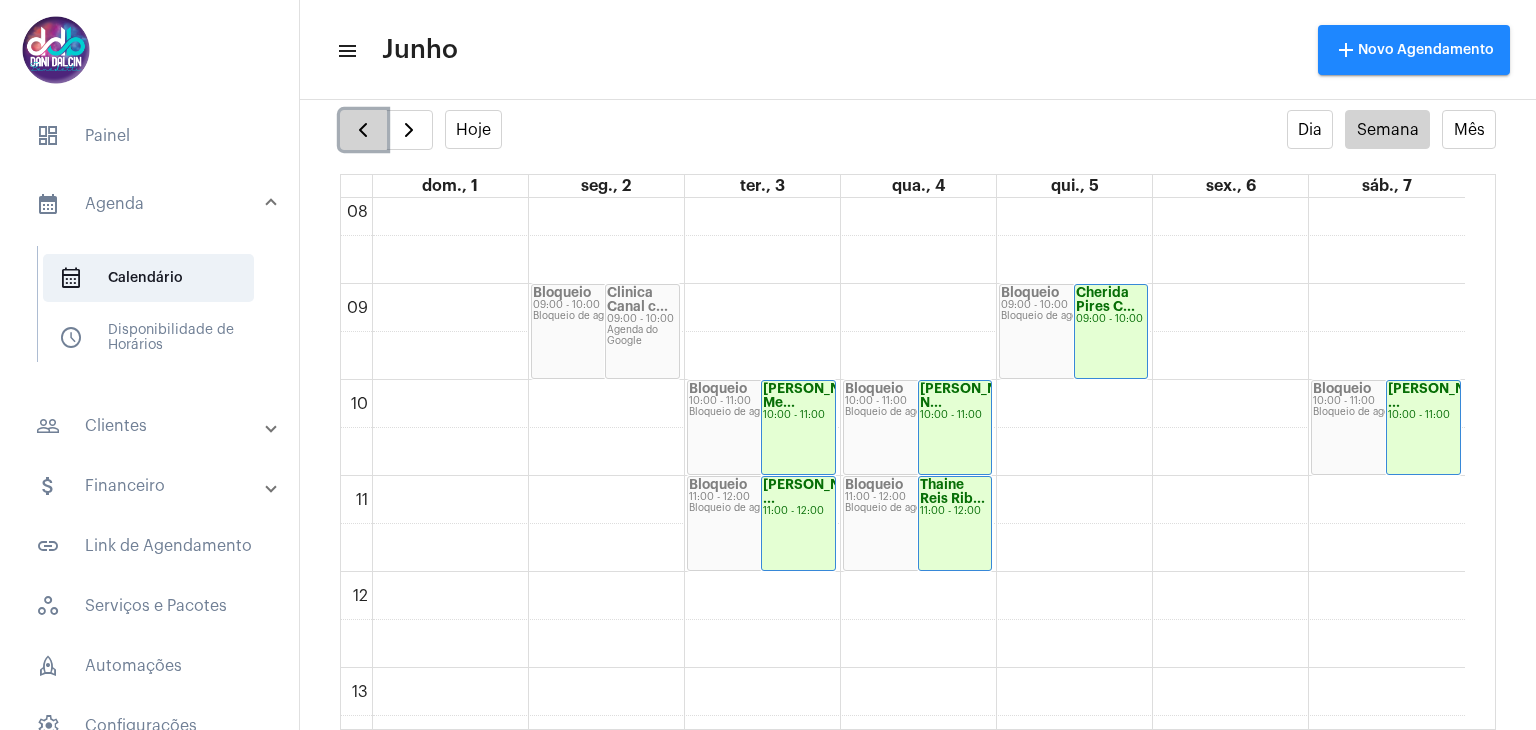 click 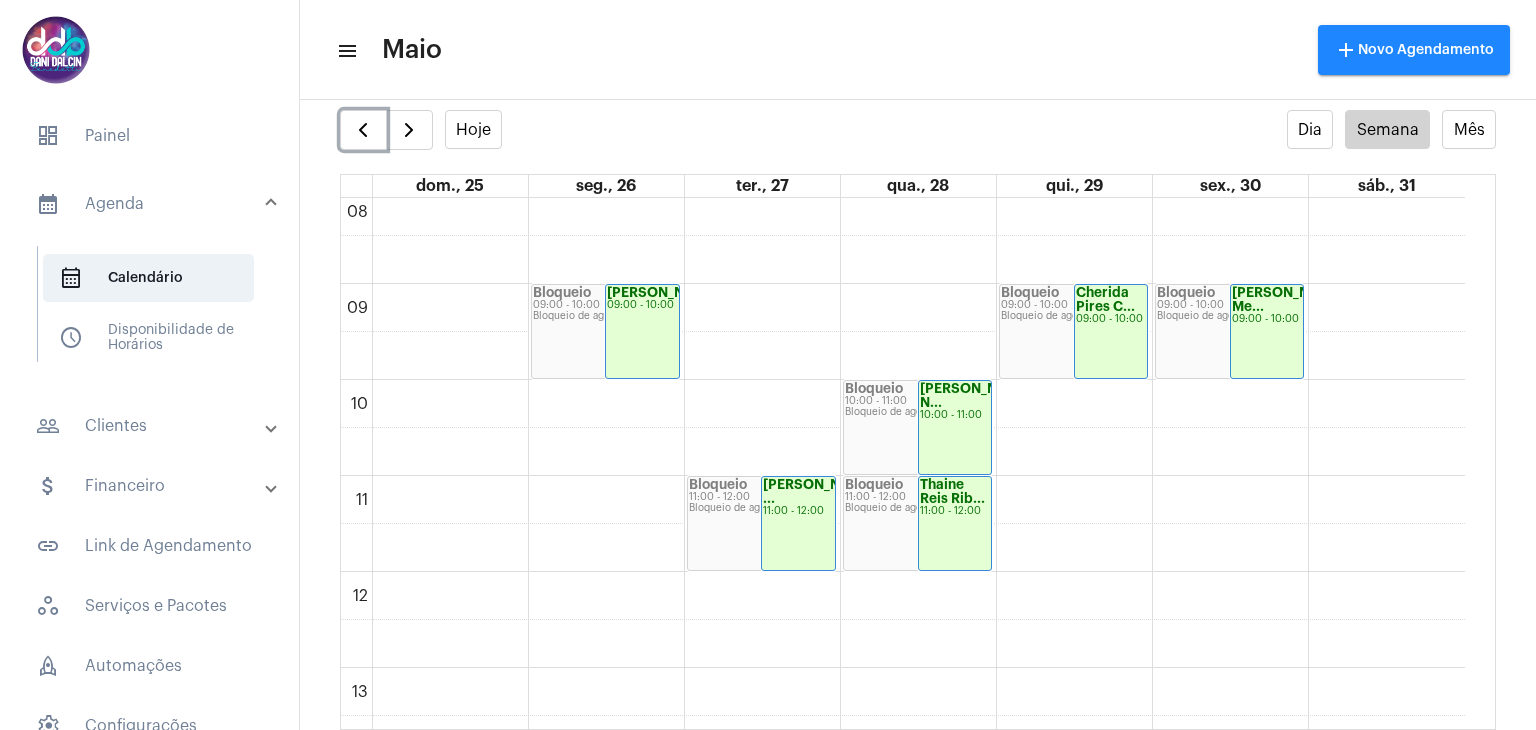 scroll, scrollTop: 978, scrollLeft: 0, axis: vertical 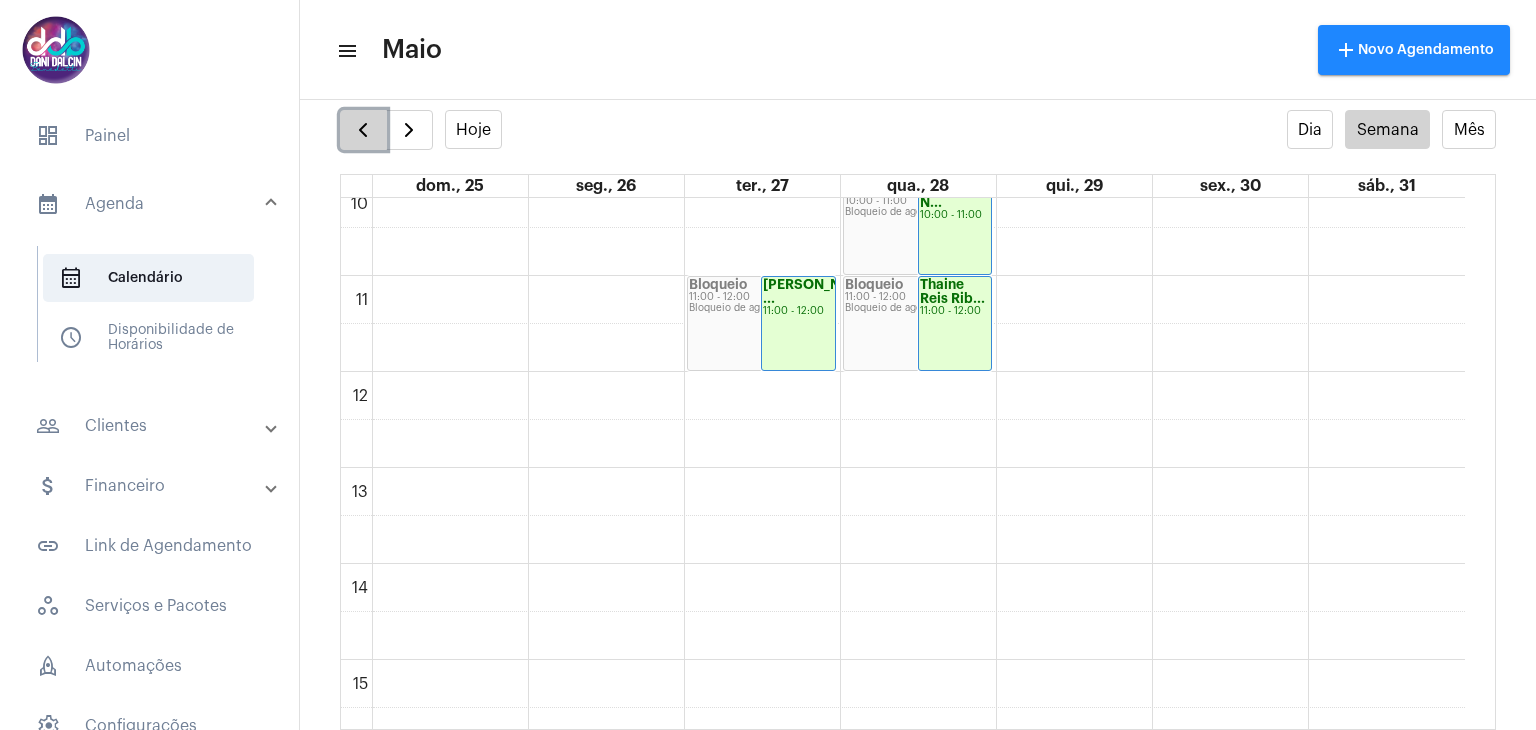 click 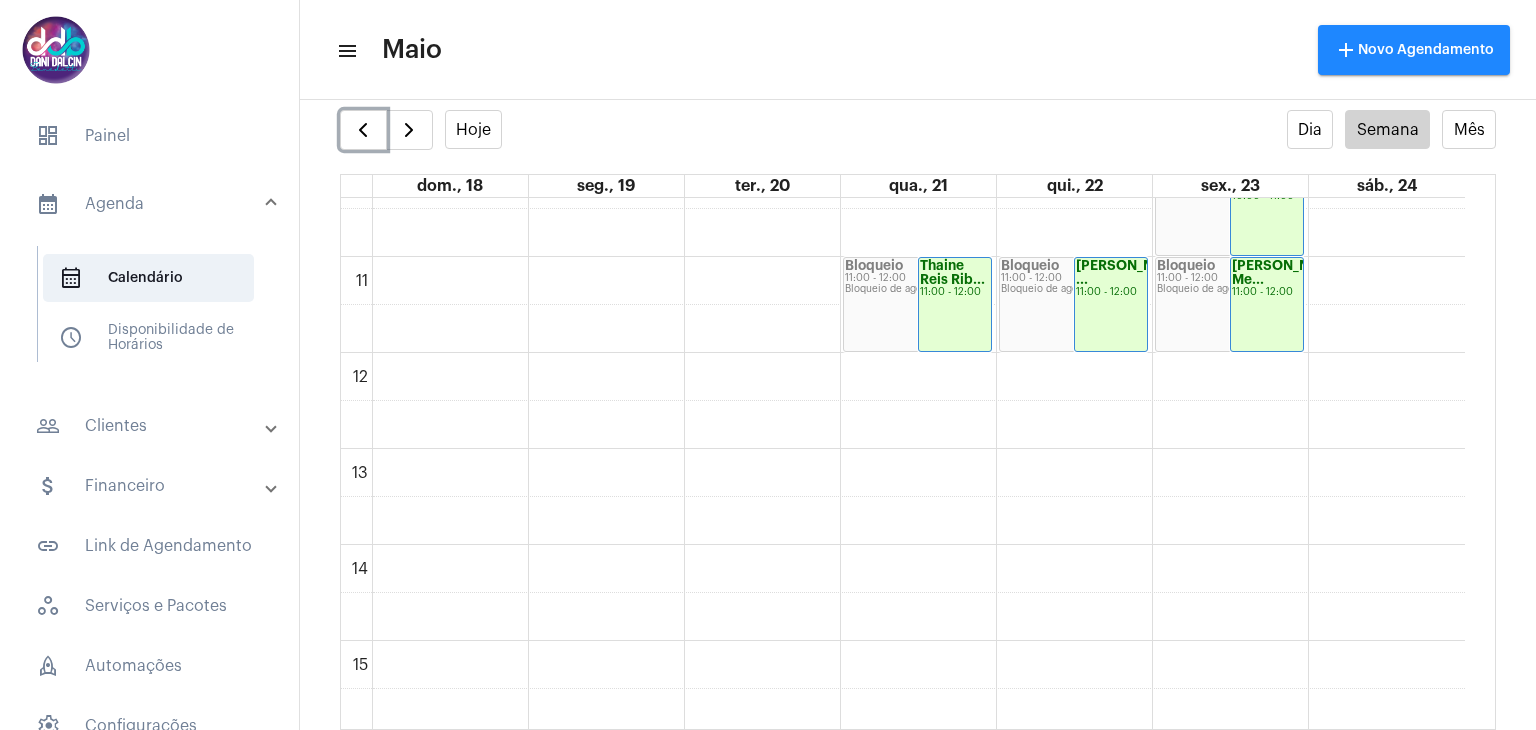 scroll, scrollTop: 1078, scrollLeft: 0, axis: vertical 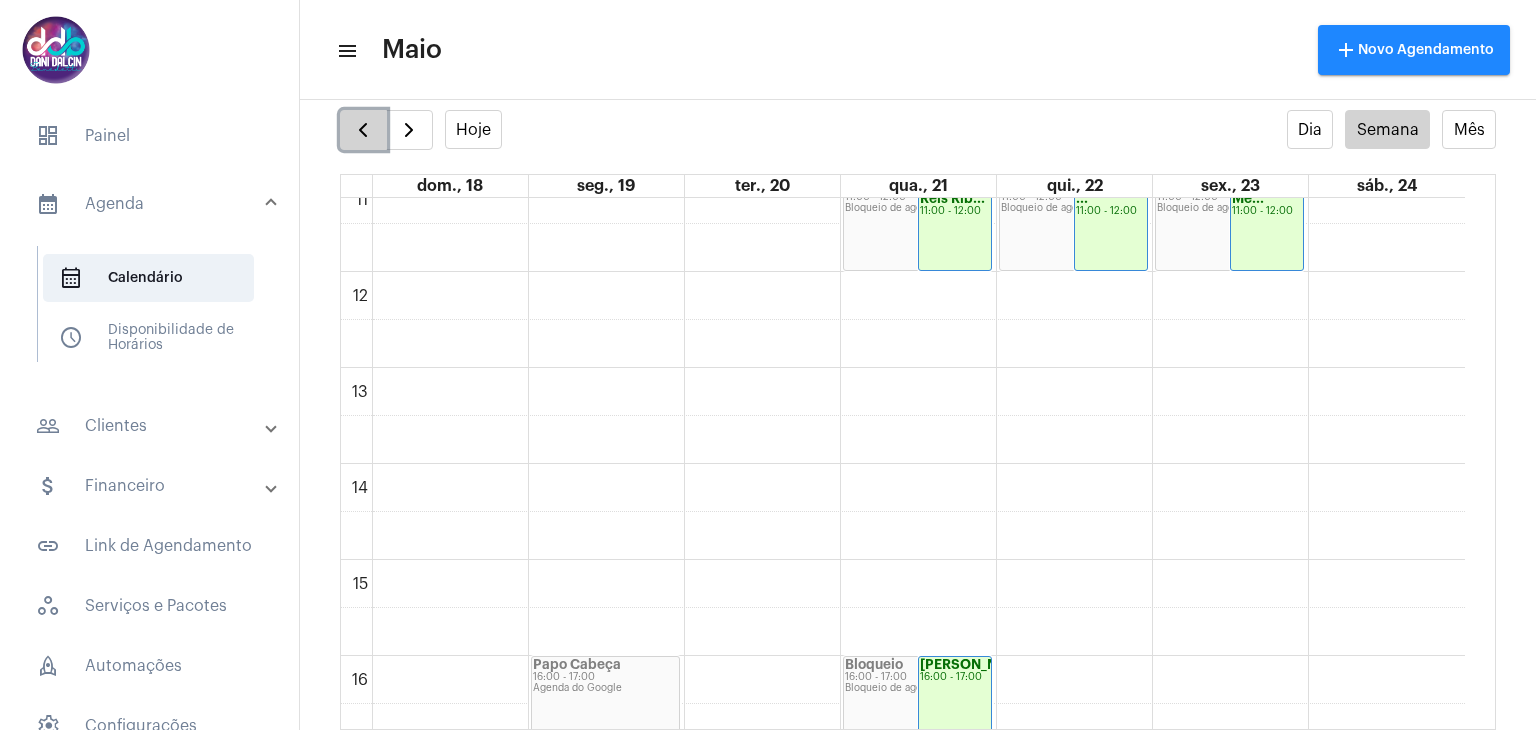 click 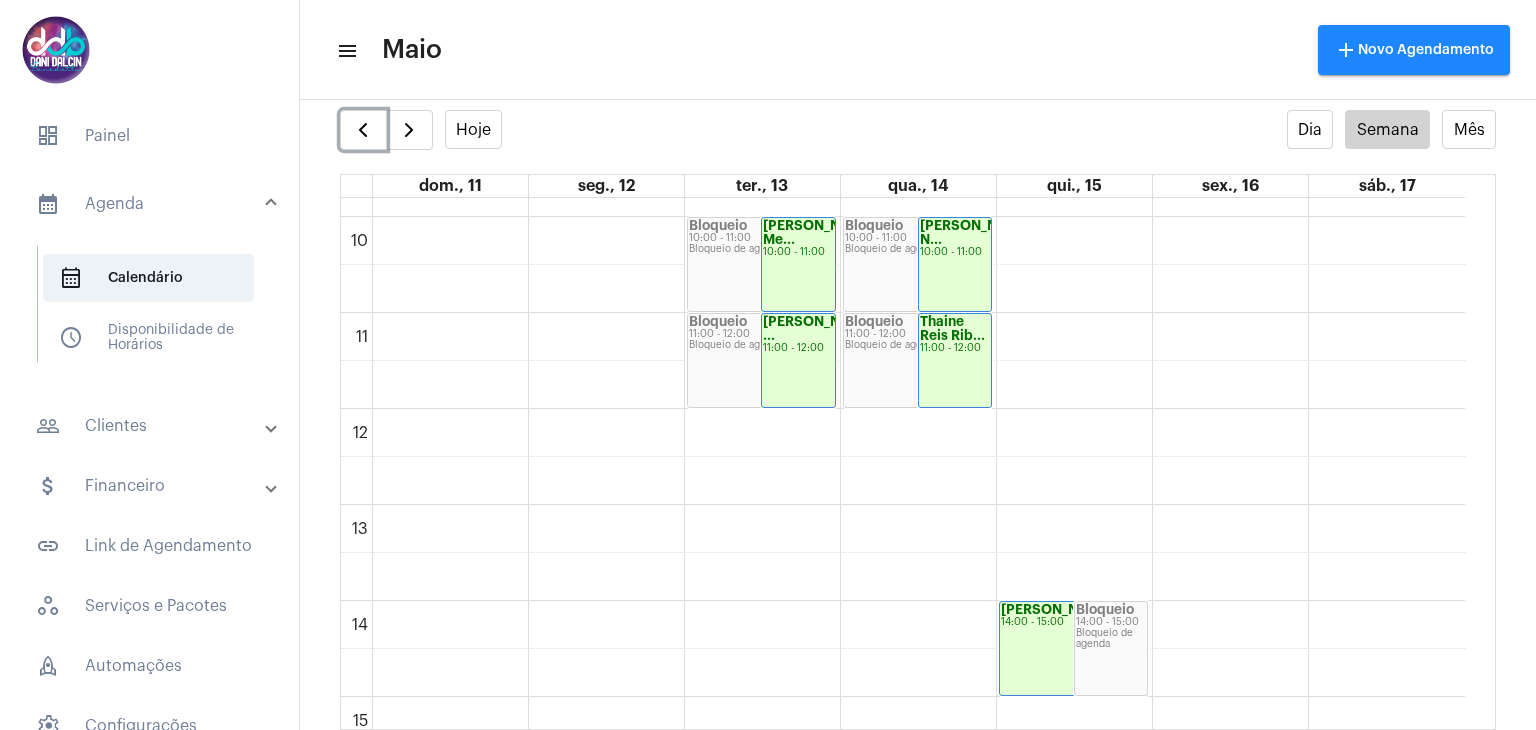 scroll, scrollTop: 978, scrollLeft: 0, axis: vertical 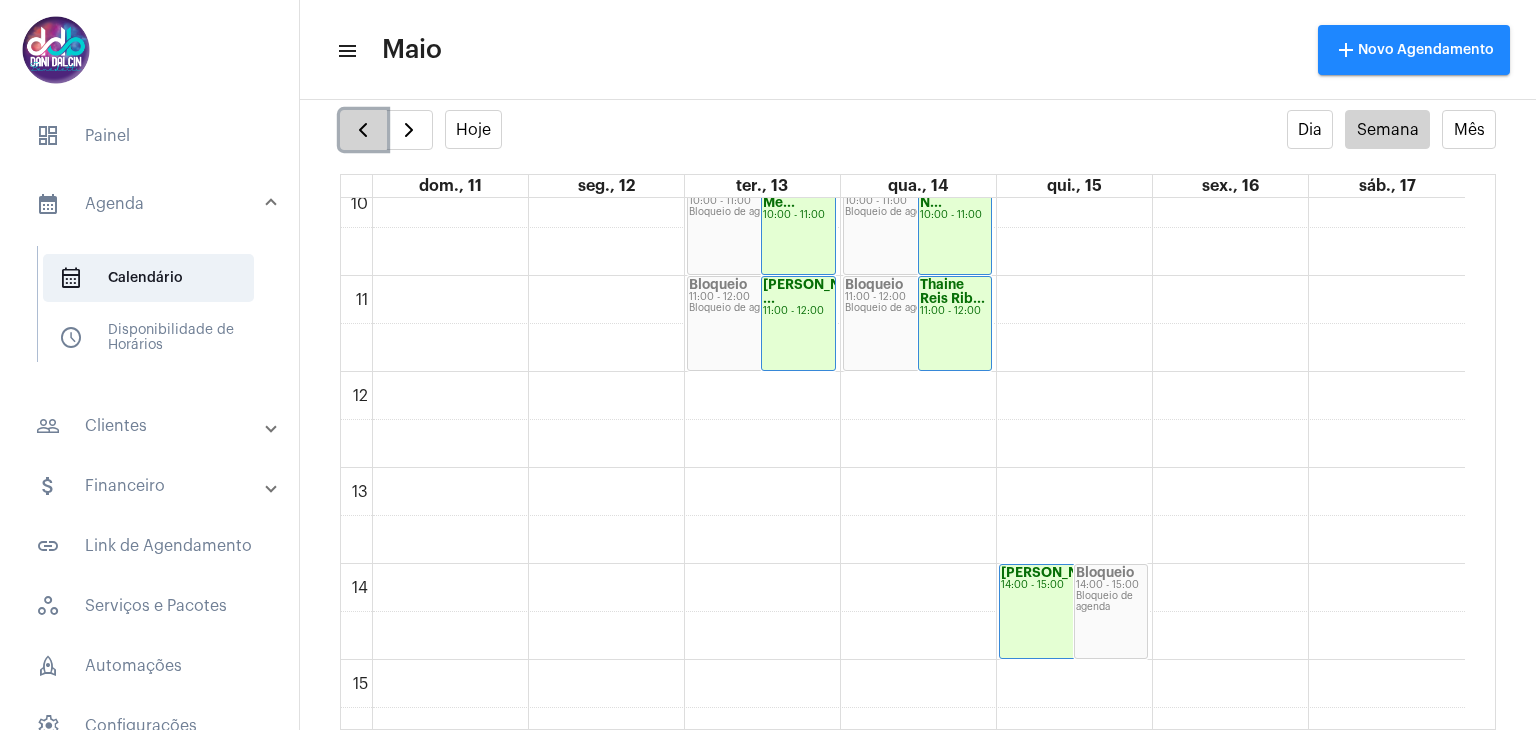 click 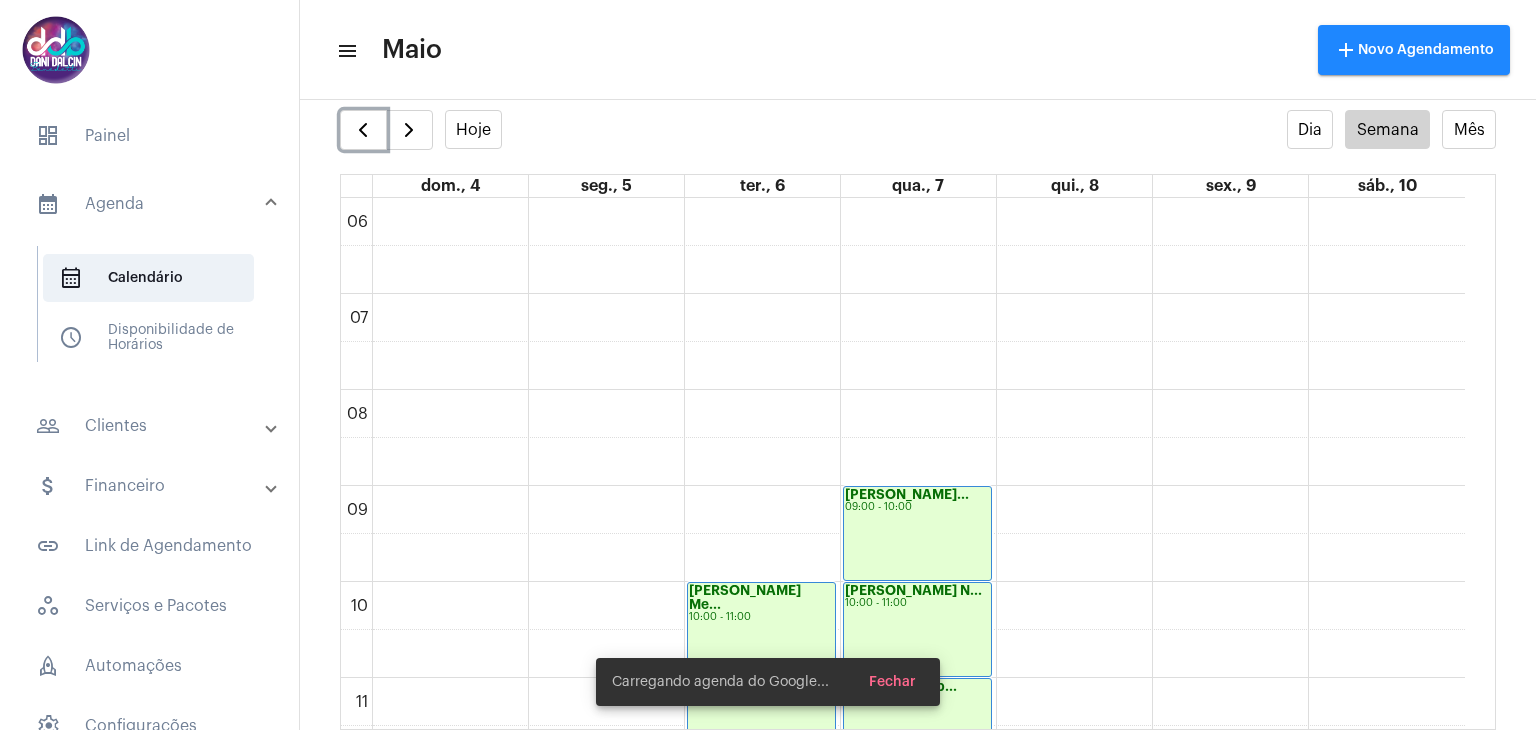 scroll, scrollTop: 776, scrollLeft: 0, axis: vertical 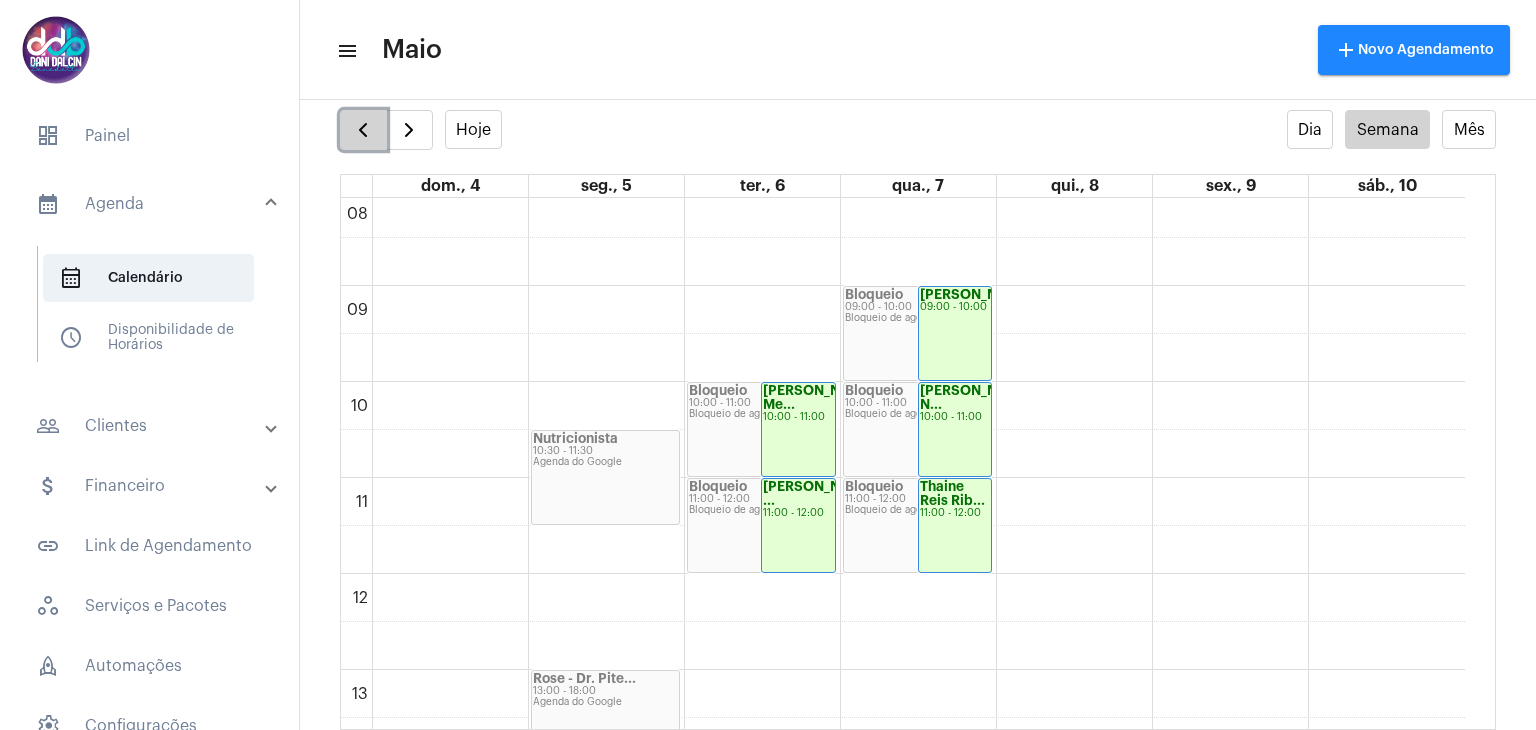 click 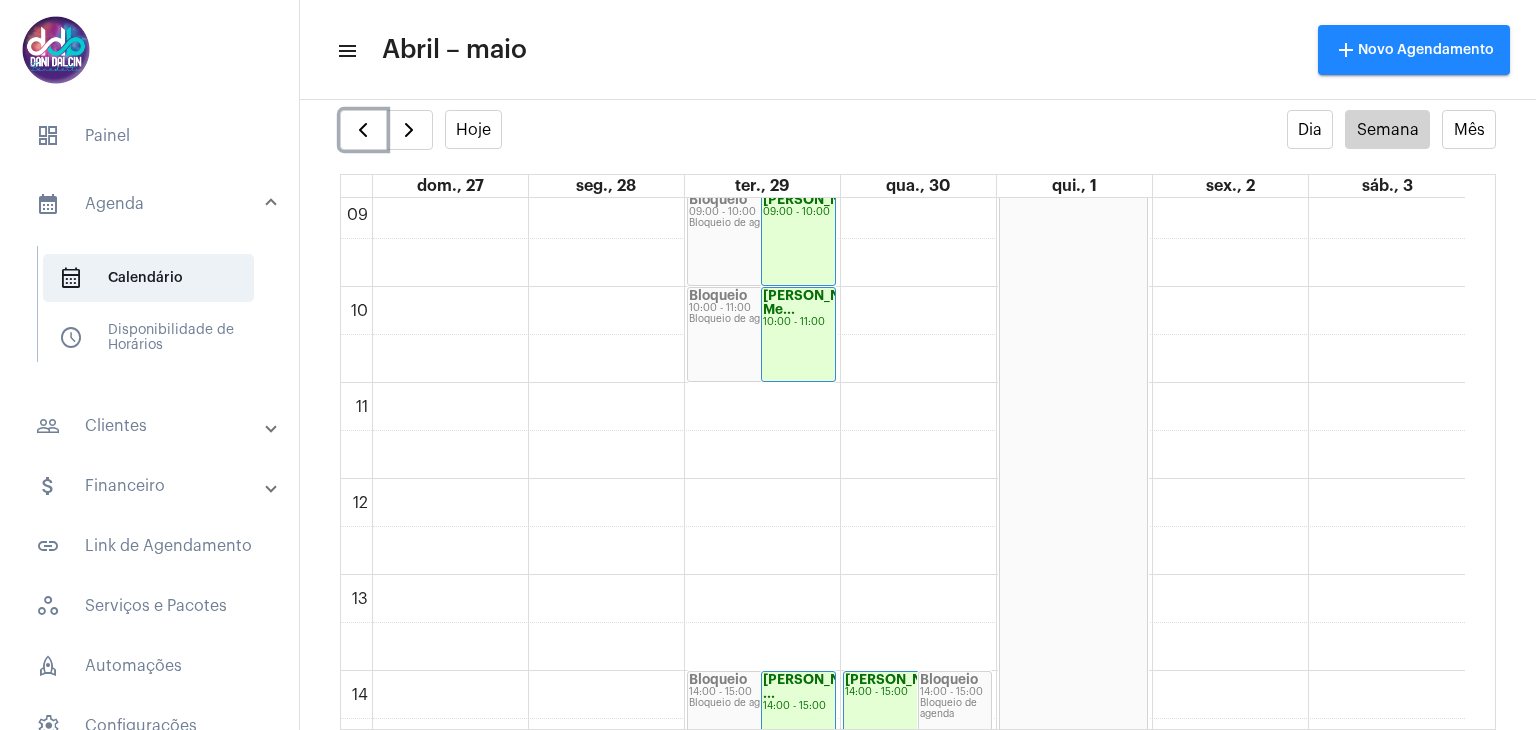 scroll, scrollTop: 971, scrollLeft: 0, axis: vertical 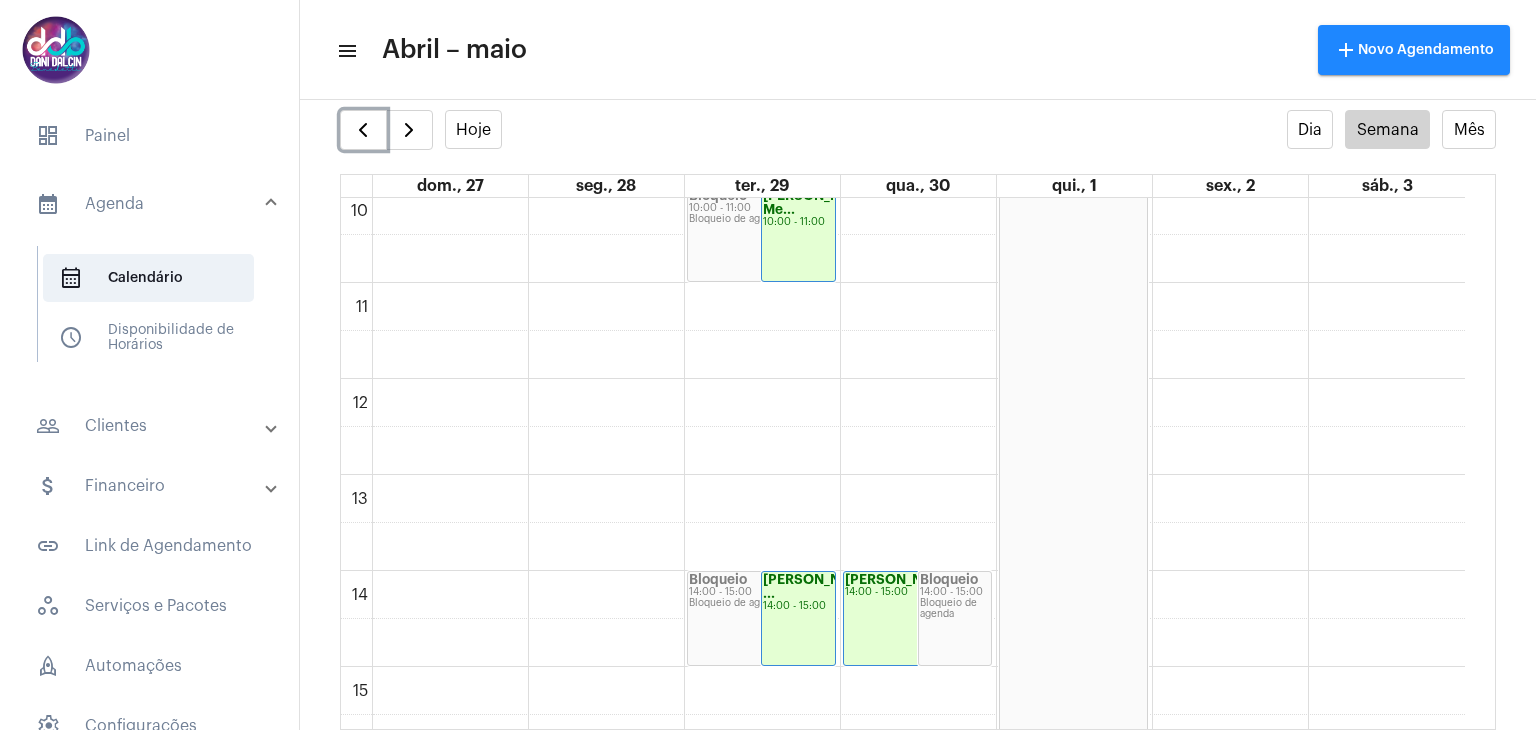 click on "00 01 02 03 04 05 06 07 08 09 10 11 12 13 14 15 16 17 18 19 20 21 22 23
Bloqueio
18:00 - 19:00
Bloqueio de agenda
[PERSON_NAME]...
18:00 - 19:00
Papo Cabeça
16:00 - 17:00
Agenda do Google
Bloqueio
09:00 - 10:00
Bloqueio de agenda
[PERSON_NAME]...
09:00 - 10:00
Bloqueio
10:00 - 11:00
Bloqueio de agenda
[PERSON_NAME] Me...
10:00 - 11:00
Bloqueio
14:00 - 15:00
Bloqueio de agenda
[PERSON_NAME] ...
14:00 - 15:00" 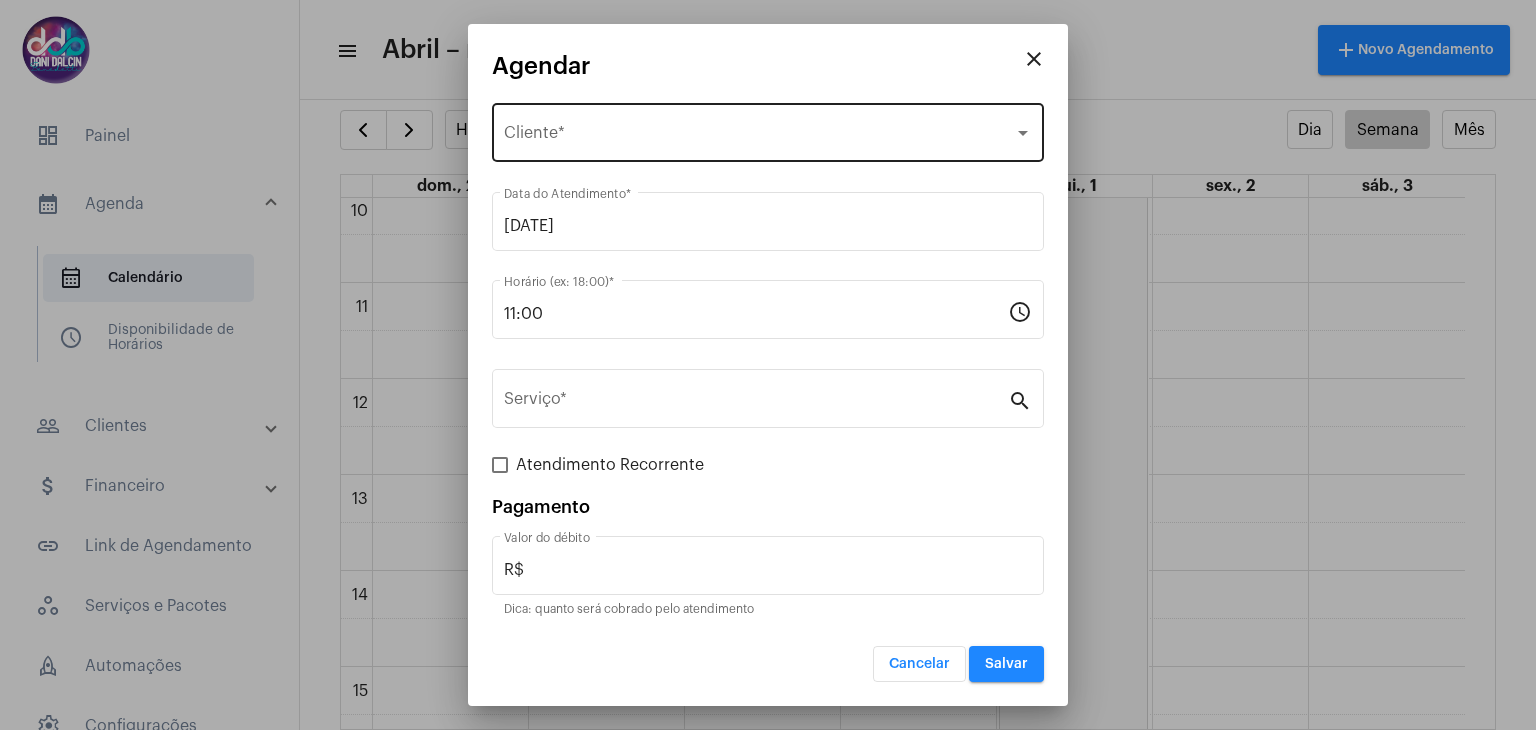 click on "Selecione o Cliente" at bounding box center (759, 137) 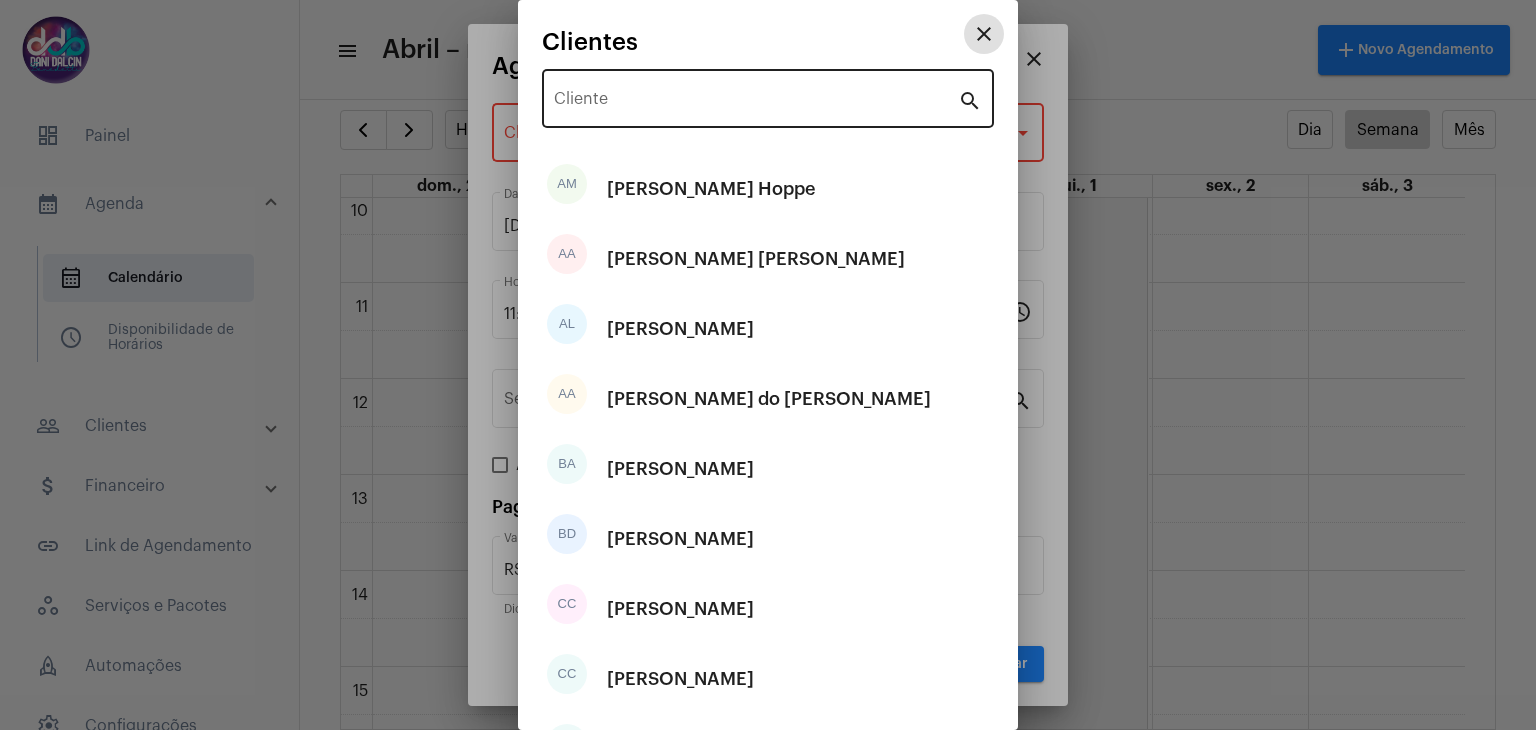 click on "Cliente" at bounding box center [756, 103] 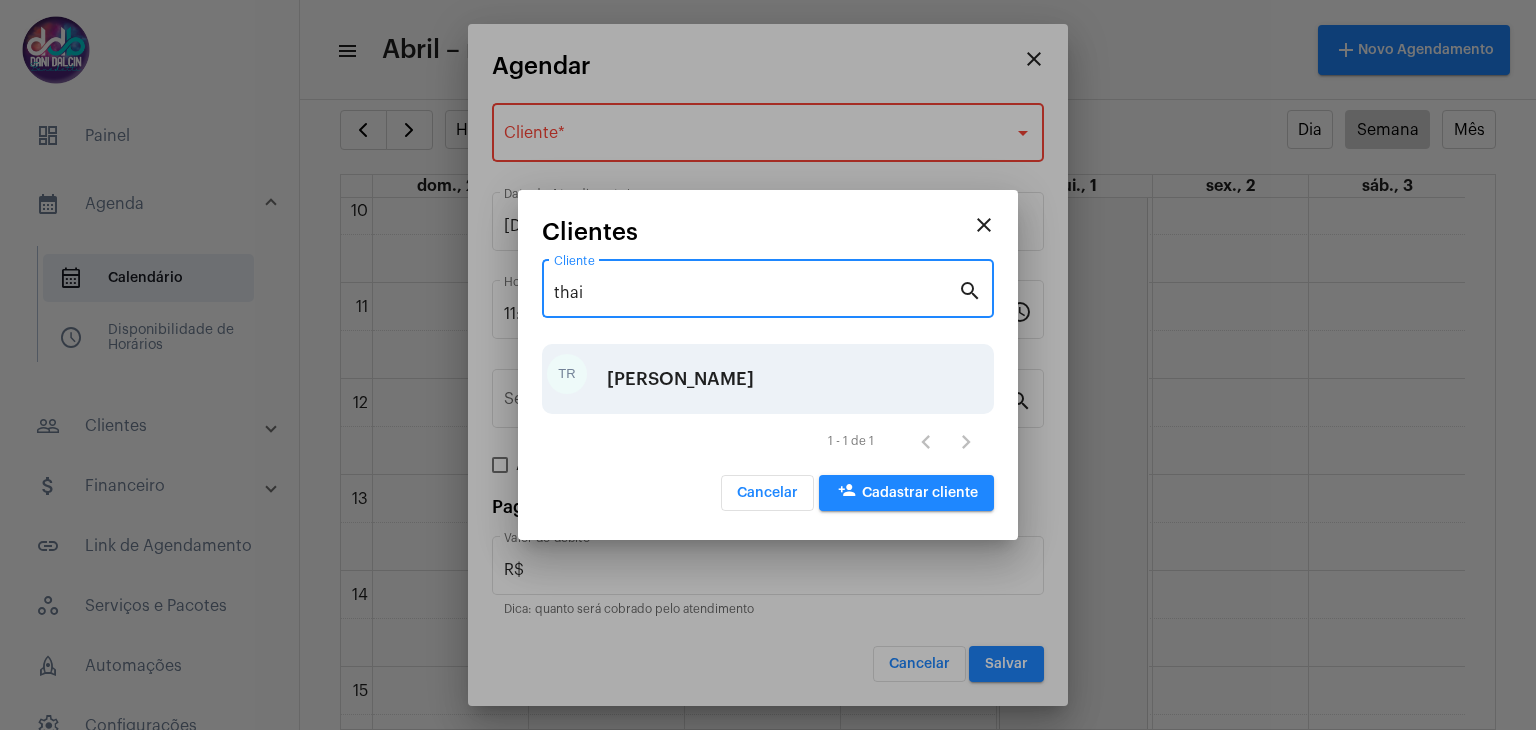 type on "thai" 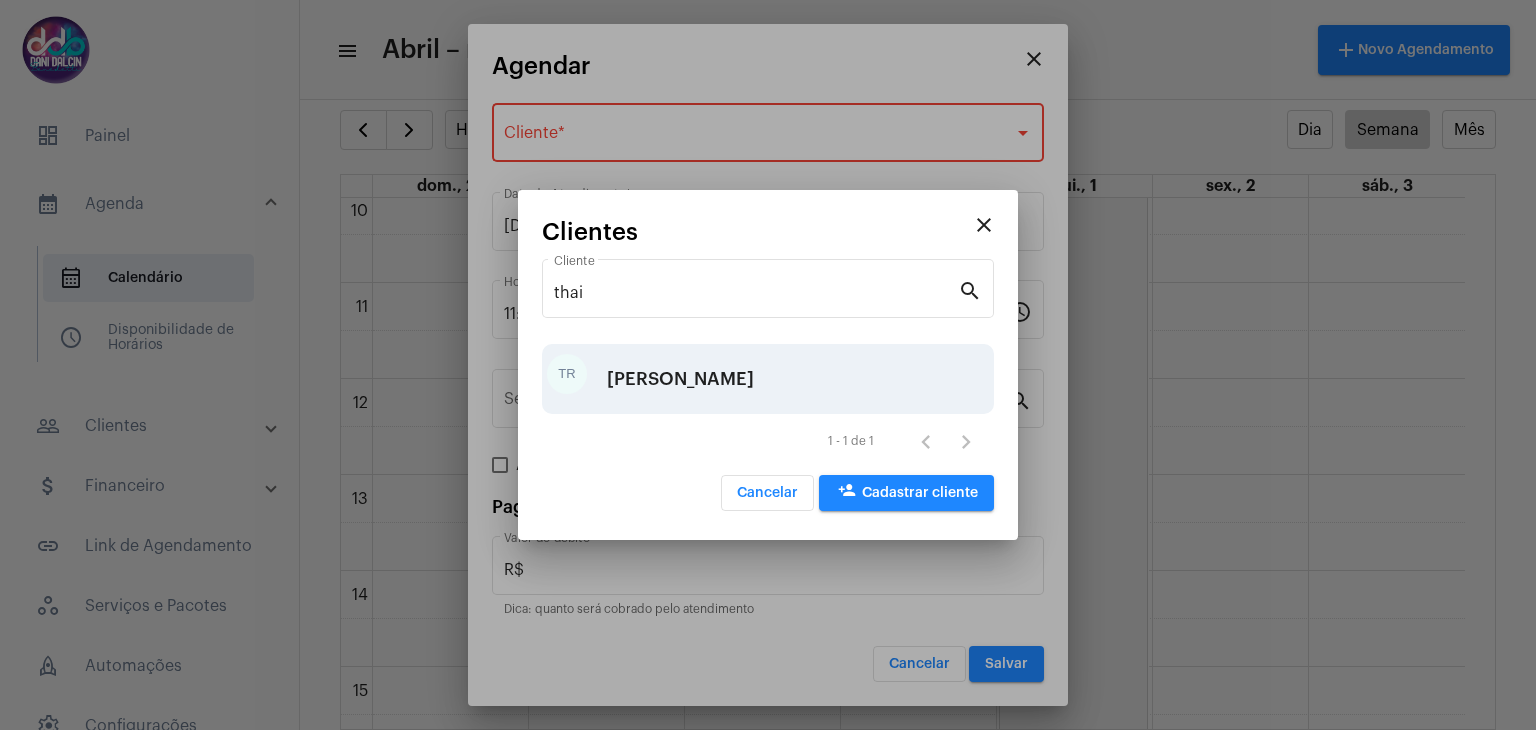click on "[PERSON_NAME]" at bounding box center [680, 379] 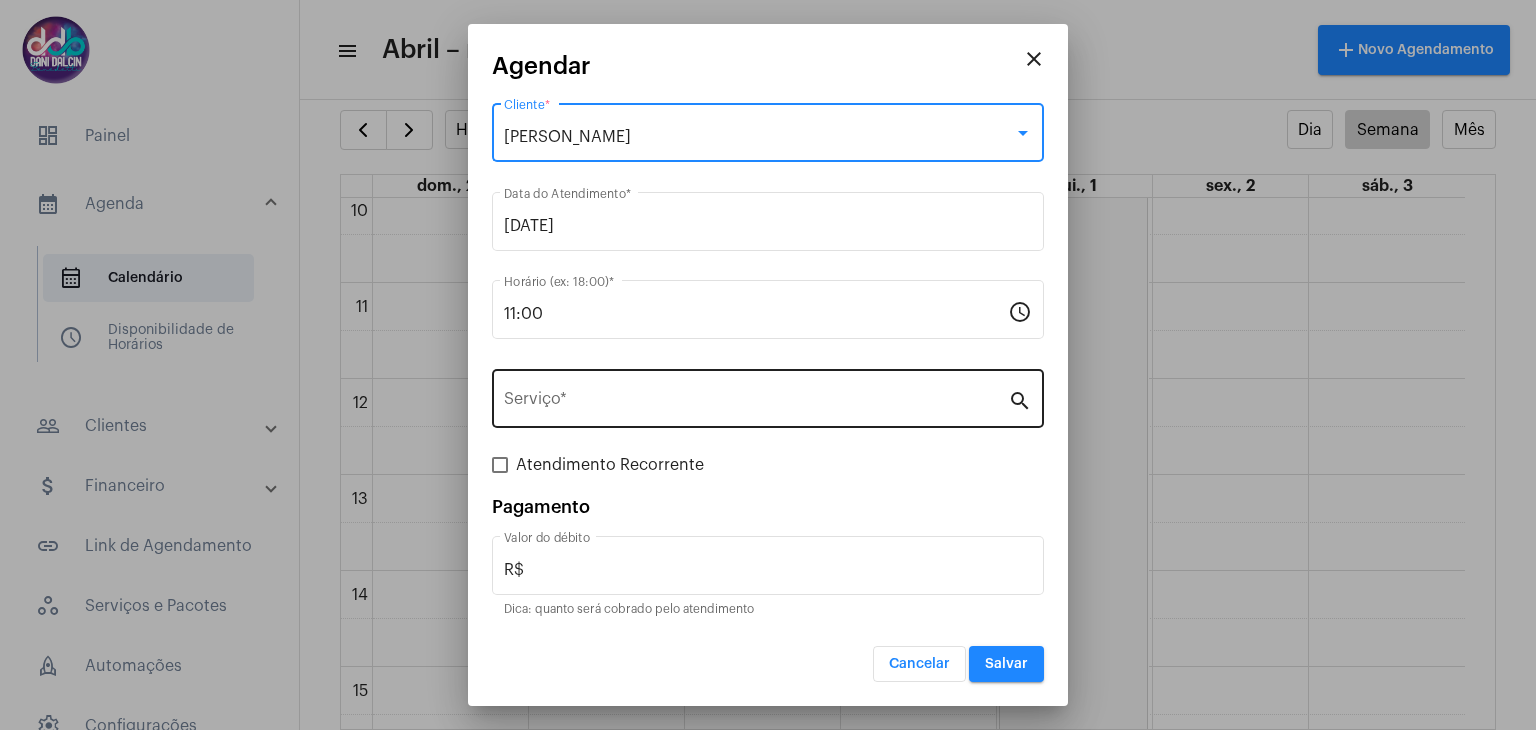 click on "Serviço  *" at bounding box center [756, 396] 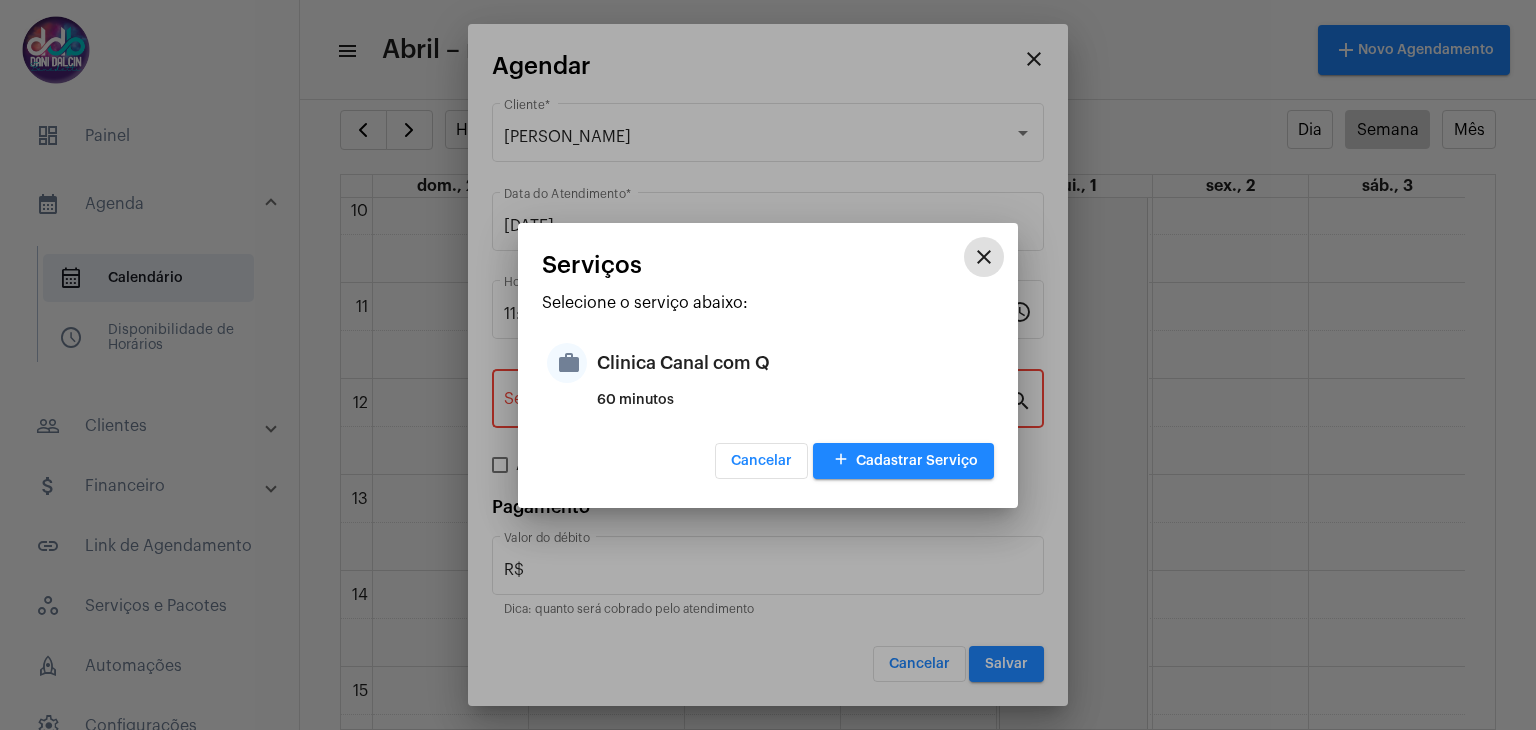 click on "Clinica Canal com Q" at bounding box center [793, 363] 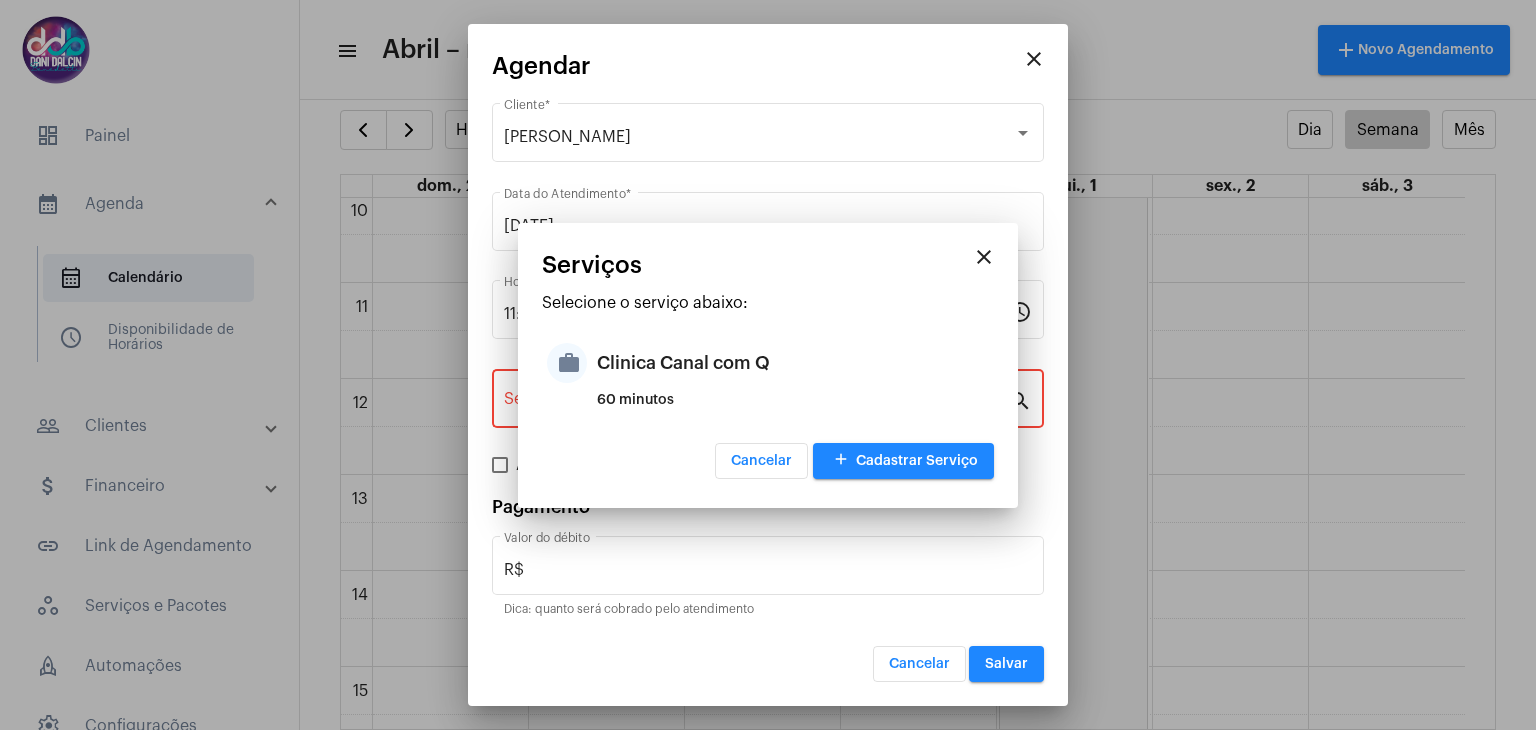 type on "Clinica Canal com Q" 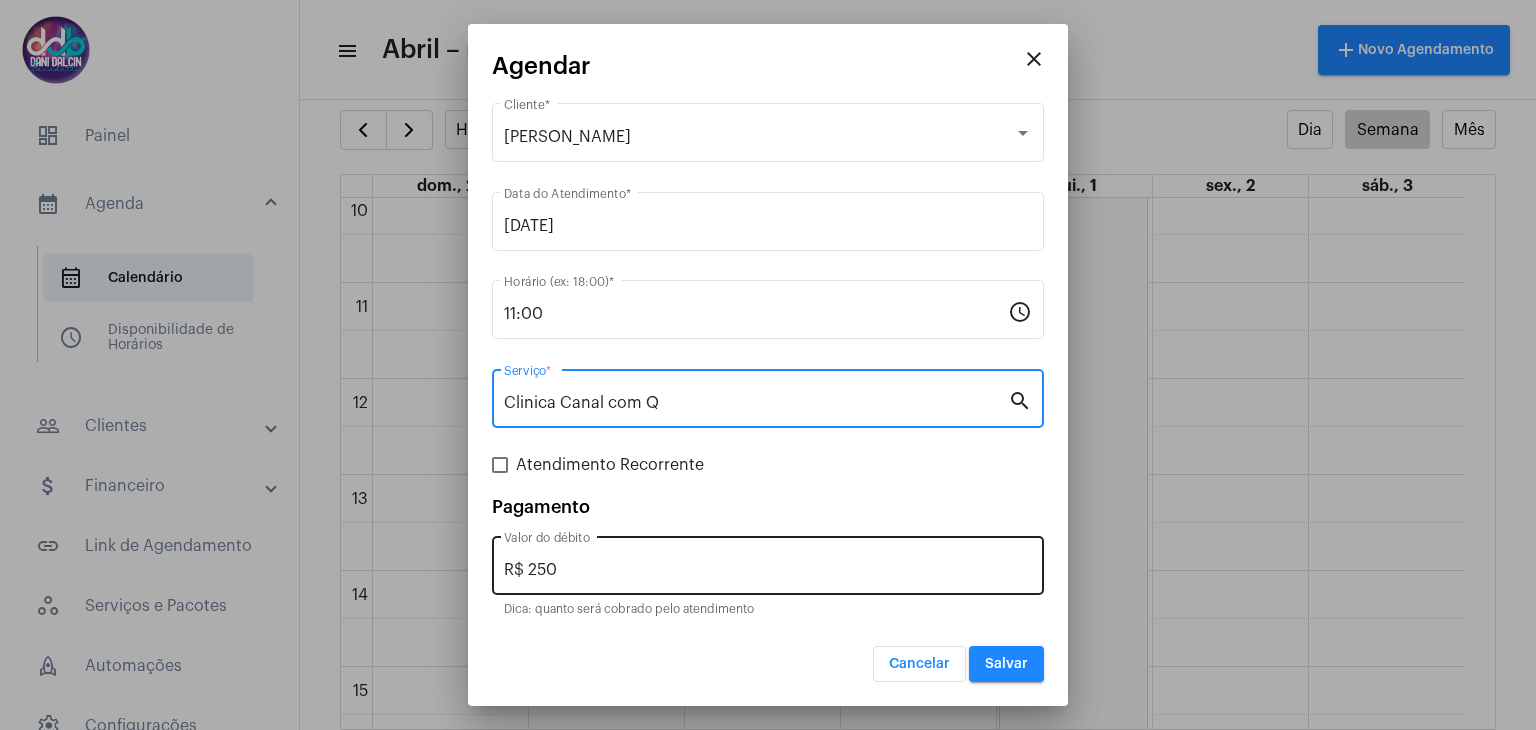 click on "R$ 250 Valor do débito" at bounding box center (768, 563) 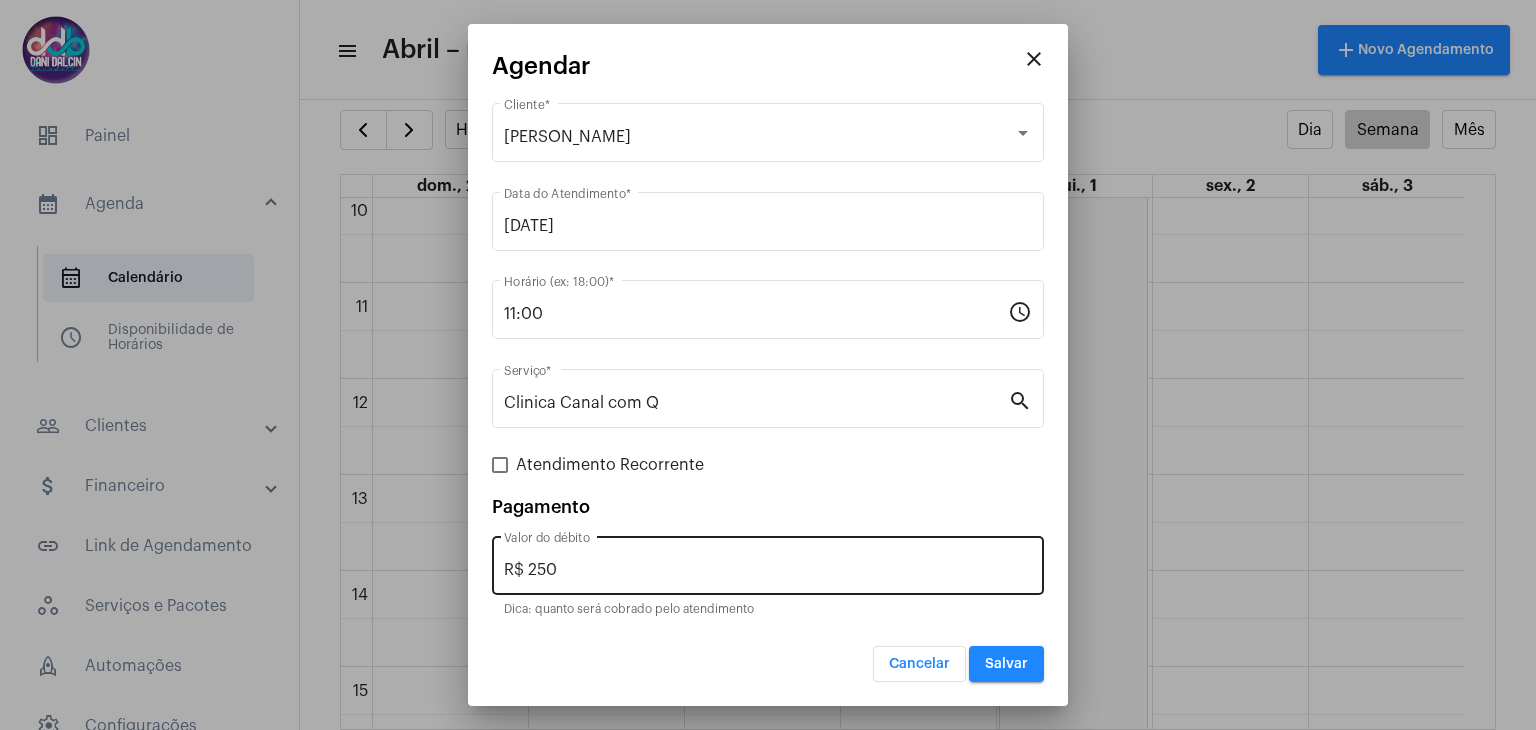 click on "R$ 250 Valor do débito" at bounding box center [768, 563] 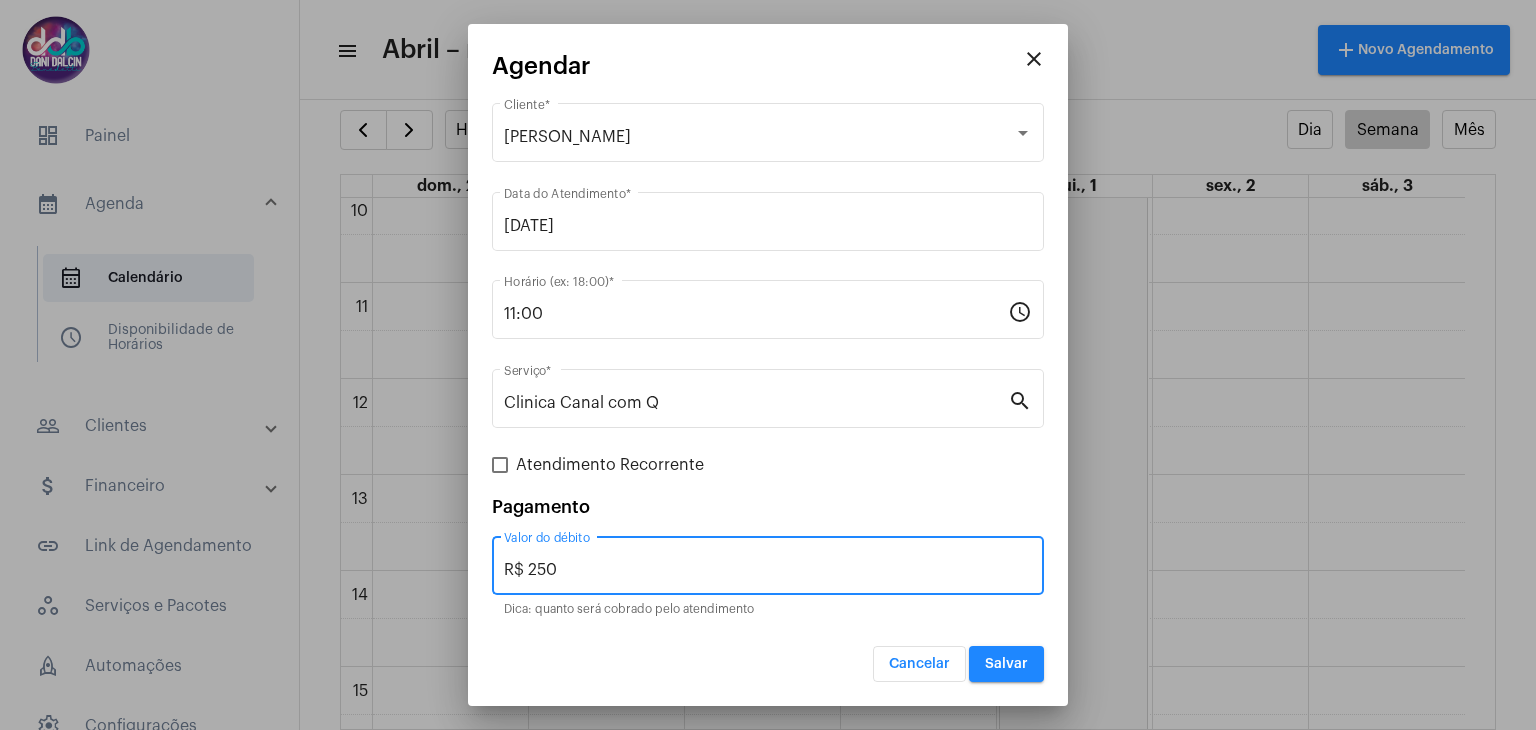 click on "R$ 250" at bounding box center [768, 570] 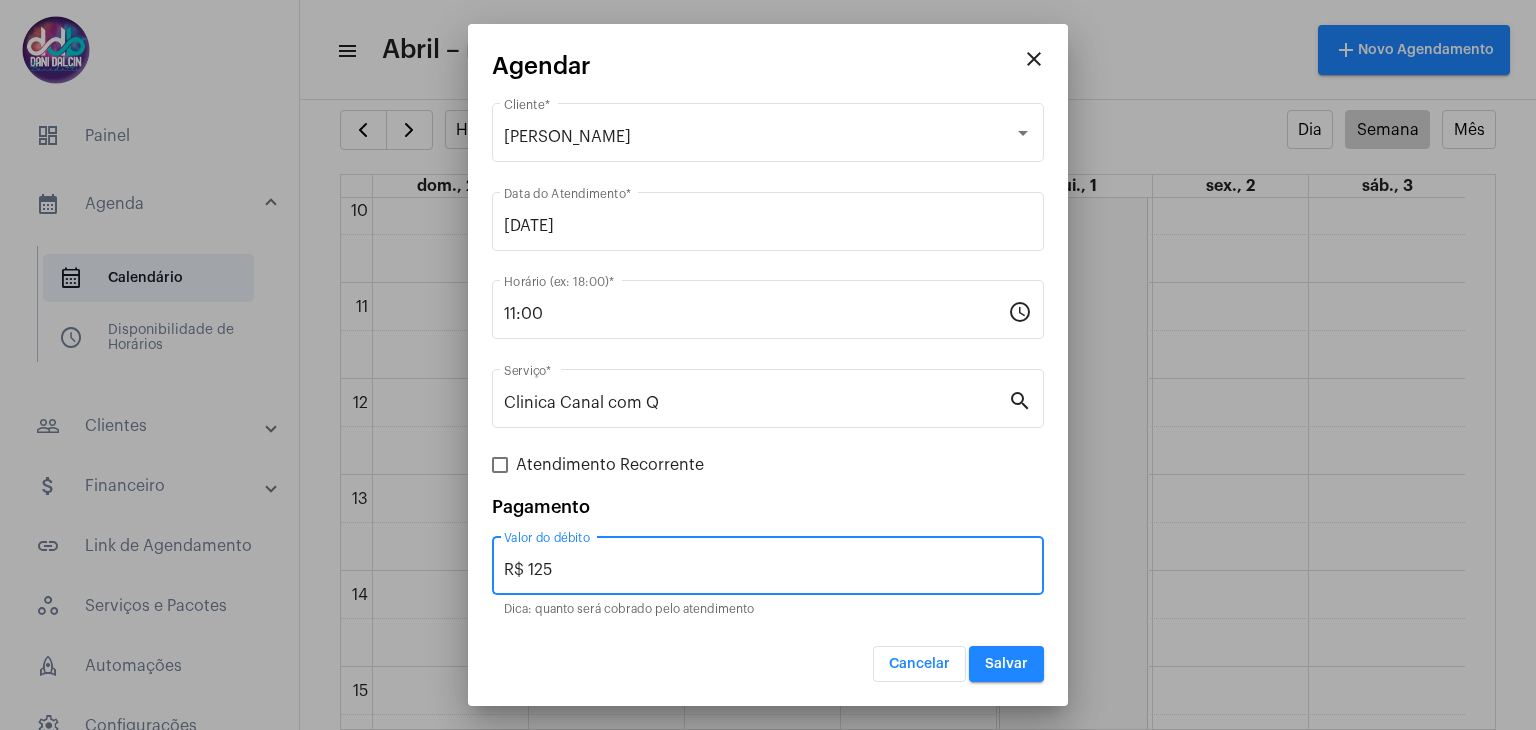 type on "R$ 125" 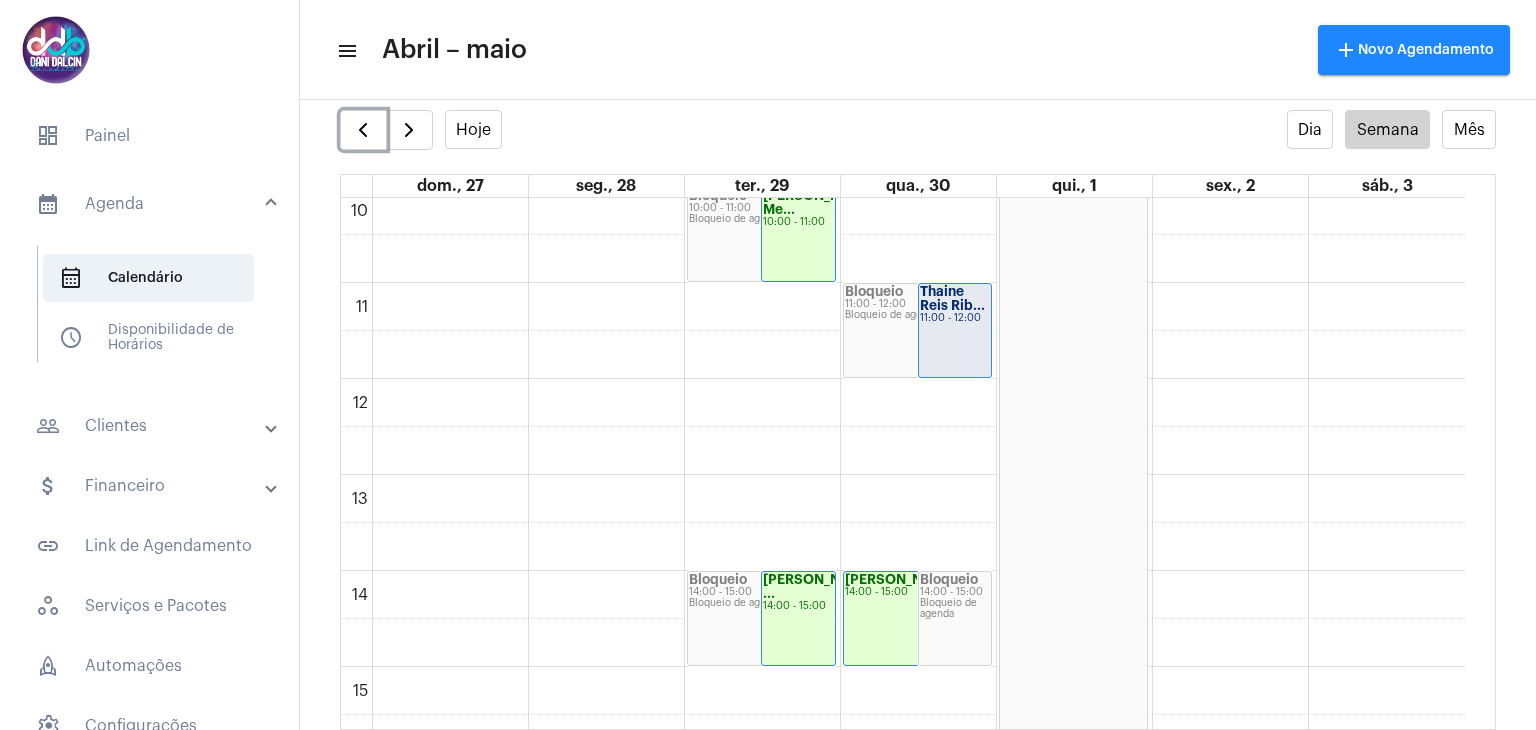 click on "11:00 - 12:00" 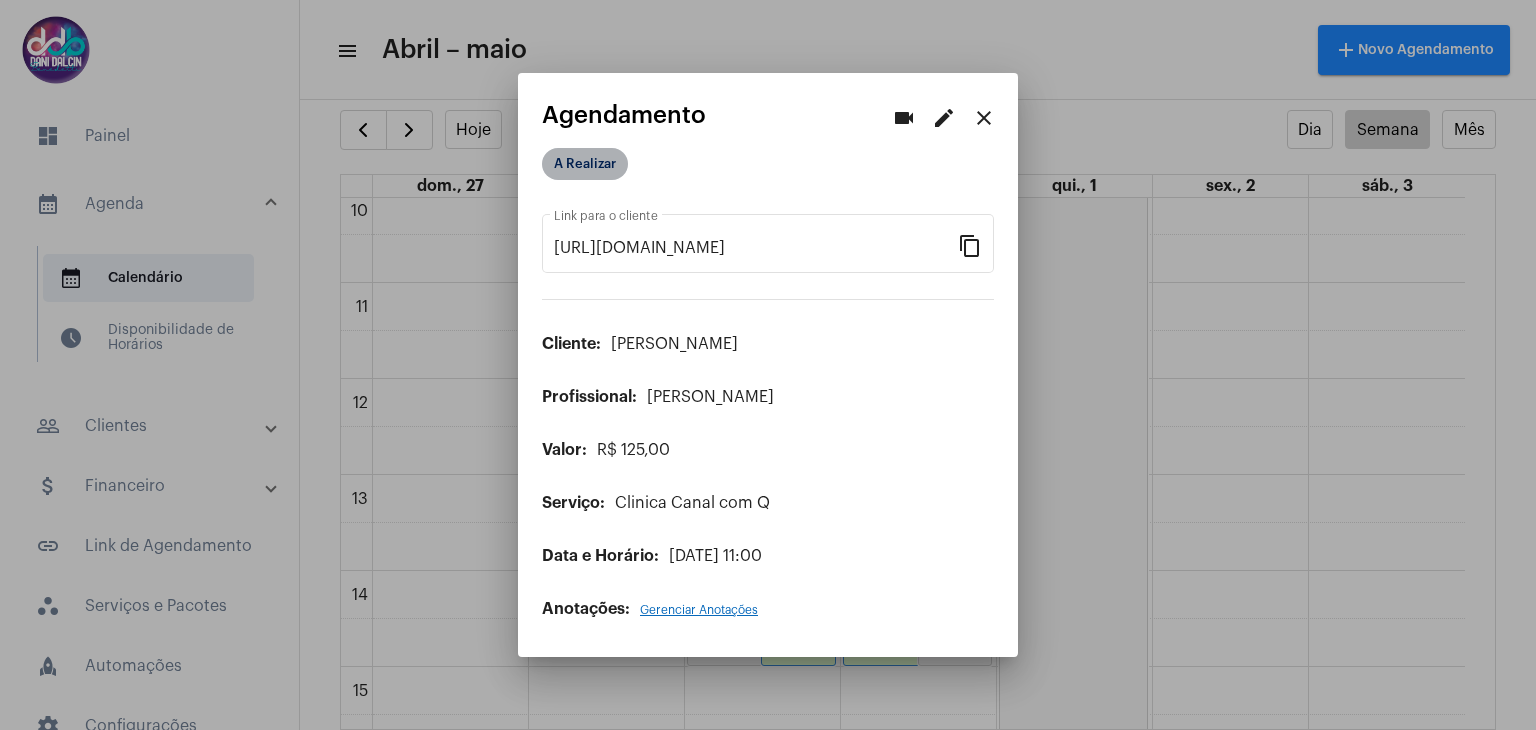 click on "A Realizar" at bounding box center [585, 164] 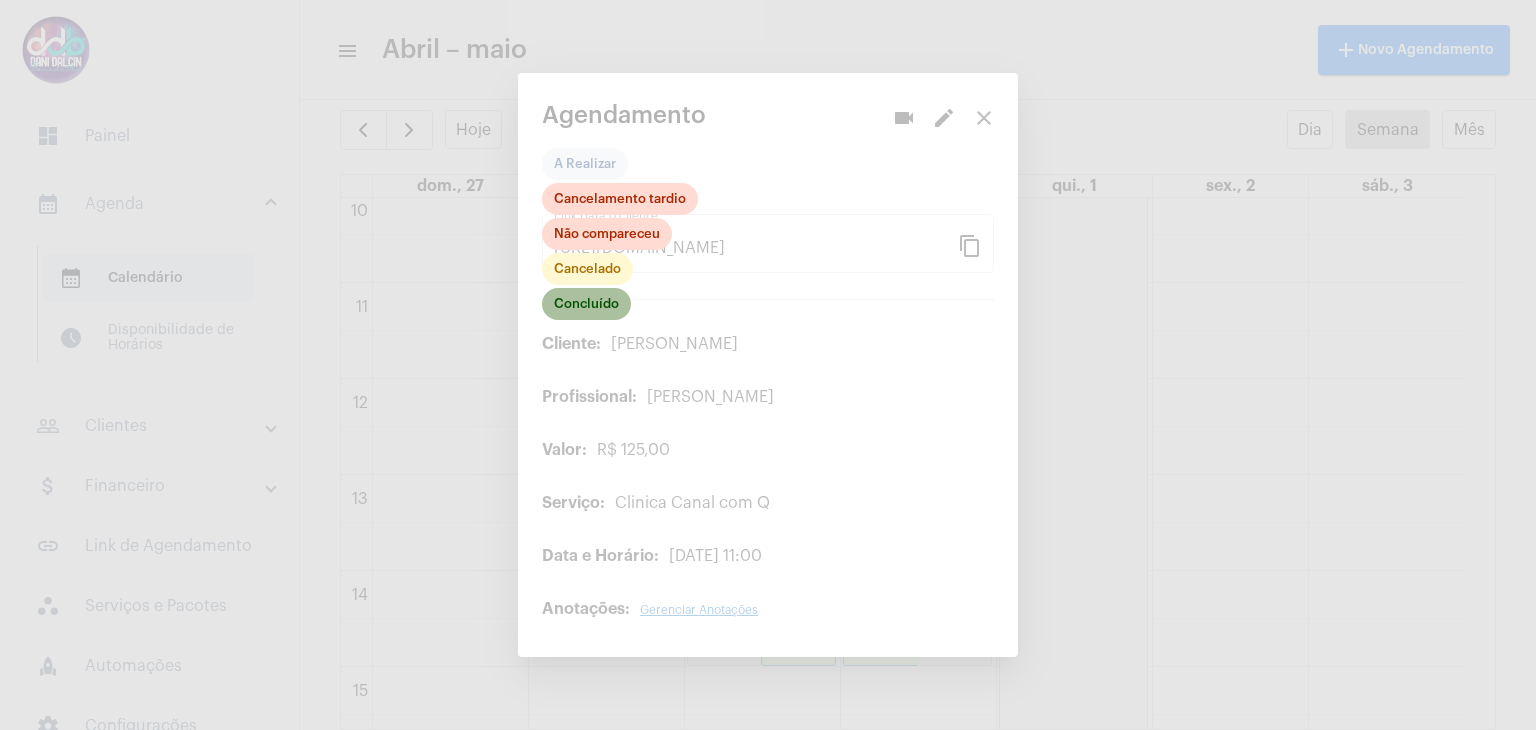 click on "Concluído" 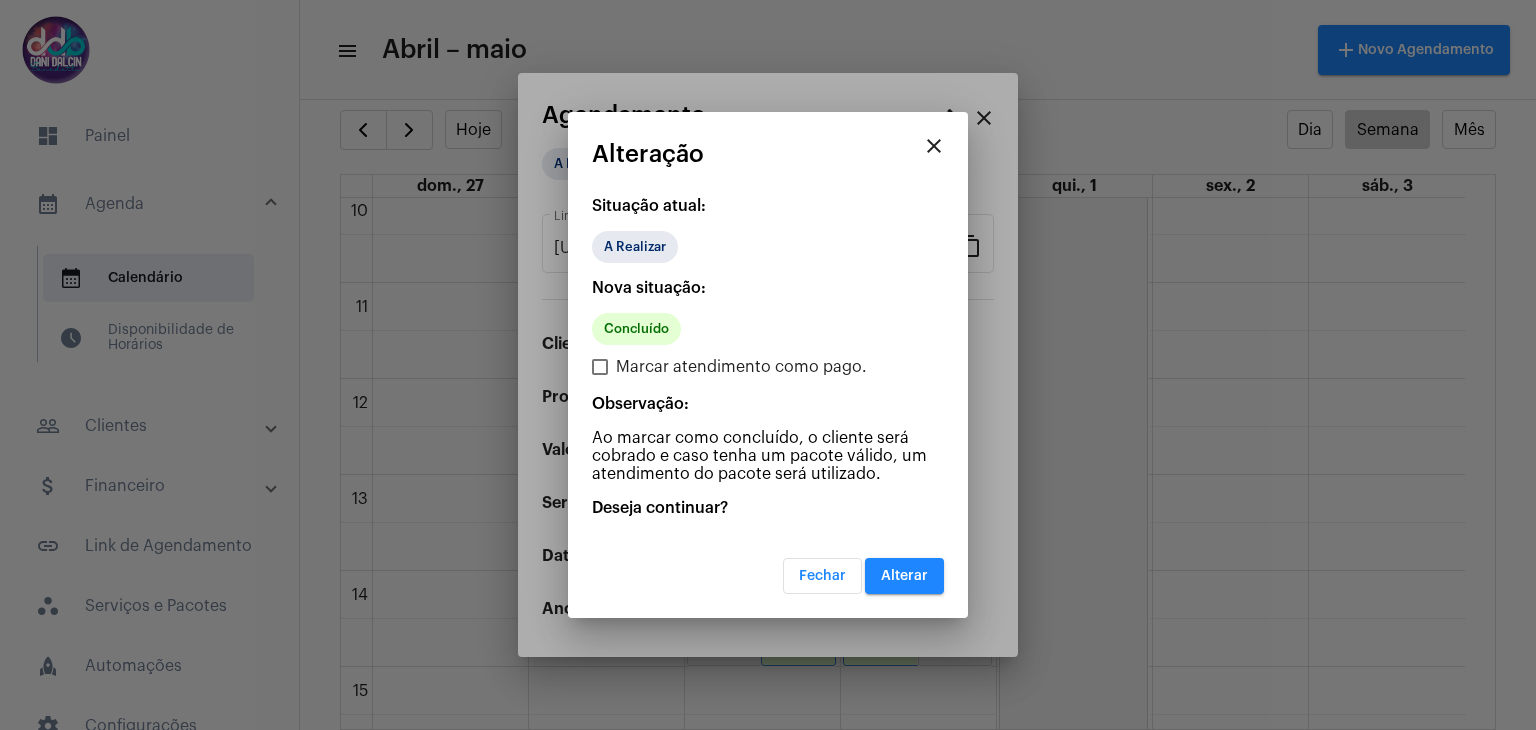 click on "Alterar" at bounding box center (904, 576) 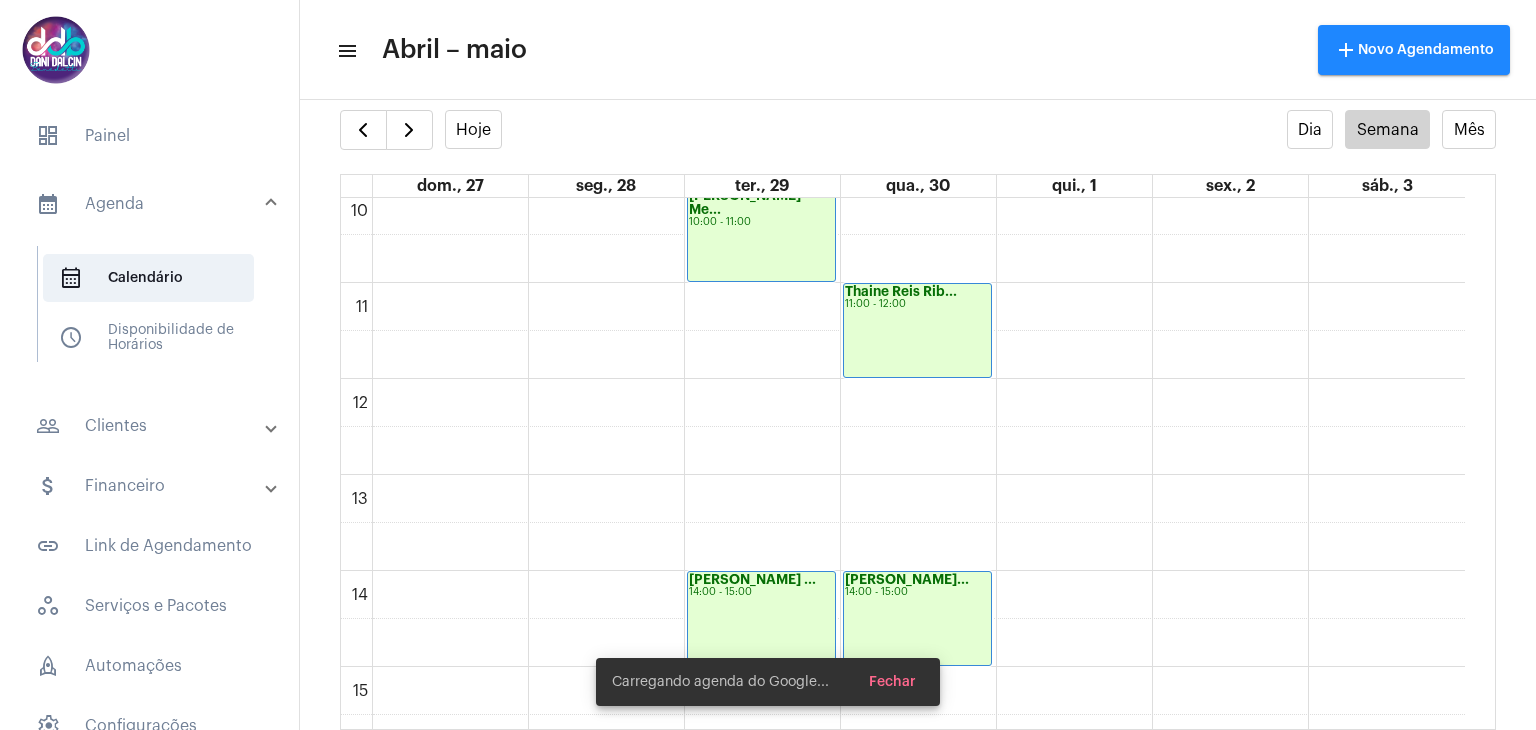 click on "people_outline  Clientes" at bounding box center [151, 426] 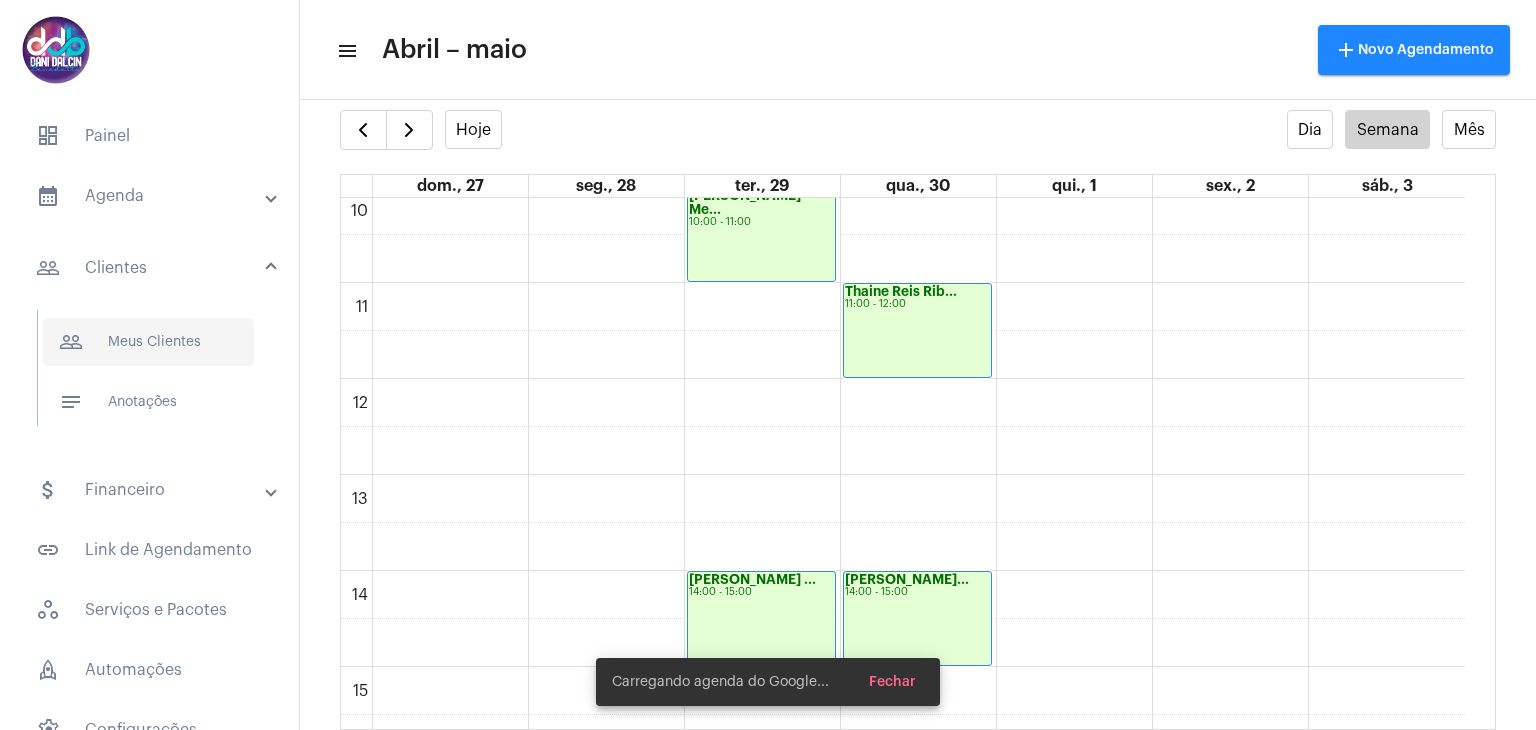 click on "people_outline  Meus Clientes" at bounding box center (148, 342) 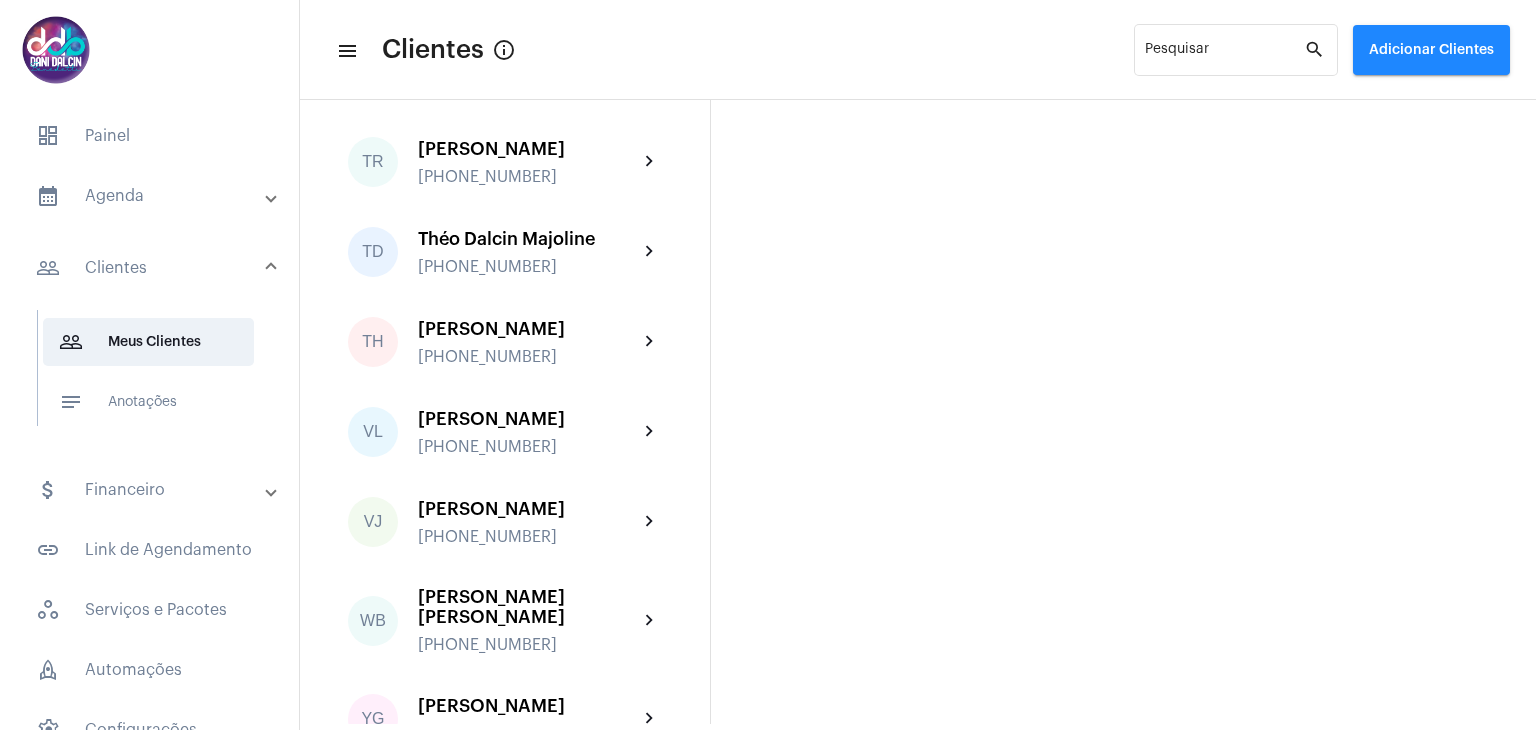 scroll, scrollTop: 4676, scrollLeft: 0, axis: vertical 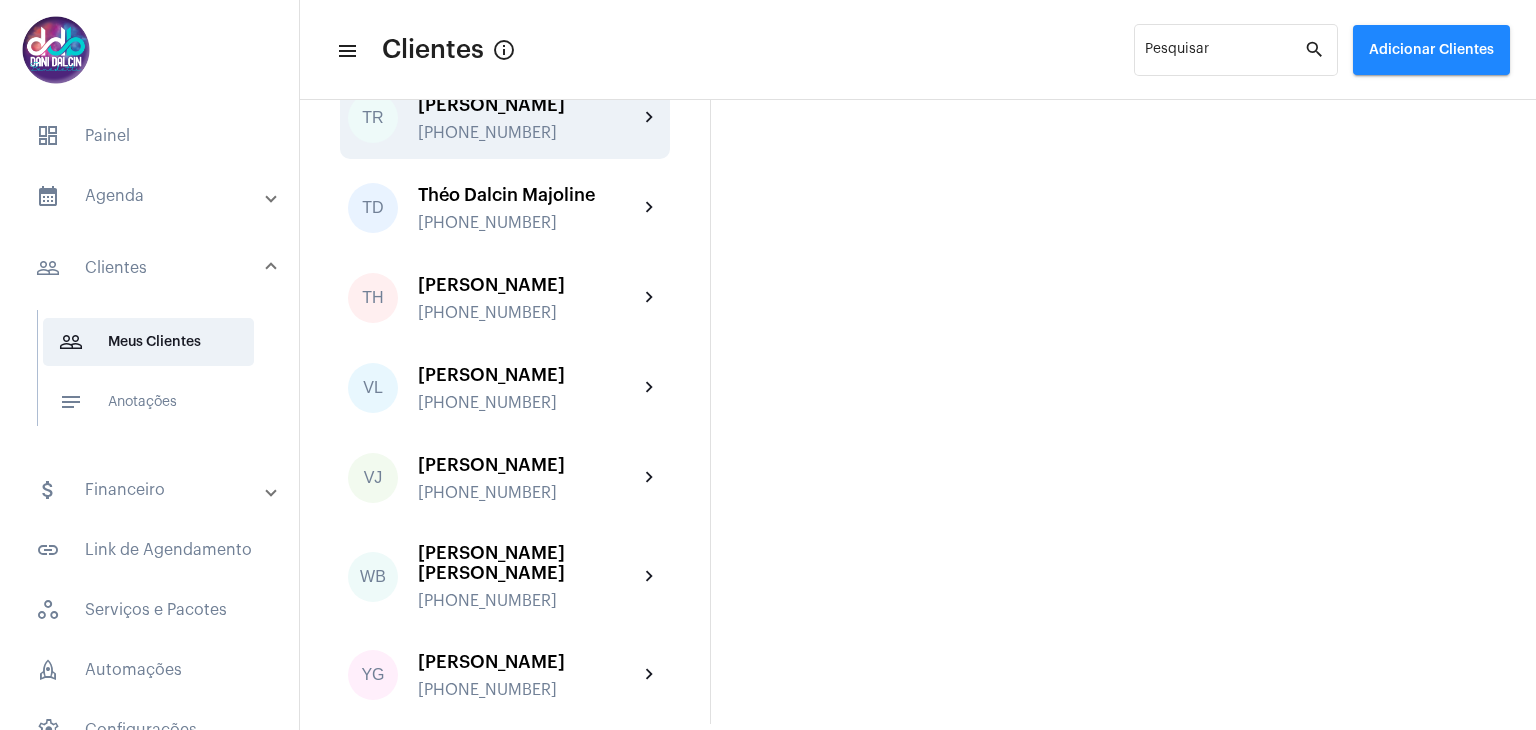 click on "[PERSON_NAME]" 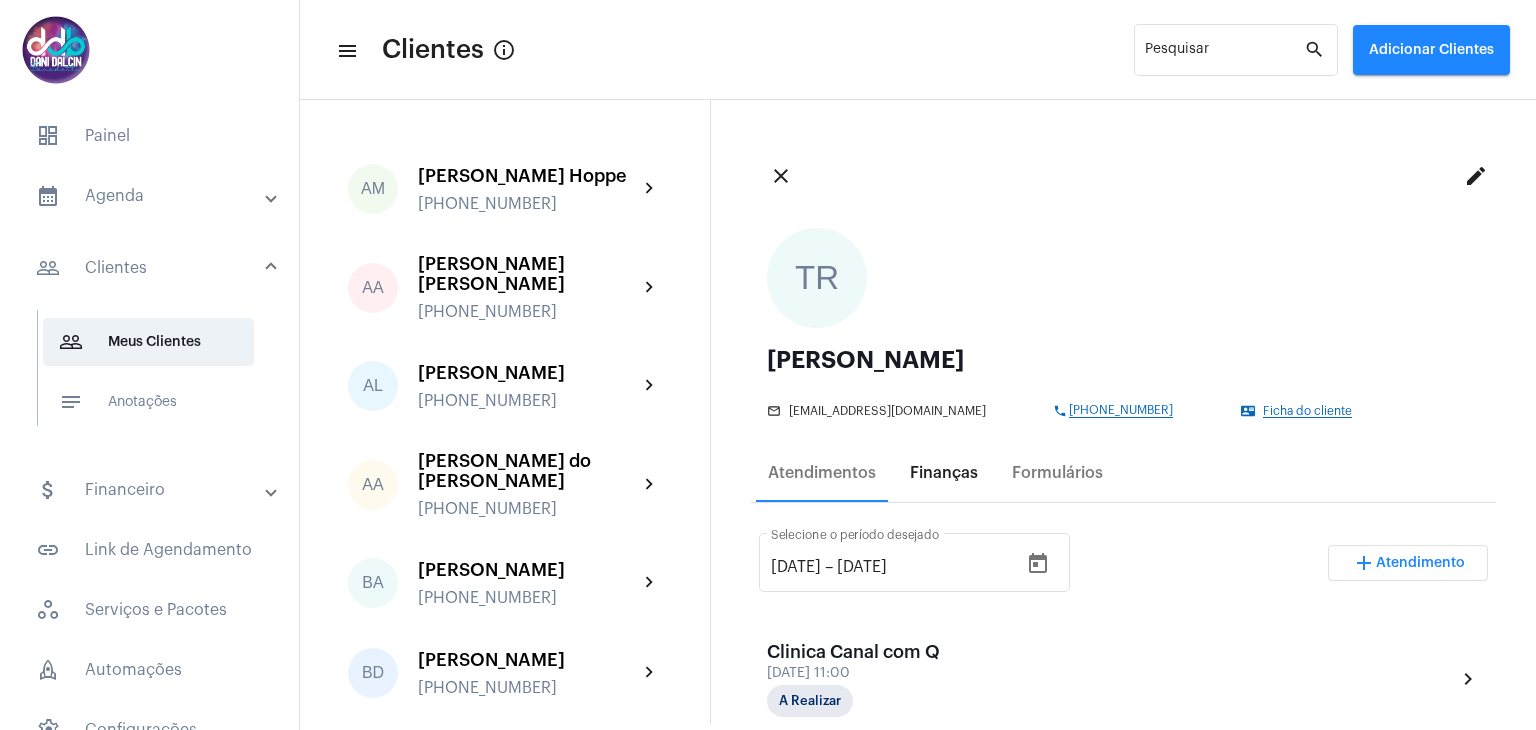 click on "Finanças" at bounding box center (944, 473) 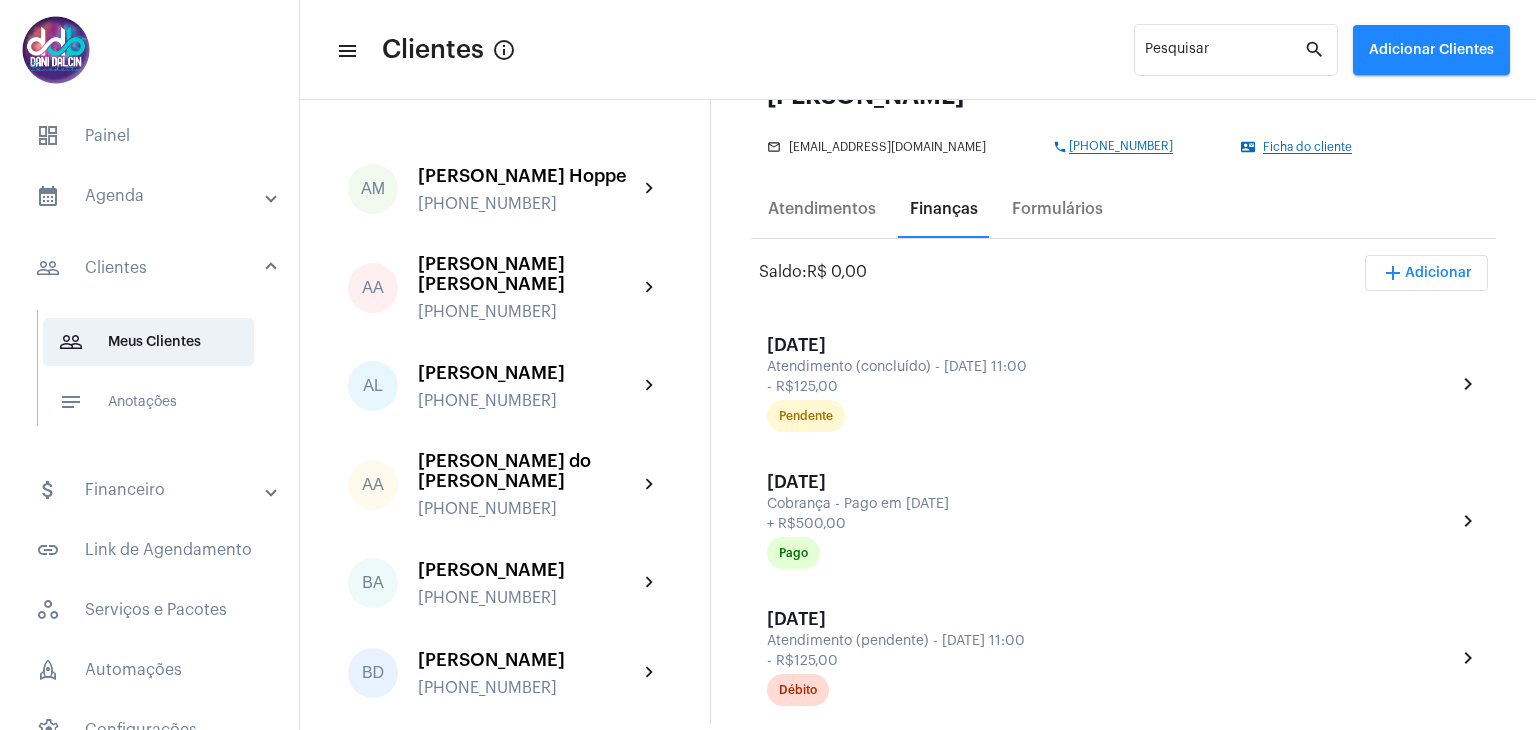 scroll, scrollTop: 300, scrollLeft: 0, axis: vertical 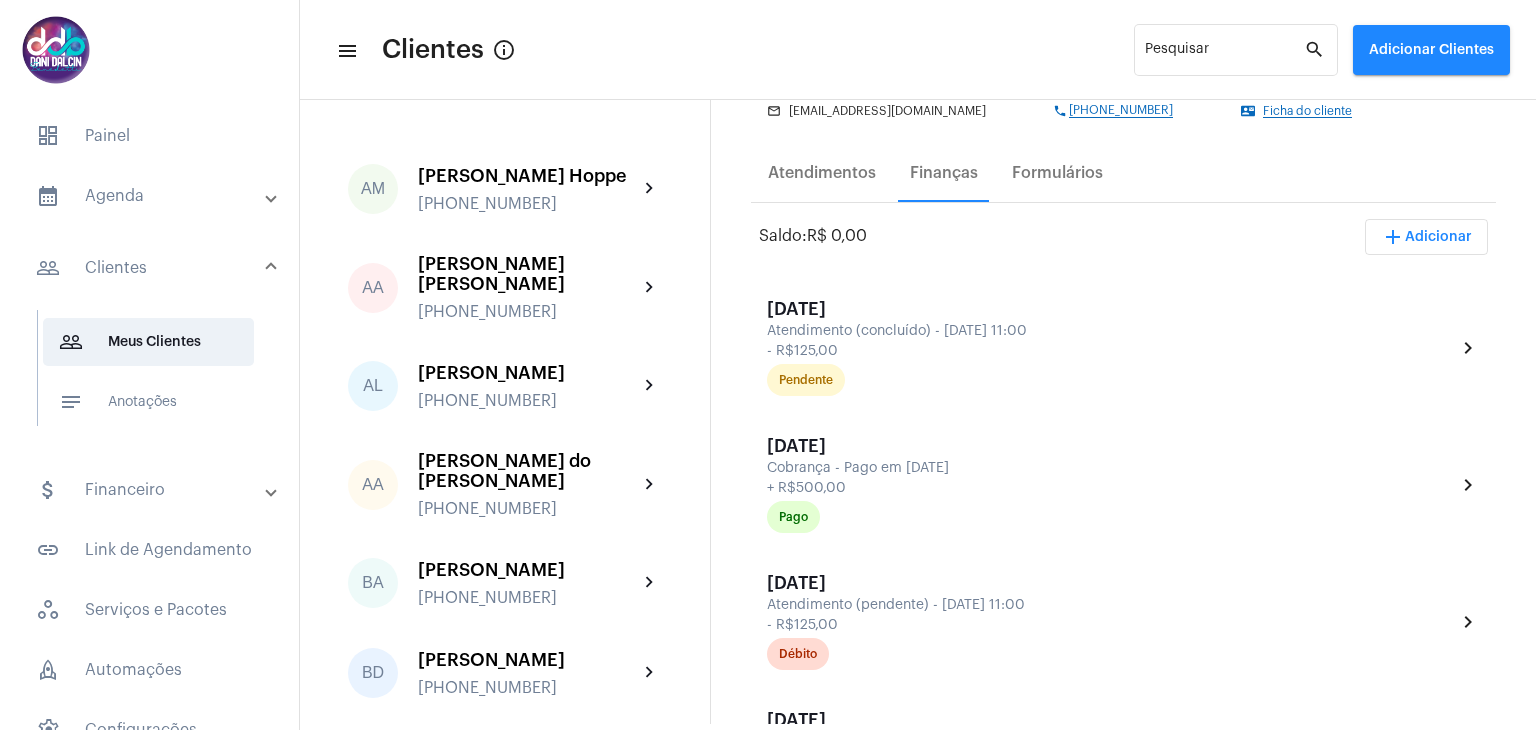 click on "calendar_month_outlined  Agenda" at bounding box center (151, 196) 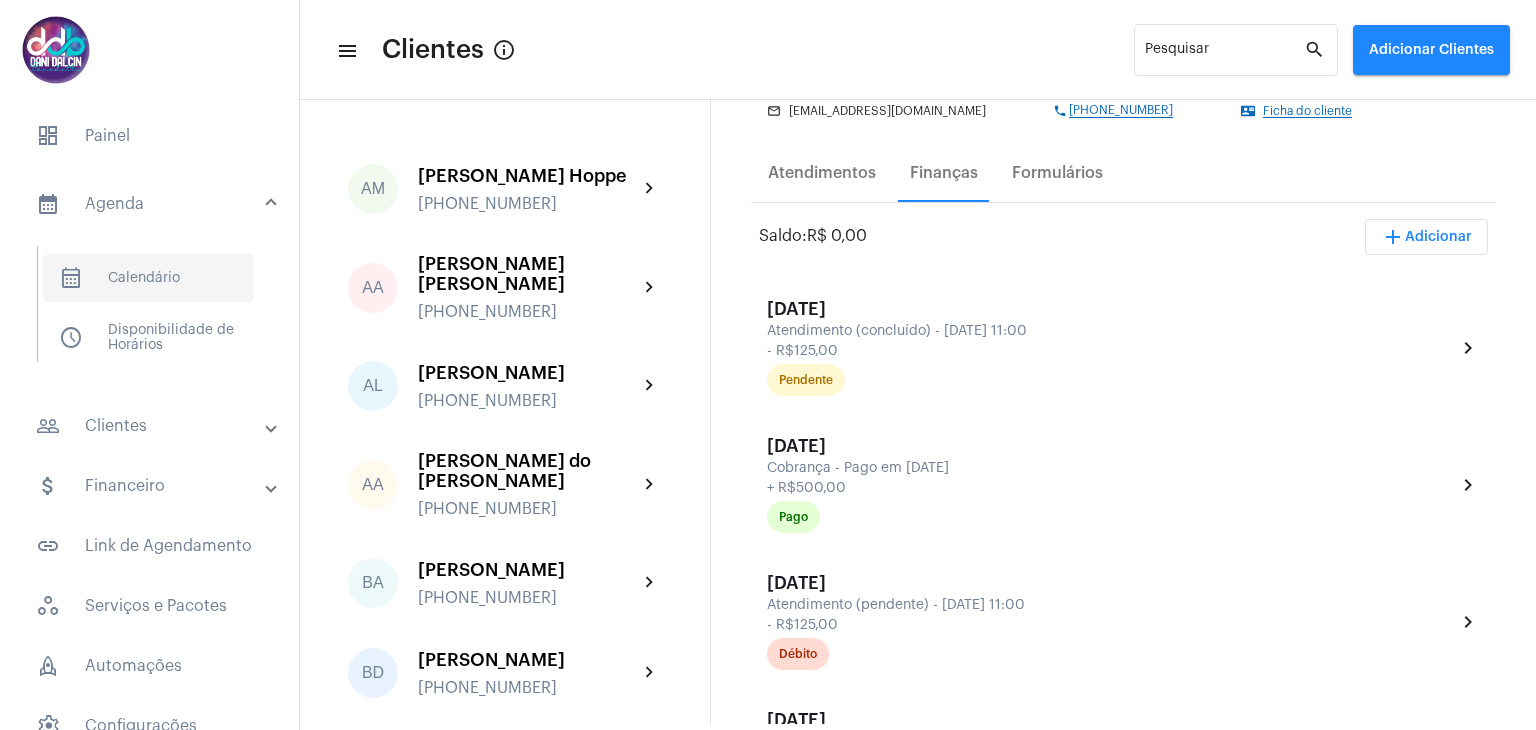 click on "calendar_month_outlined   Calendário" at bounding box center [148, 278] 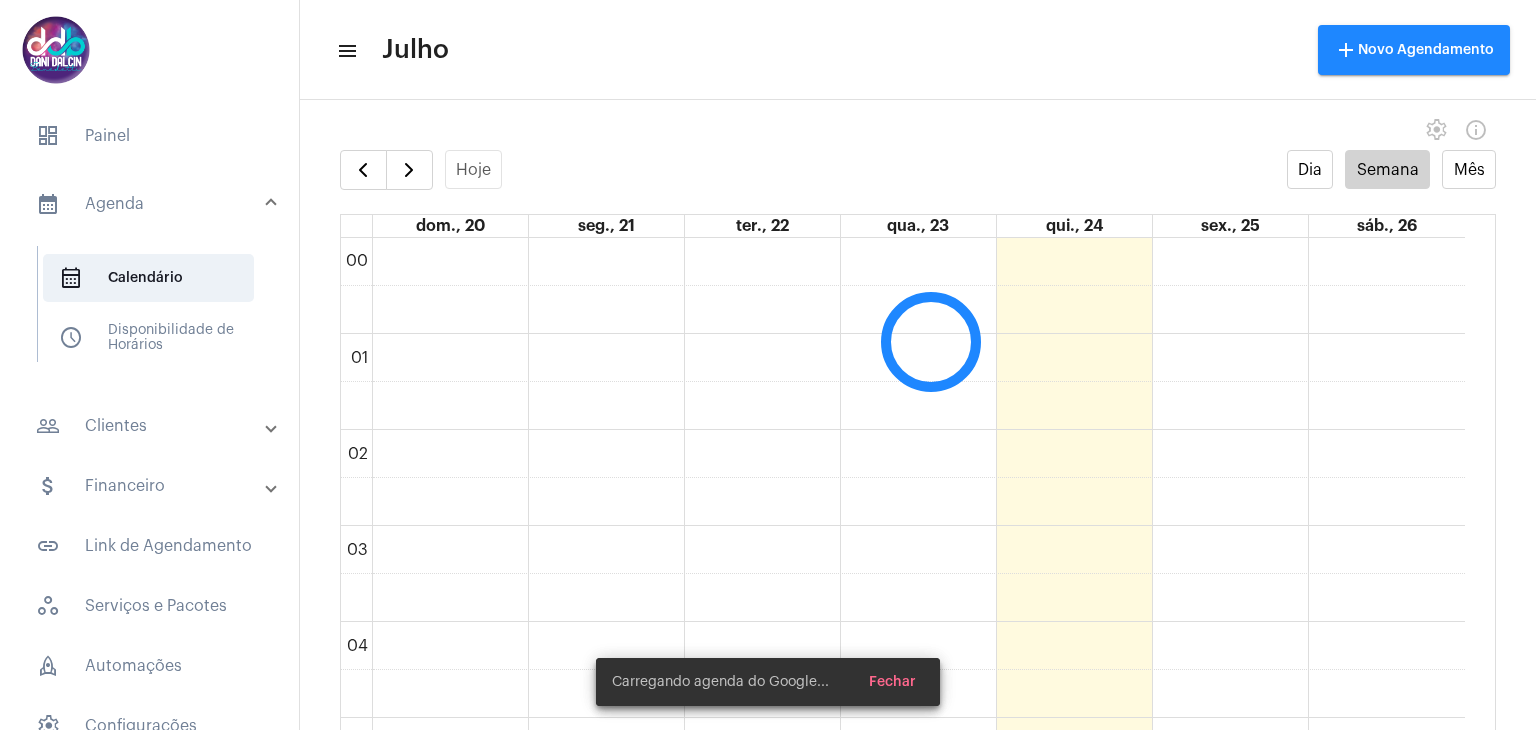 scroll, scrollTop: 578, scrollLeft: 0, axis: vertical 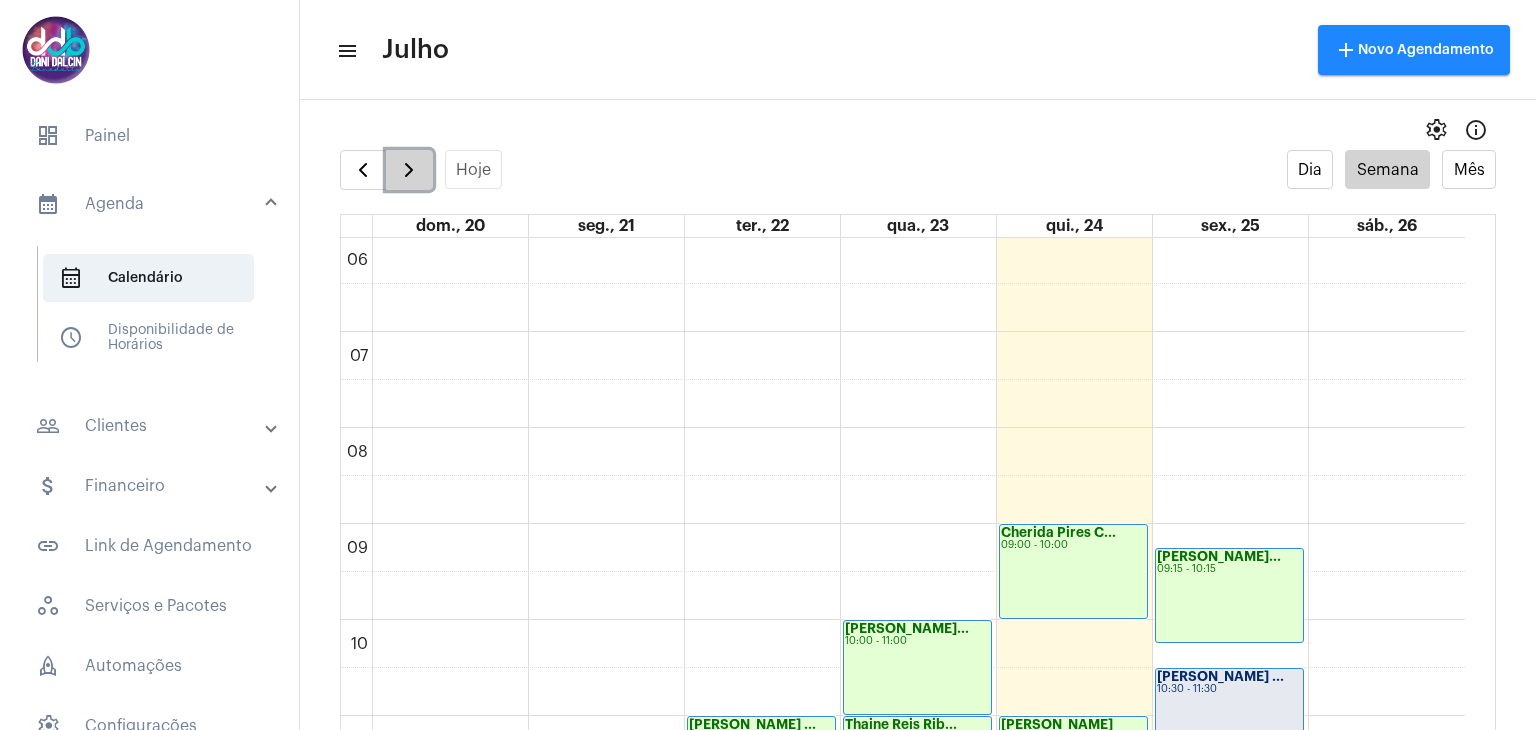click 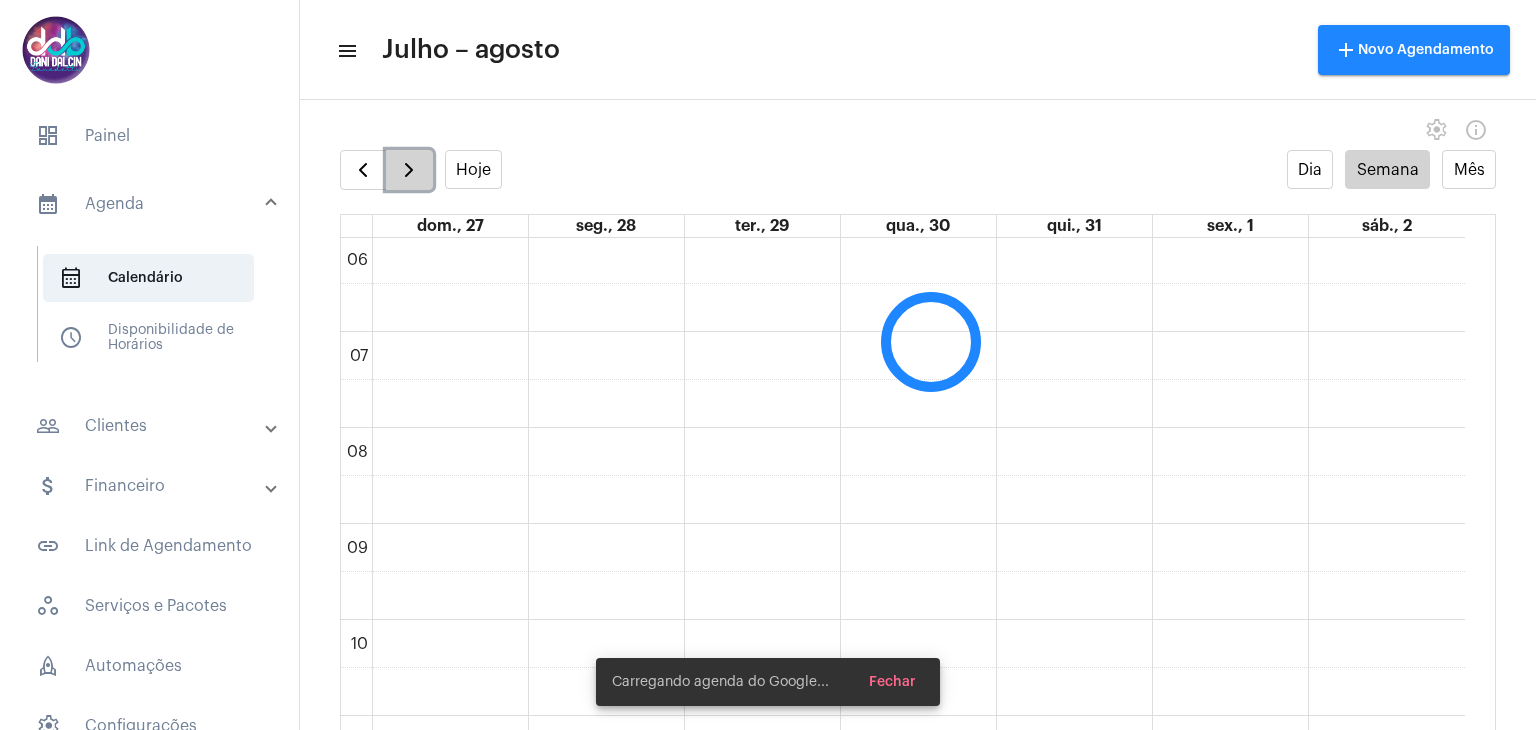 scroll, scrollTop: 576, scrollLeft: 0, axis: vertical 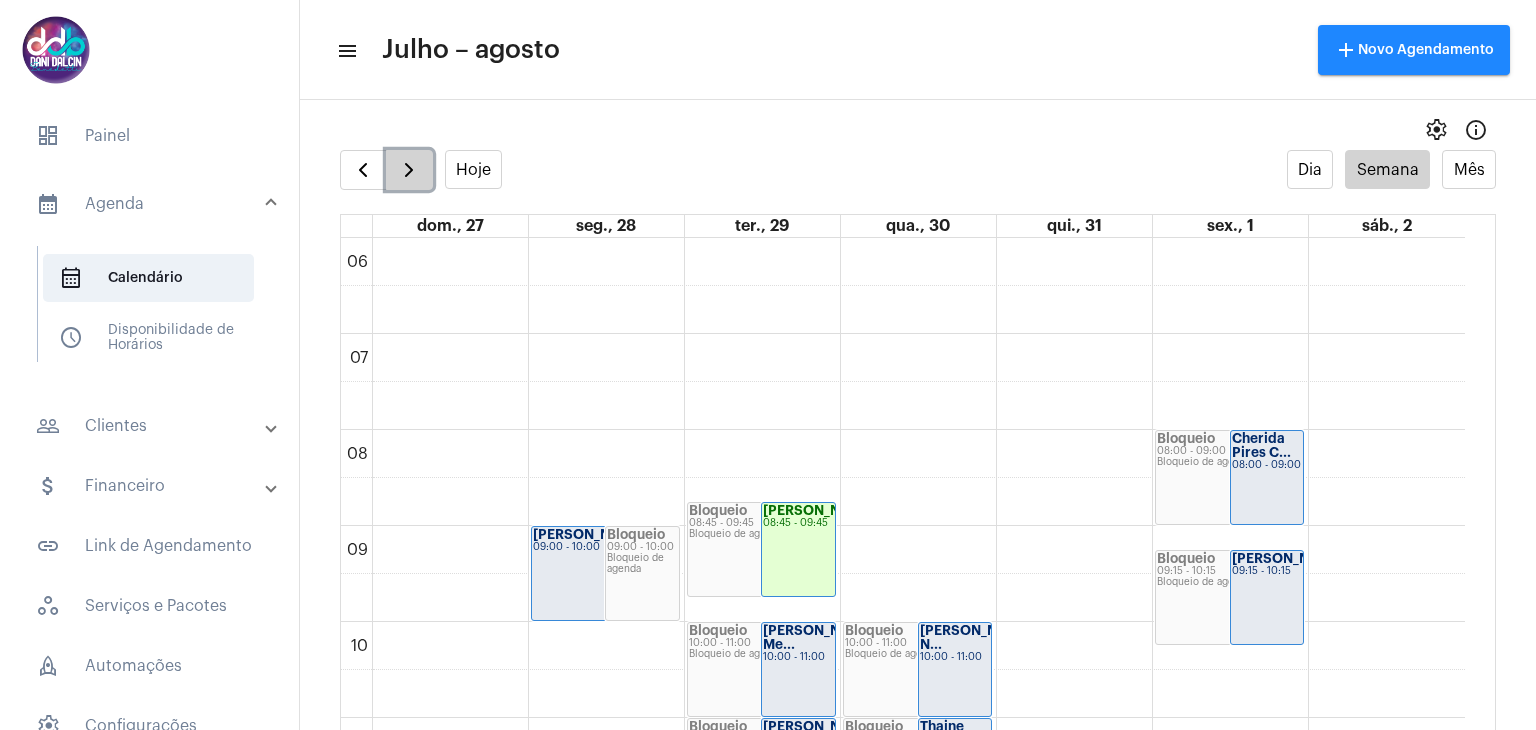 click 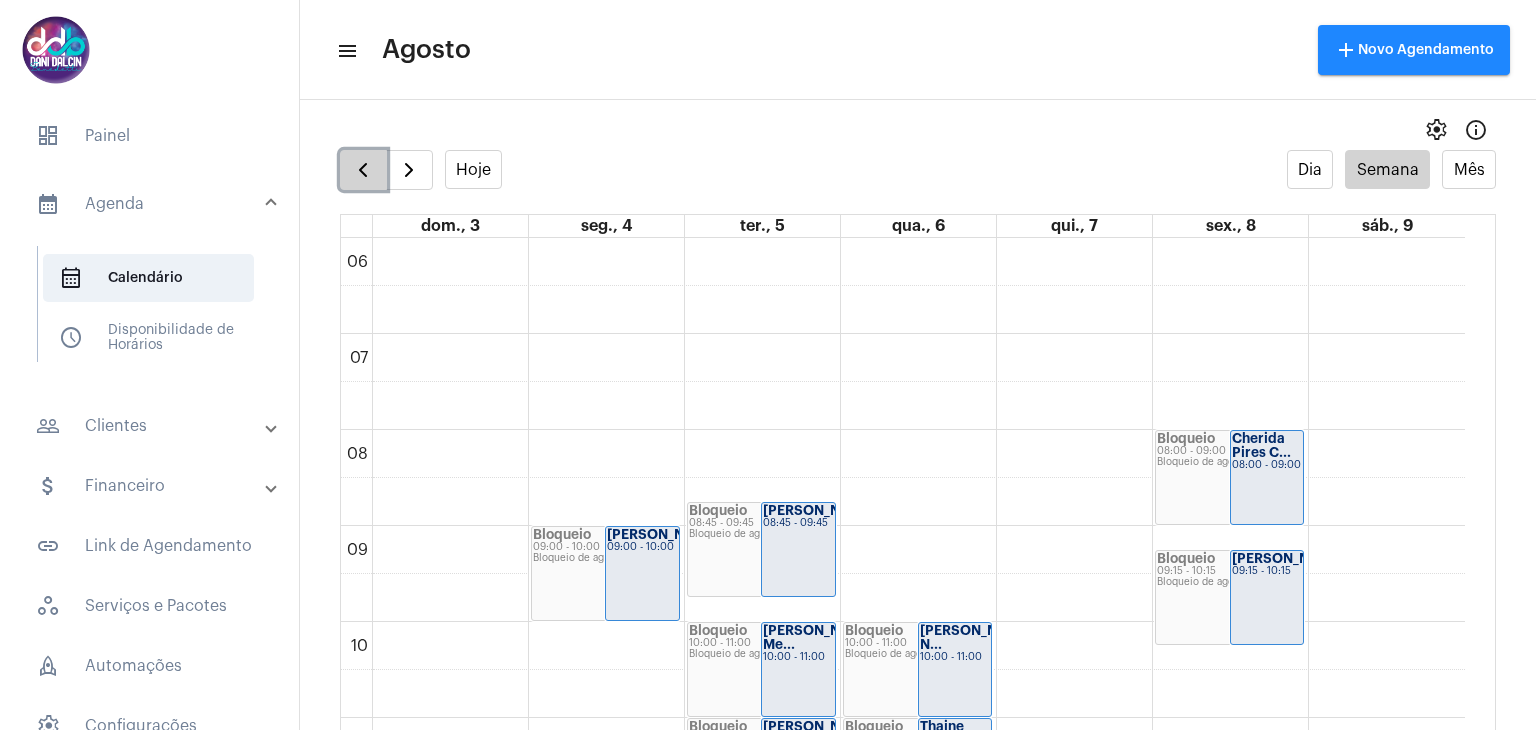 click 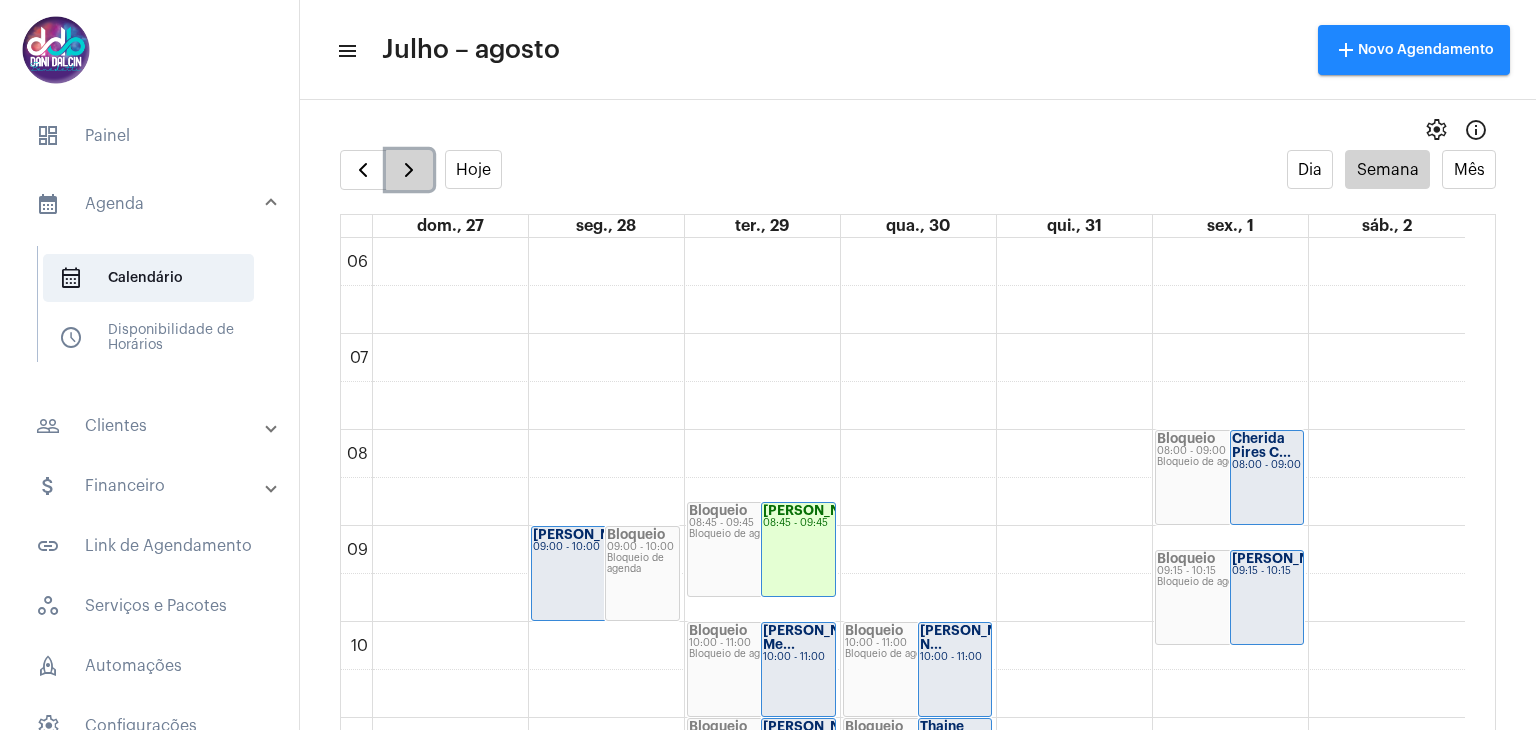 click 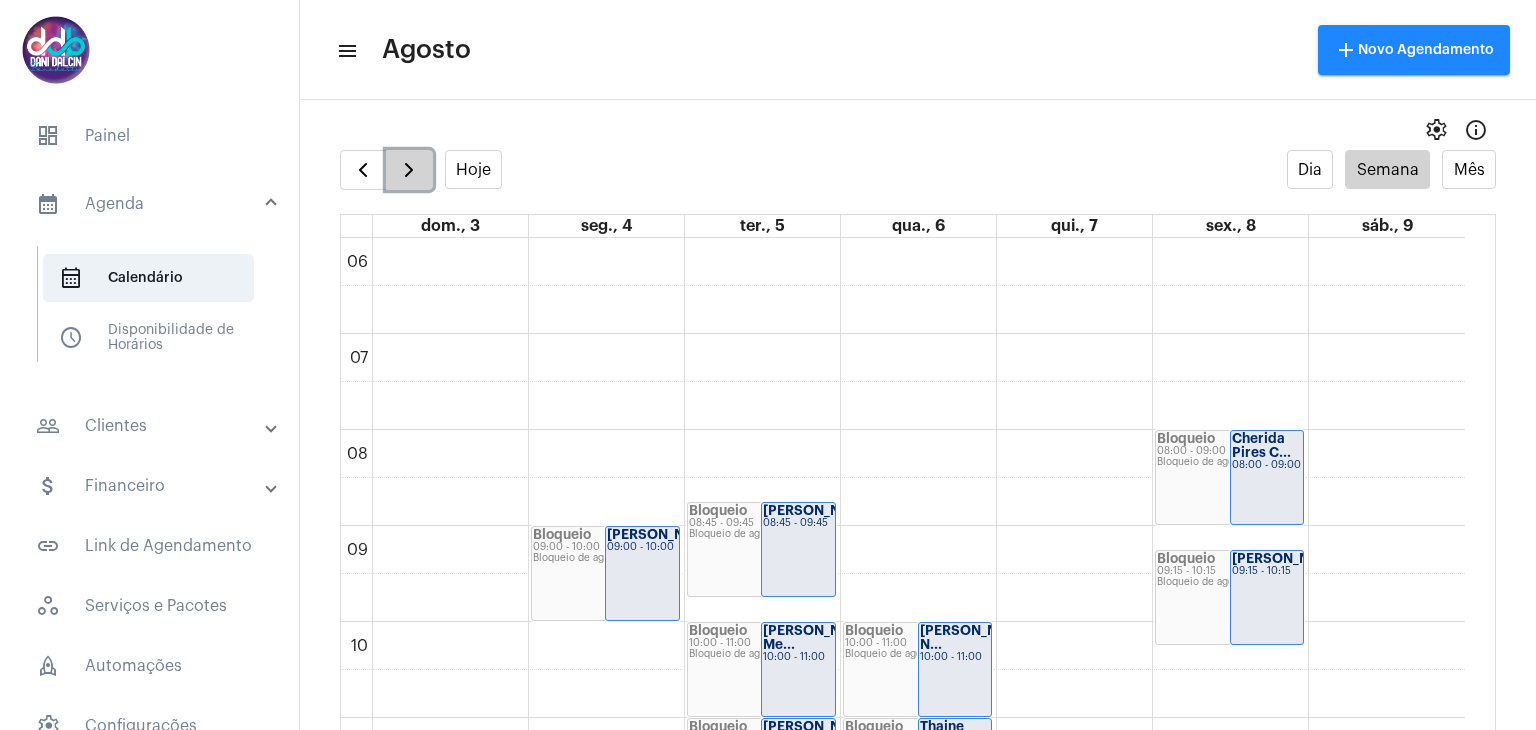 click 